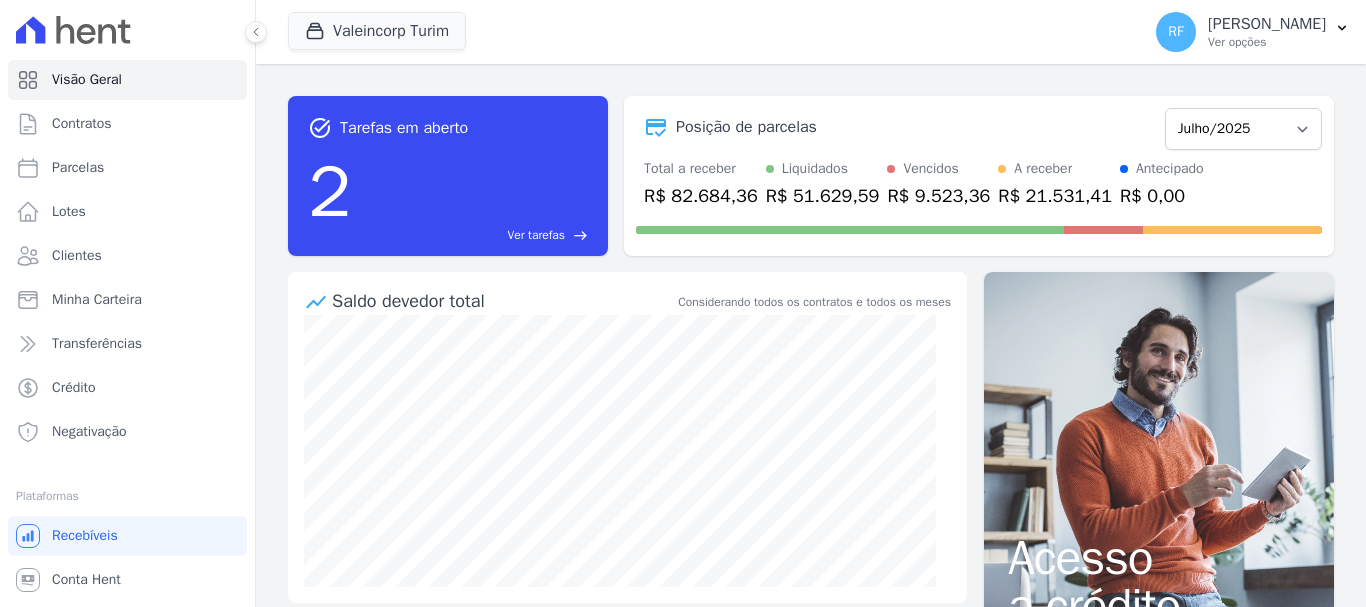 scroll, scrollTop: 0, scrollLeft: 0, axis: both 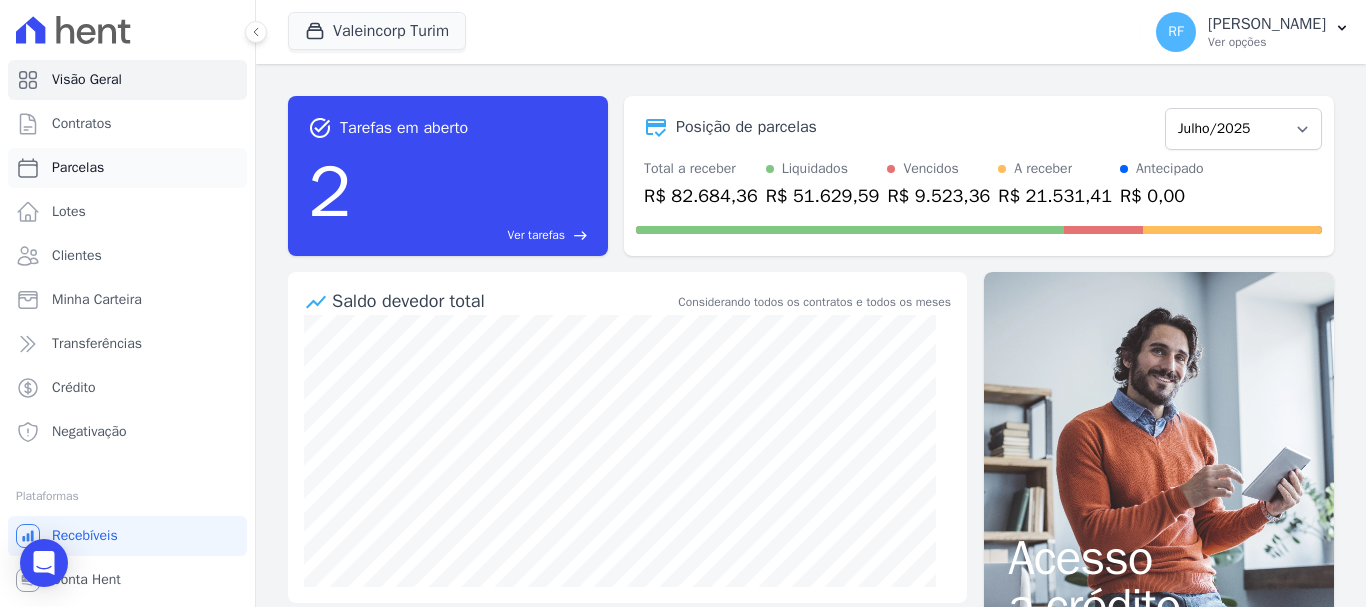click on "Parcelas" at bounding box center (127, 168) 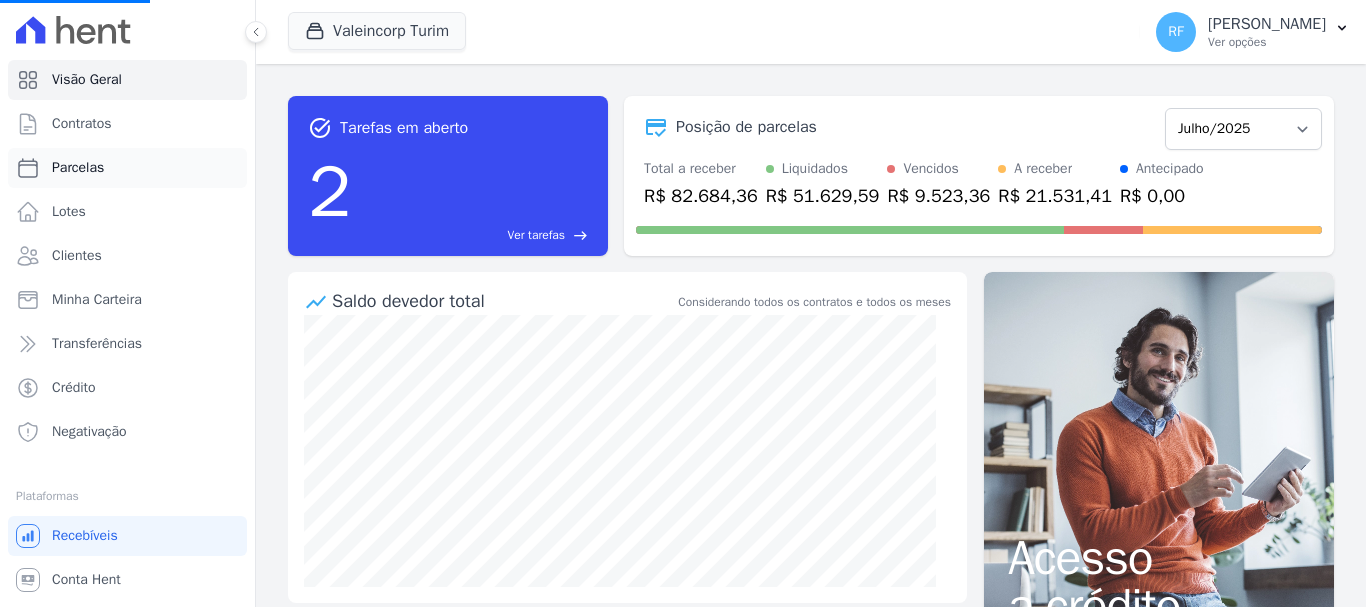select 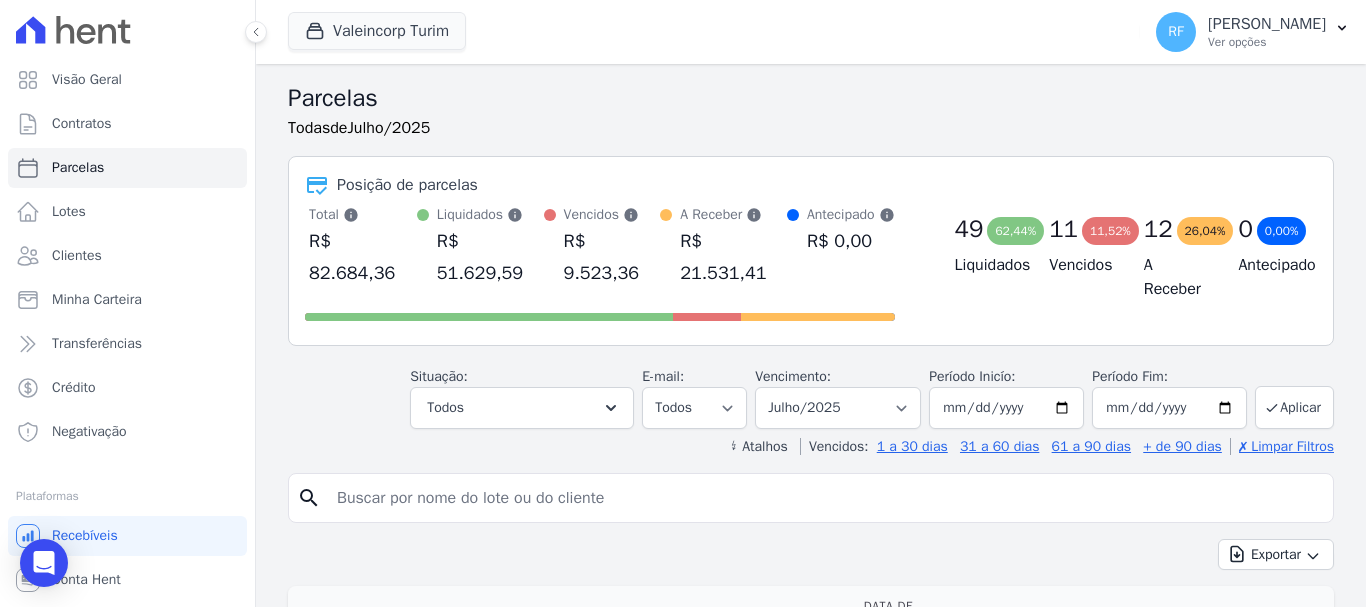 click at bounding box center (825, 498) 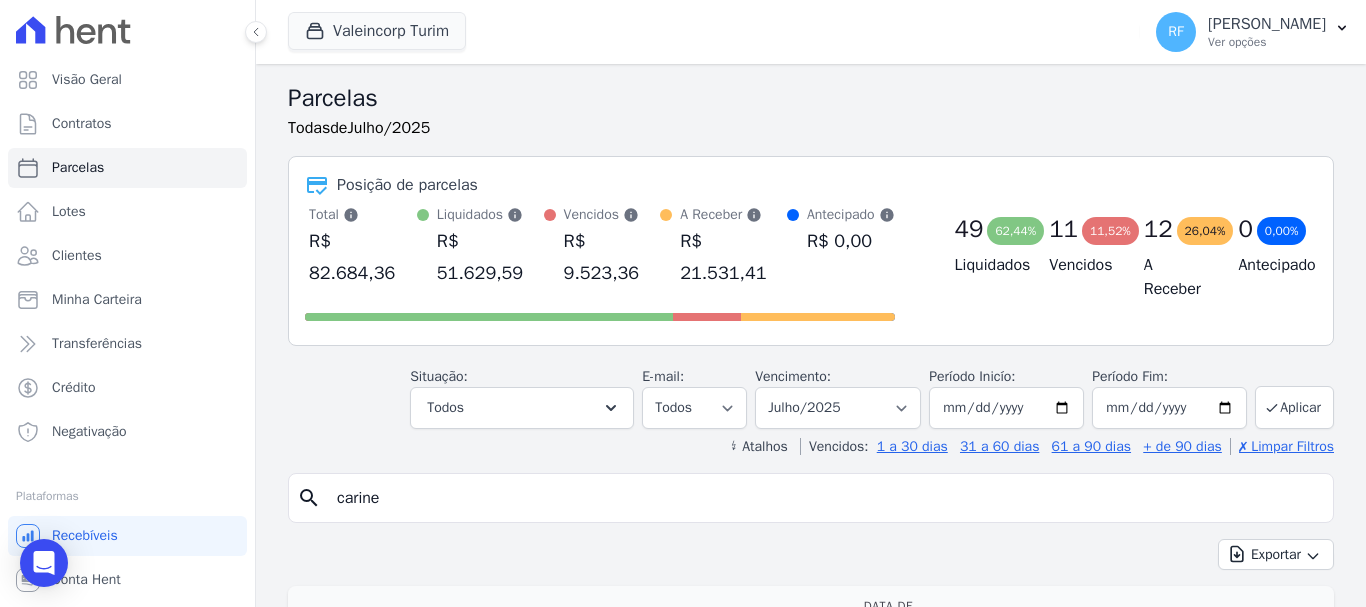 type on "carine" 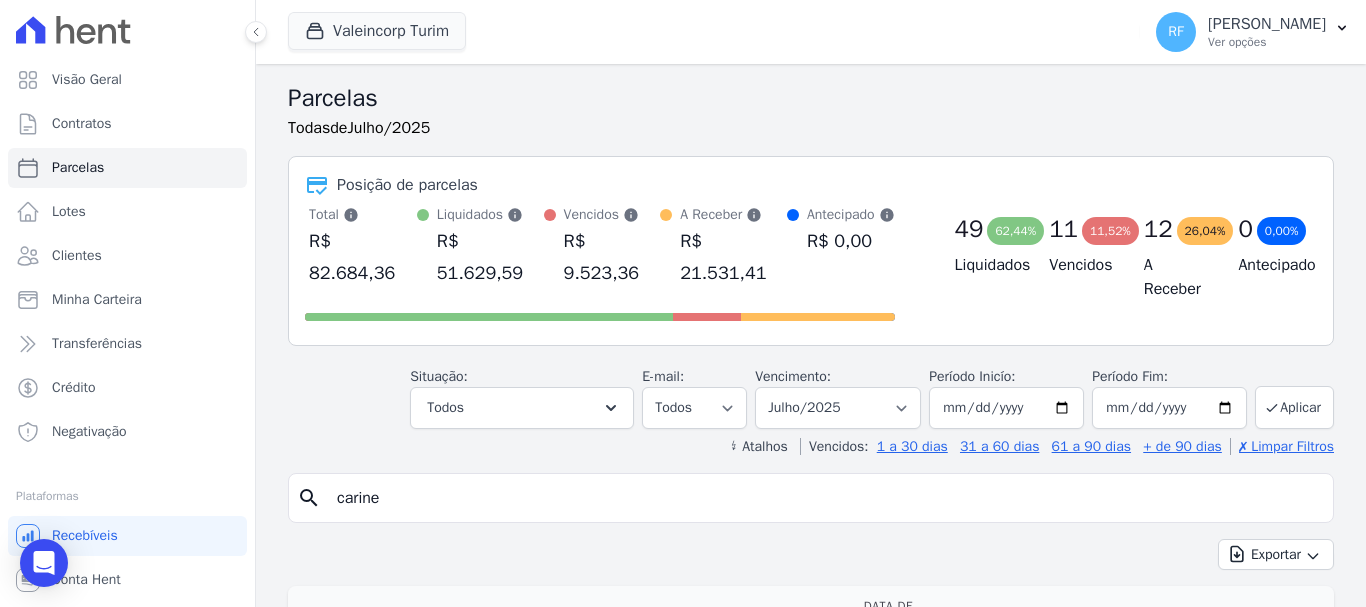 select 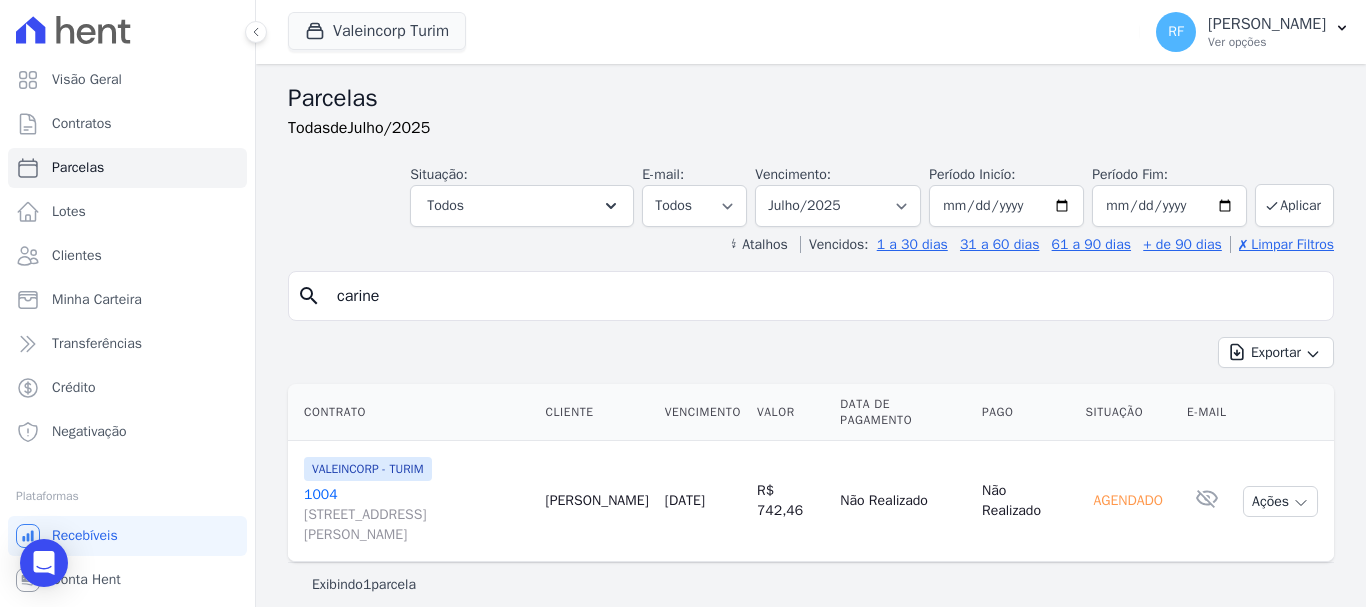 scroll, scrollTop: 16, scrollLeft: 0, axis: vertical 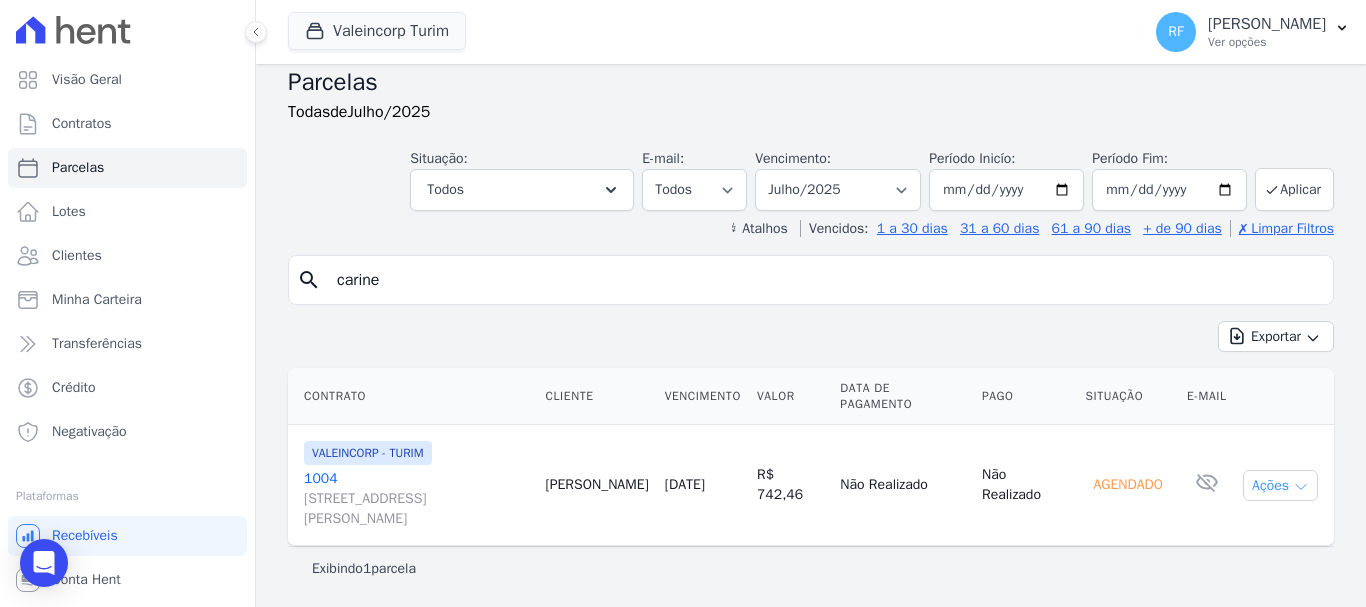 click on "Ações" at bounding box center [1280, 485] 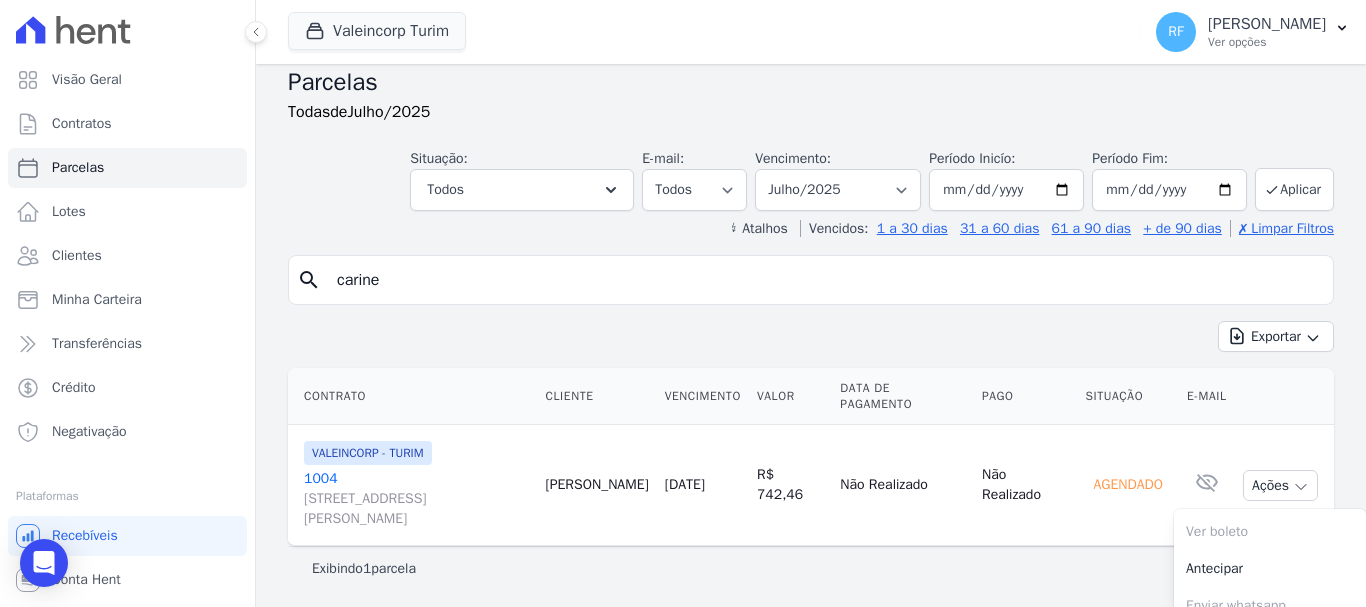 scroll, scrollTop: 111, scrollLeft: 0, axis: vertical 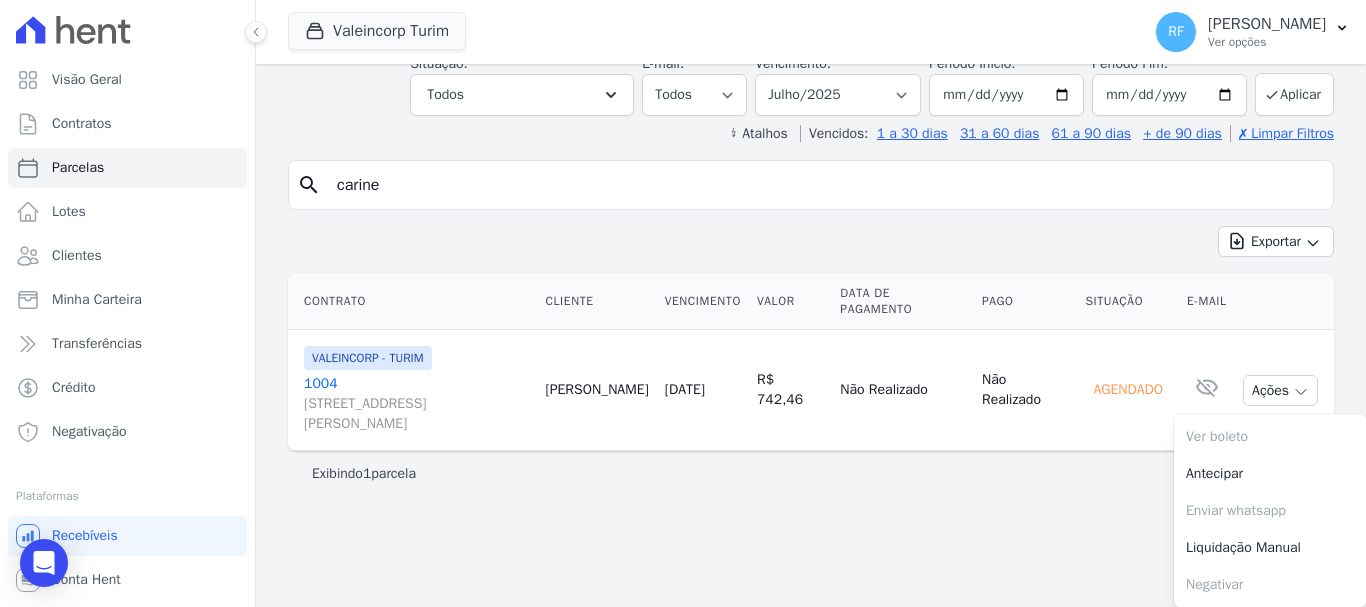 click on "1004
Rua Carlos Lanzer , 1272, 0,  Rondônia" at bounding box center [416, 404] 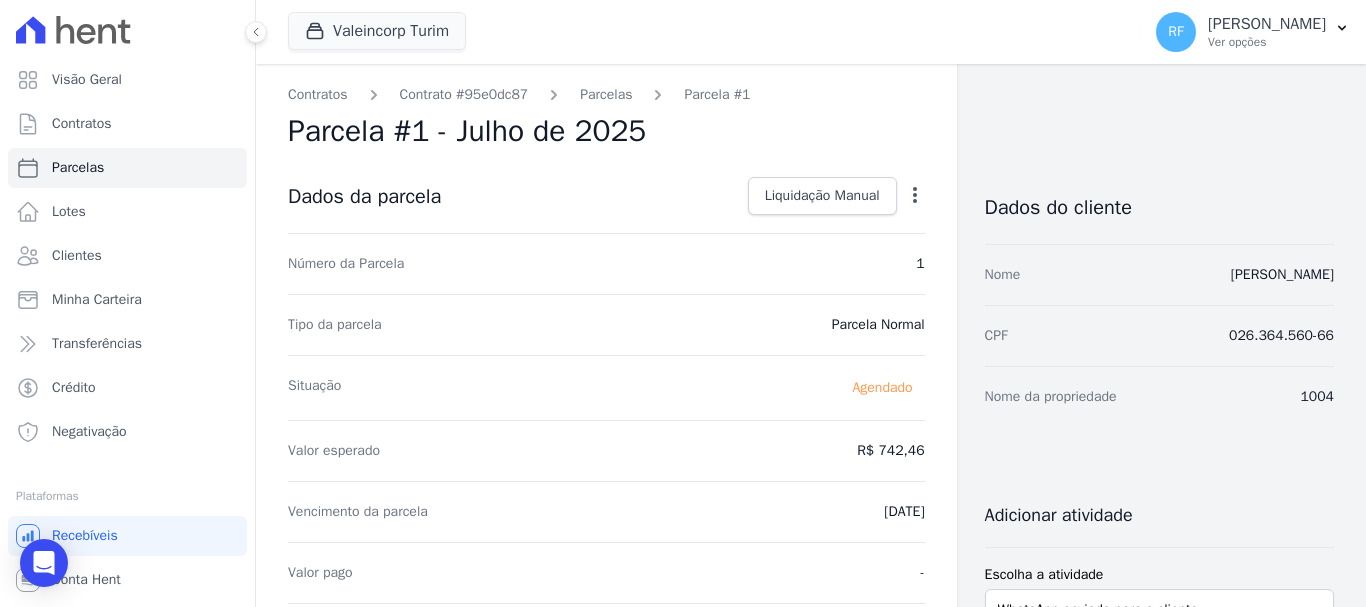 click on "Contratos
Contrato
#95e0dc87
Parcelas
Parcela
#1
Parcela #1 - Julho de 2025
Dados da parcela
Liquidação Manual
Liquidação Manual
Data de Pagamento
2025-07-24
Valor pago
R$
742.46" at bounding box center (606, 707) 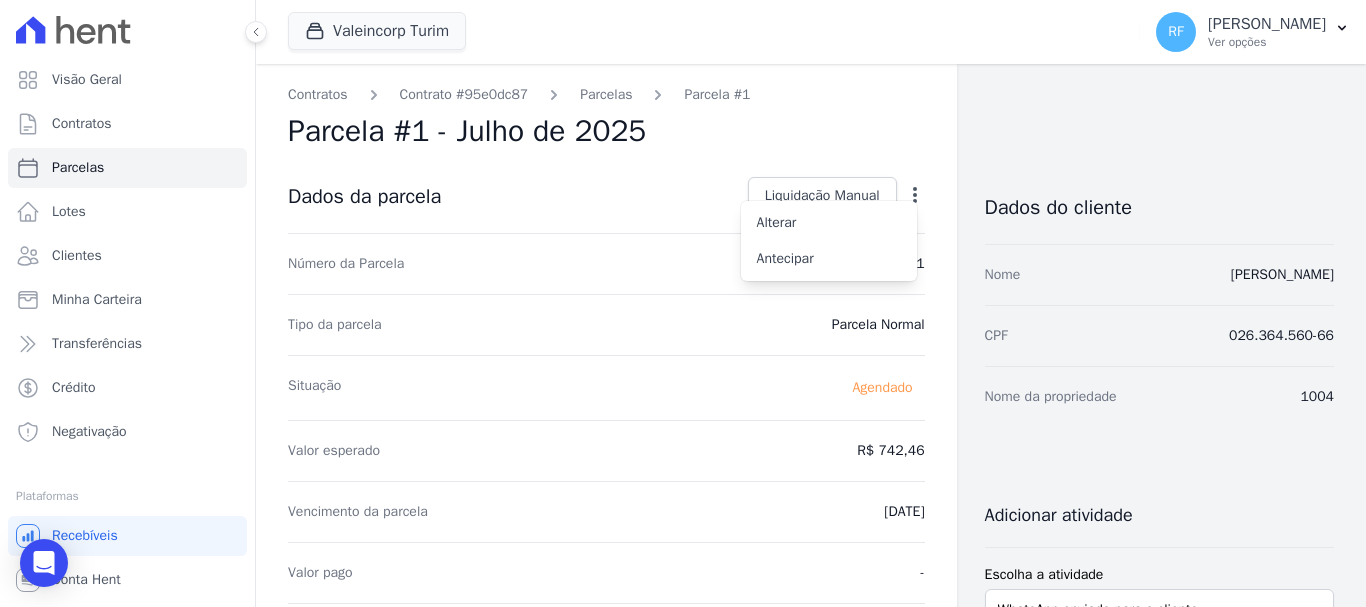 click on "Contratos
Contrato
#95e0dc87
Parcelas
Parcela
#1
Parcela #1 - Julho de 2025
Dados da parcela
Liquidação Manual
Liquidação Manual
Data de Pagamento
2025-07-24
Valor pago
R$
742.46" at bounding box center (606, 707) 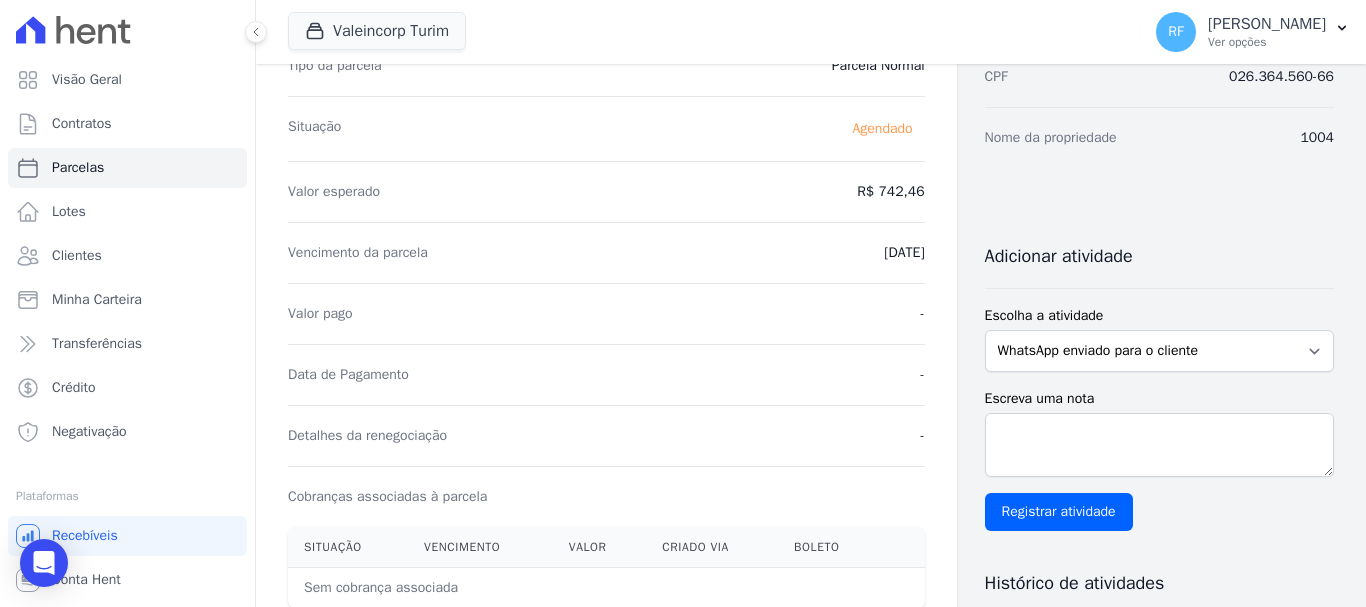 scroll, scrollTop: 0, scrollLeft: 0, axis: both 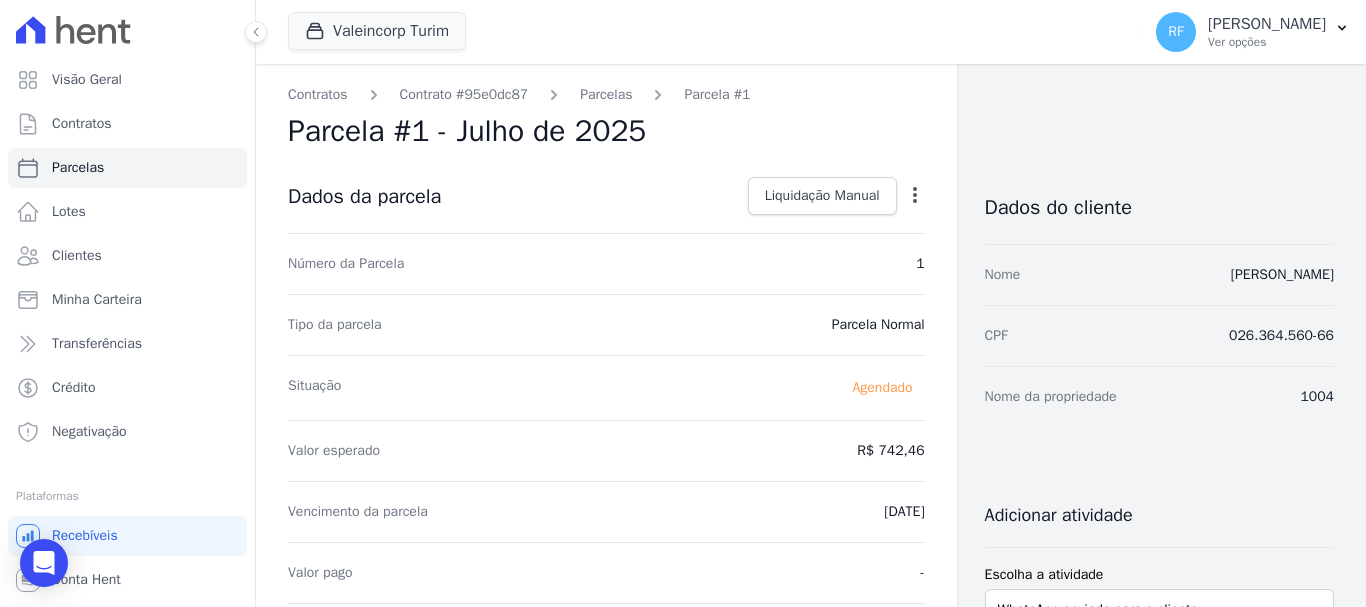 click 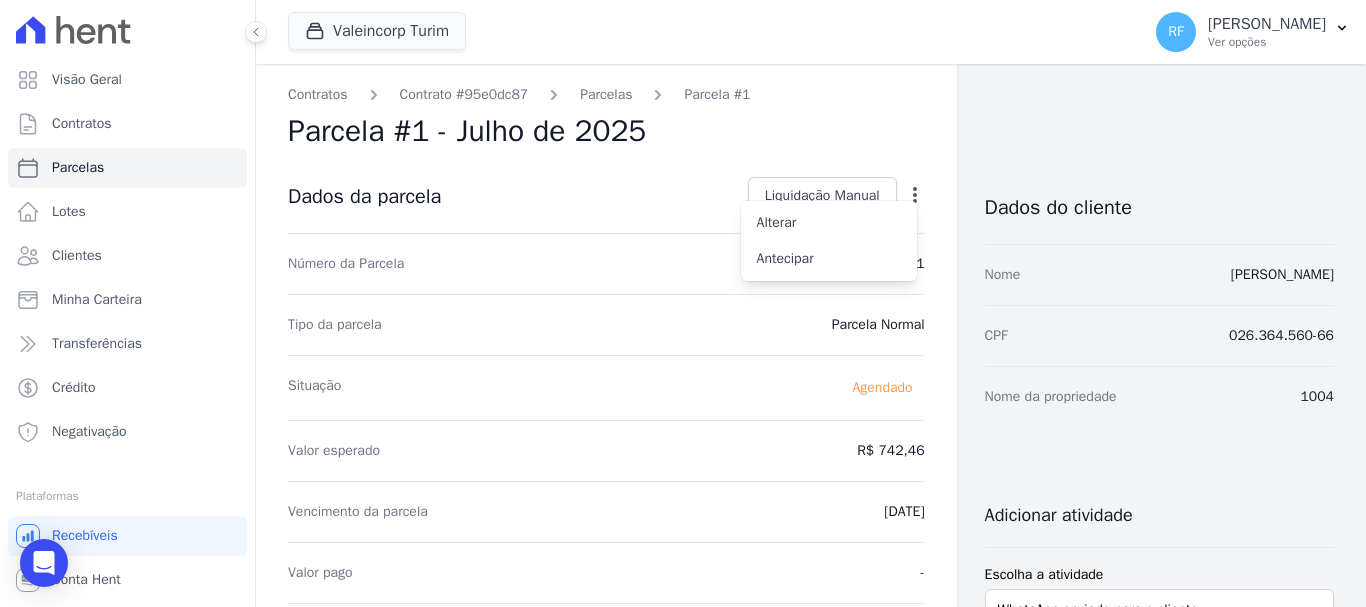 click on "Contratos
Contrato
#95e0dc87
Parcelas
Parcela
#1
Parcela #1 - Julho de 2025
Dados da parcela
Liquidação Manual
Liquidação Manual
Data de Pagamento
2025-07-24
Valor pago
R$
742.46" at bounding box center (795, 707) 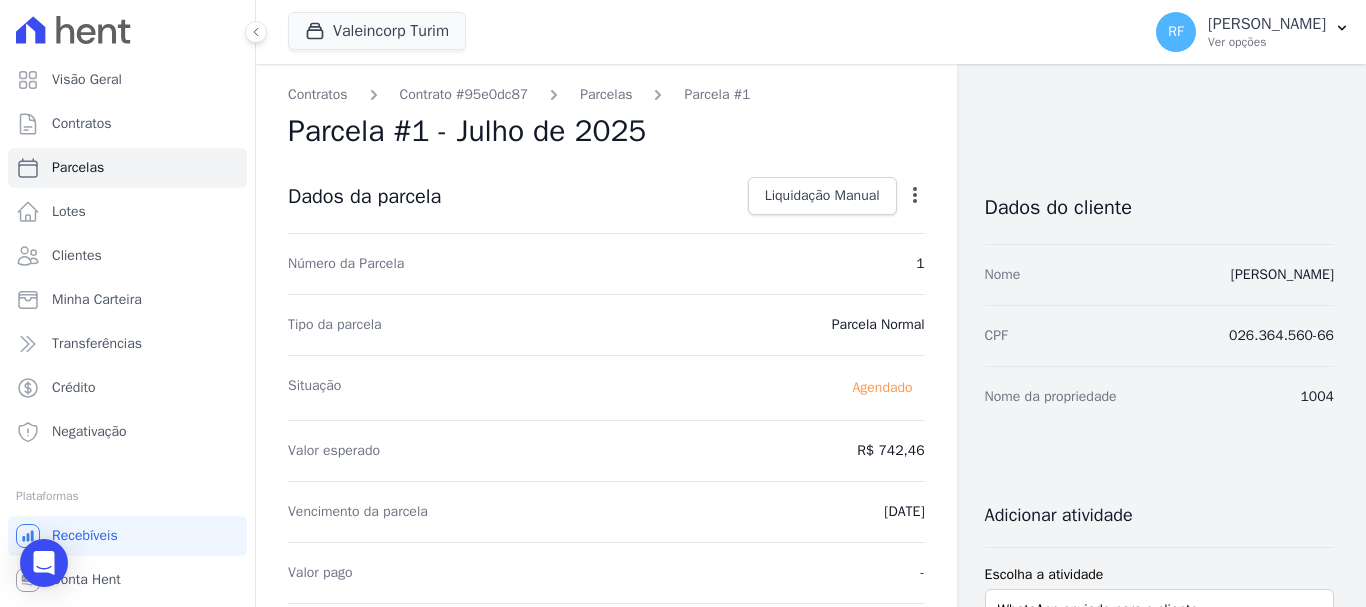 click 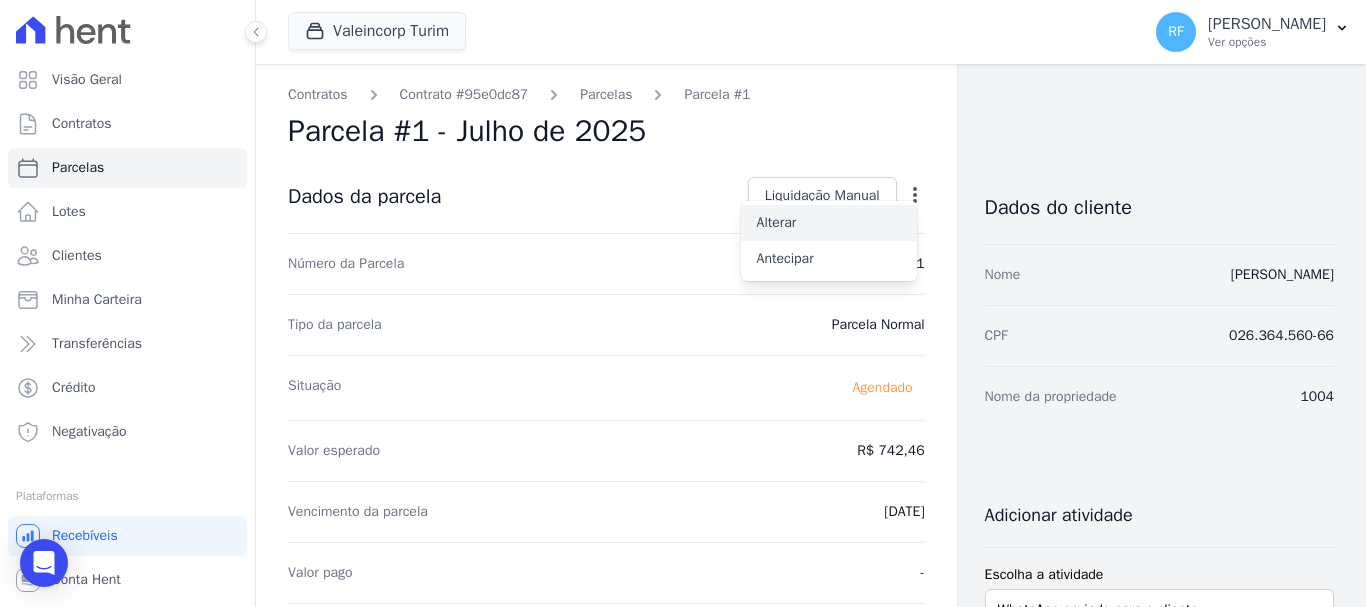 click on "Alterar" at bounding box center (829, 223) 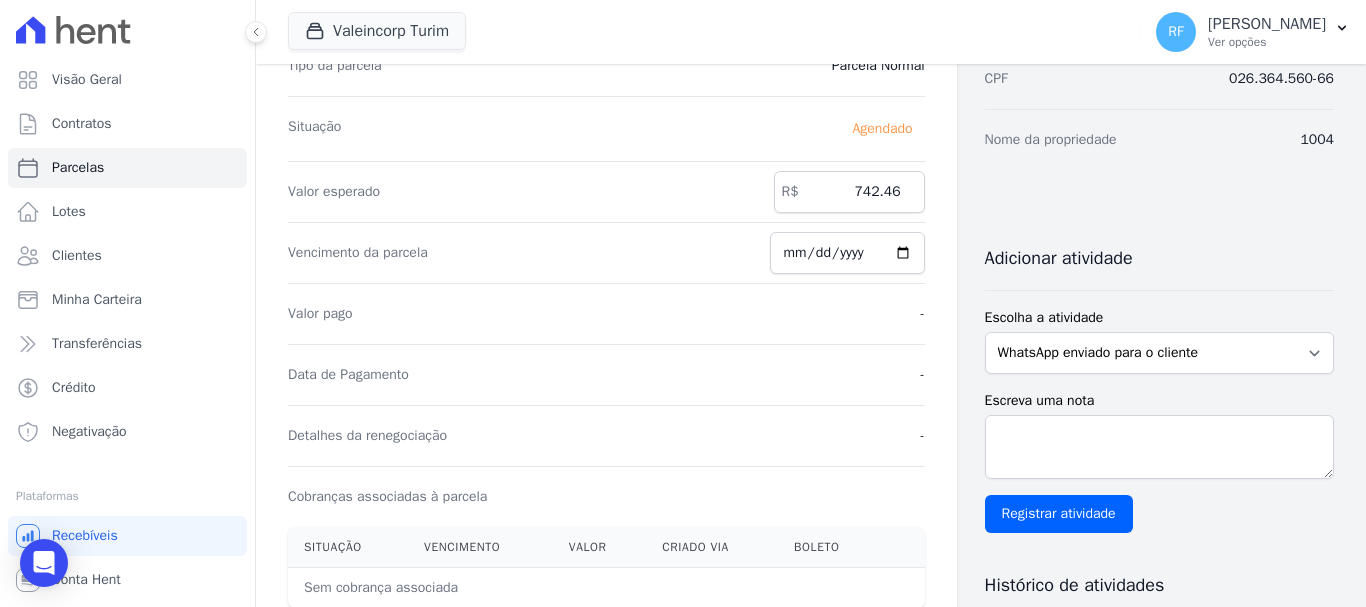 scroll, scrollTop: 57, scrollLeft: 0, axis: vertical 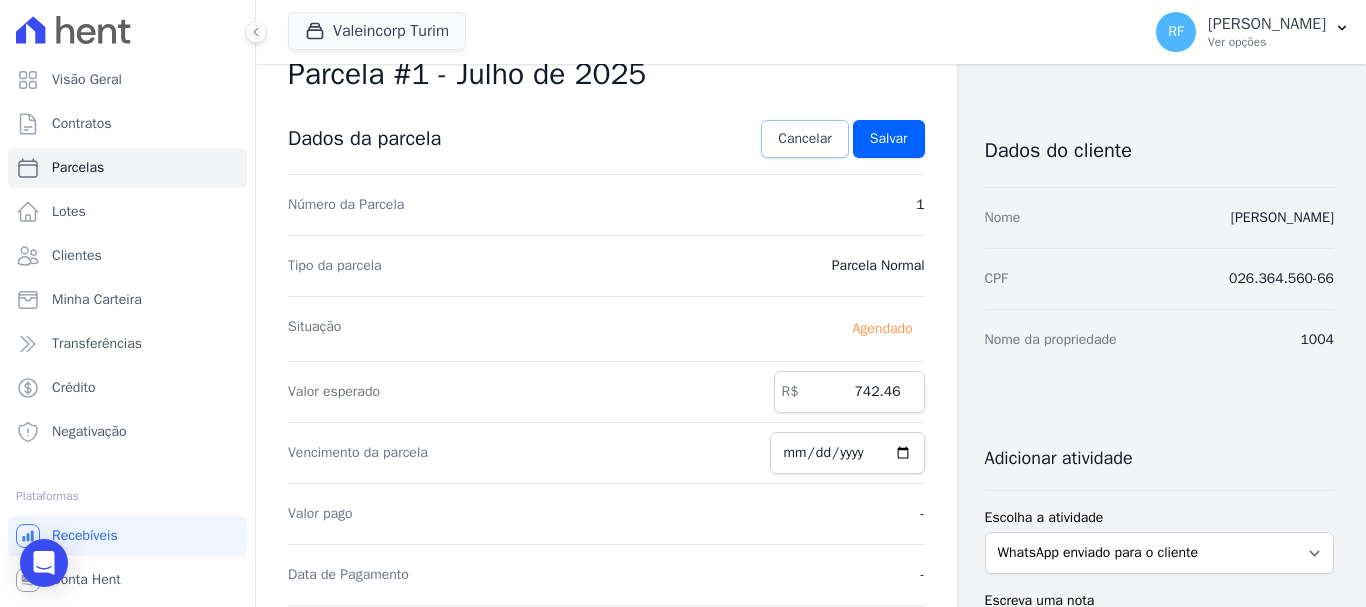click on "Cancelar" at bounding box center [804, 139] 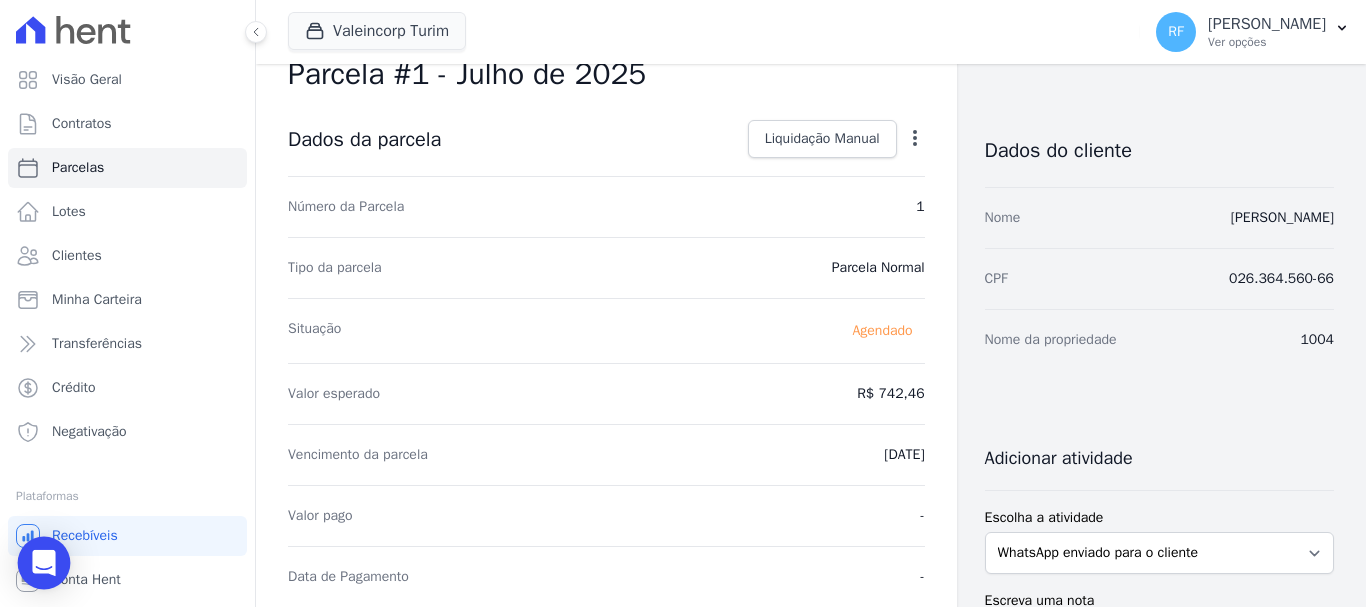 click at bounding box center (44, 563) 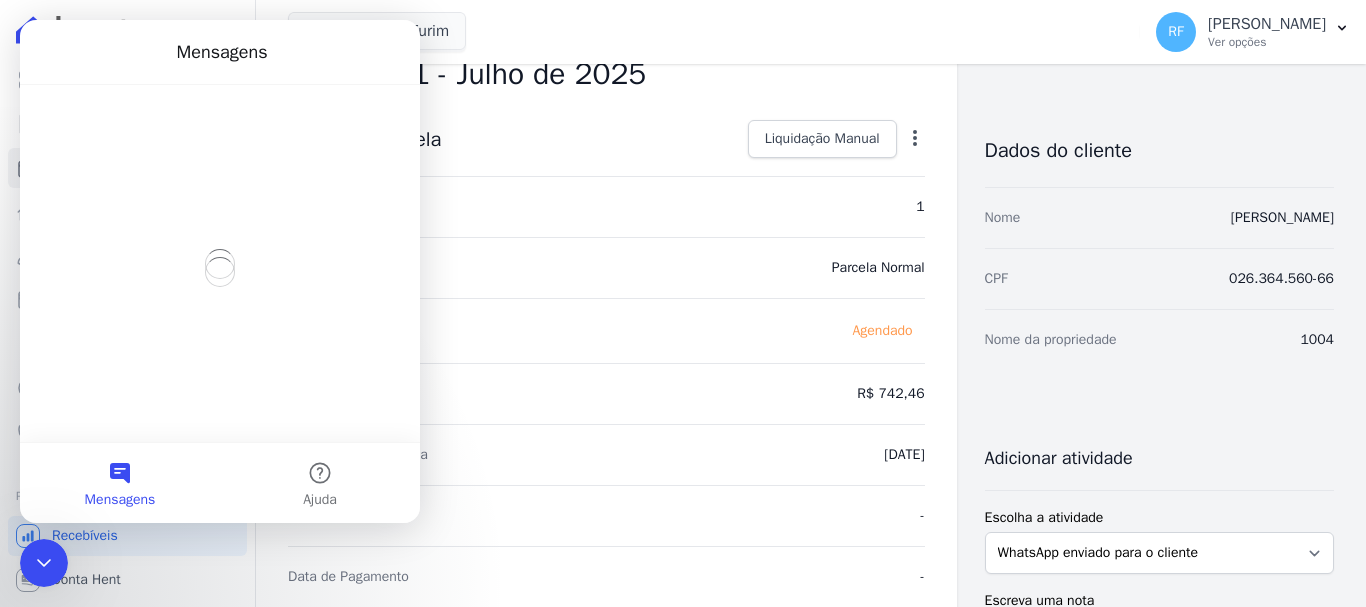 scroll, scrollTop: 0, scrollLeft: 0, axis: both 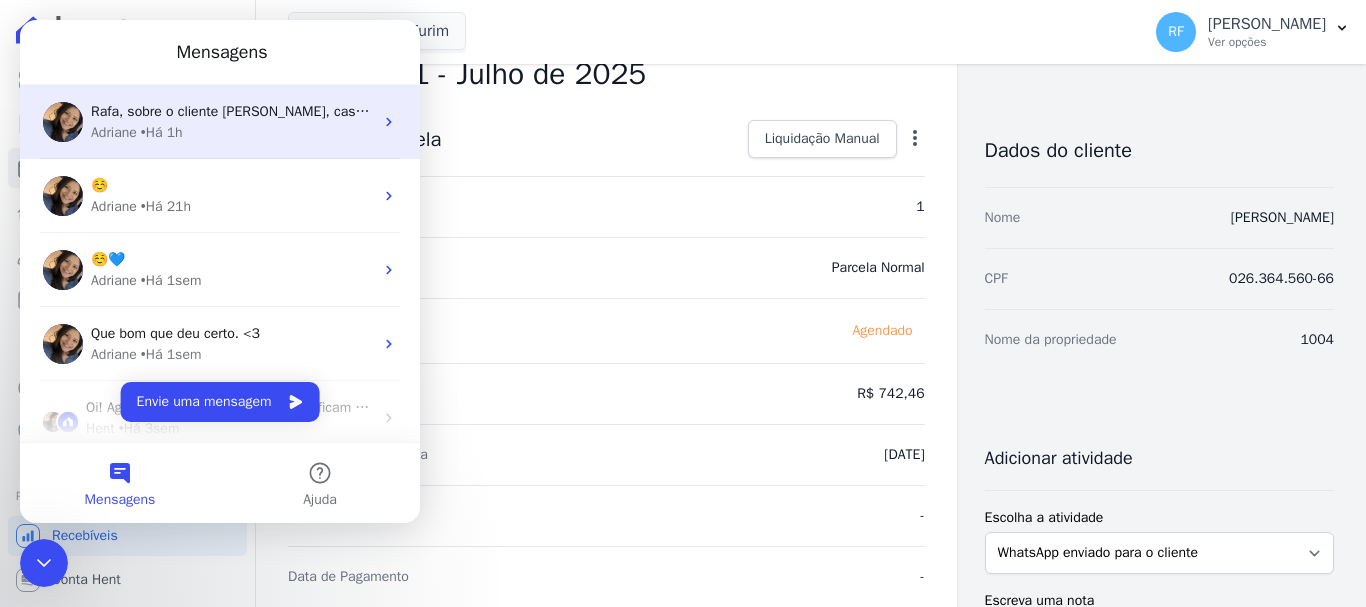 click on "Adriane •  Há 1h" at bounding box center (232, 132) 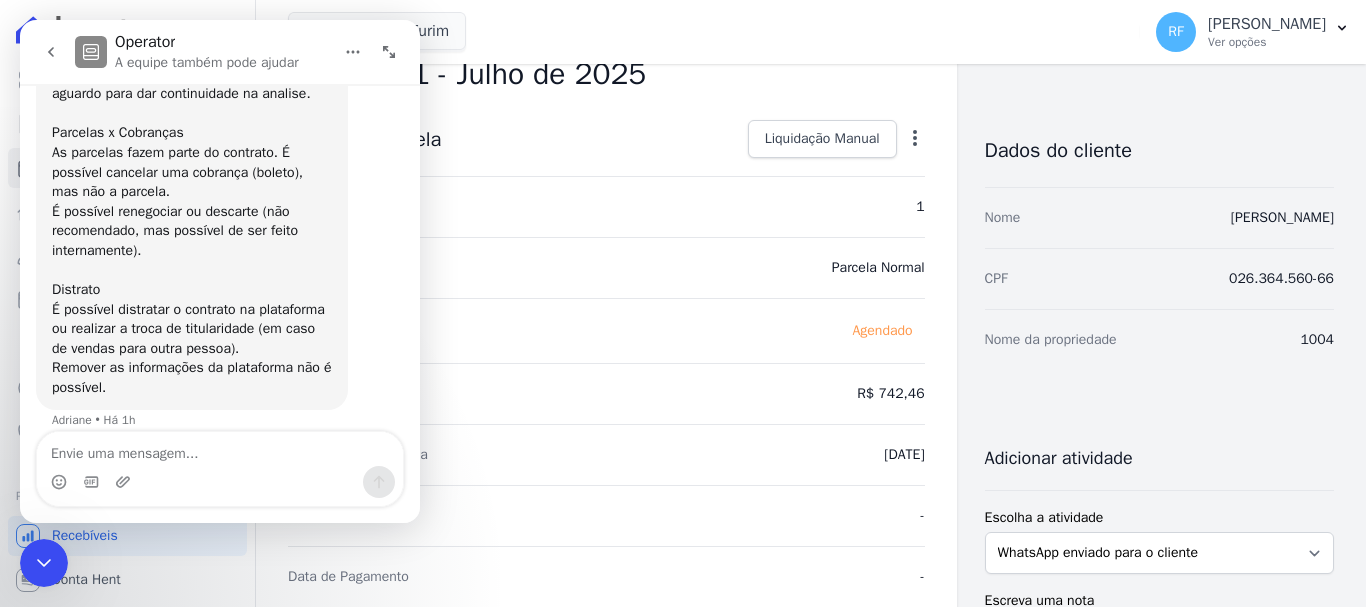 scroll, scrollTop: 769, scrollLeft: 0, axis: vertical 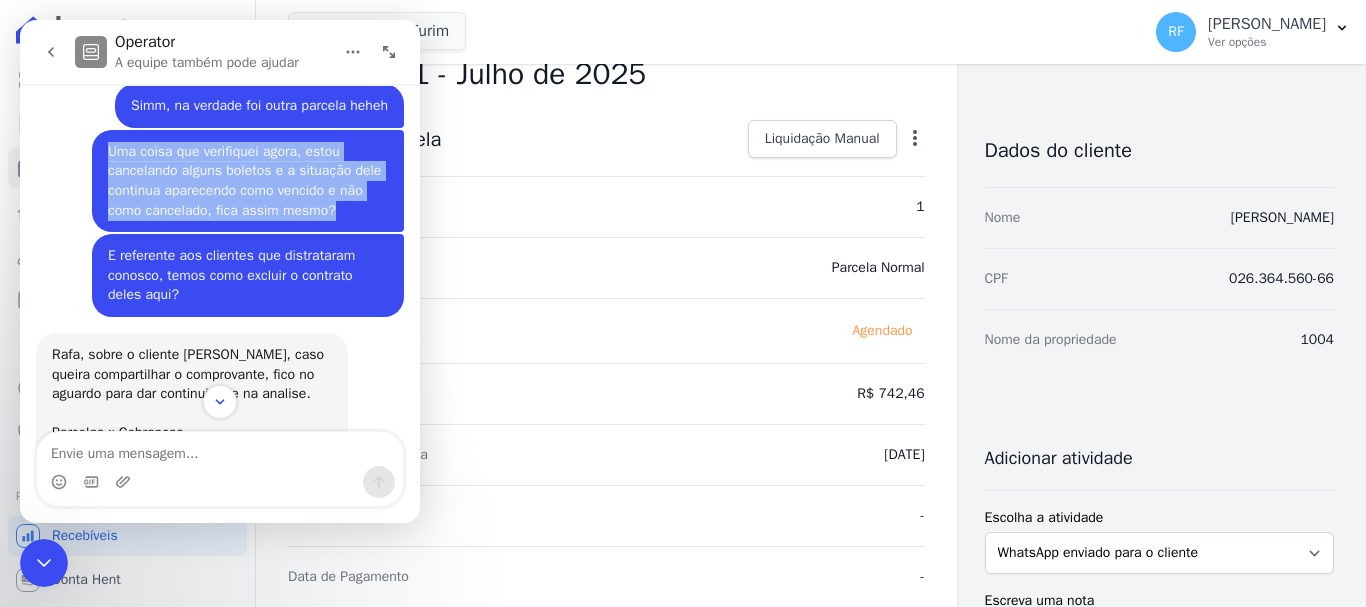 drag, startPoint x: 100, startPoint y: 128, endPoint x: 333, endPoint y: 200, distance: 243.87086 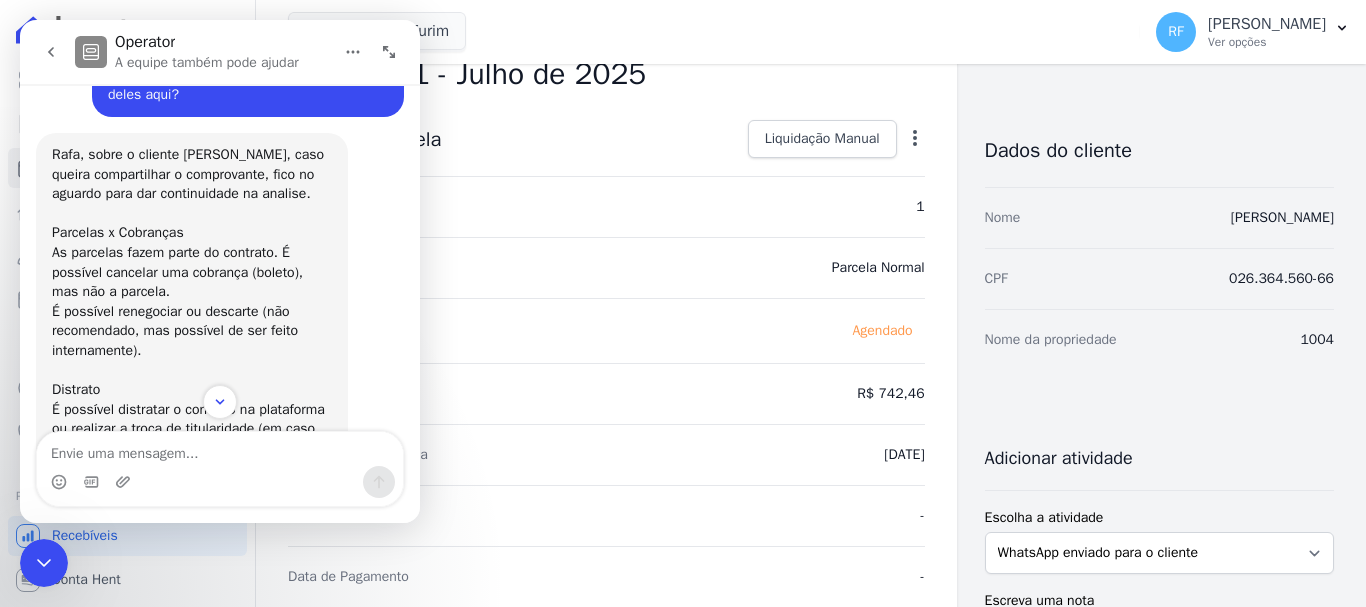 scroll, scrollTop: 1069, scrollLeft: 0, axis: vertical 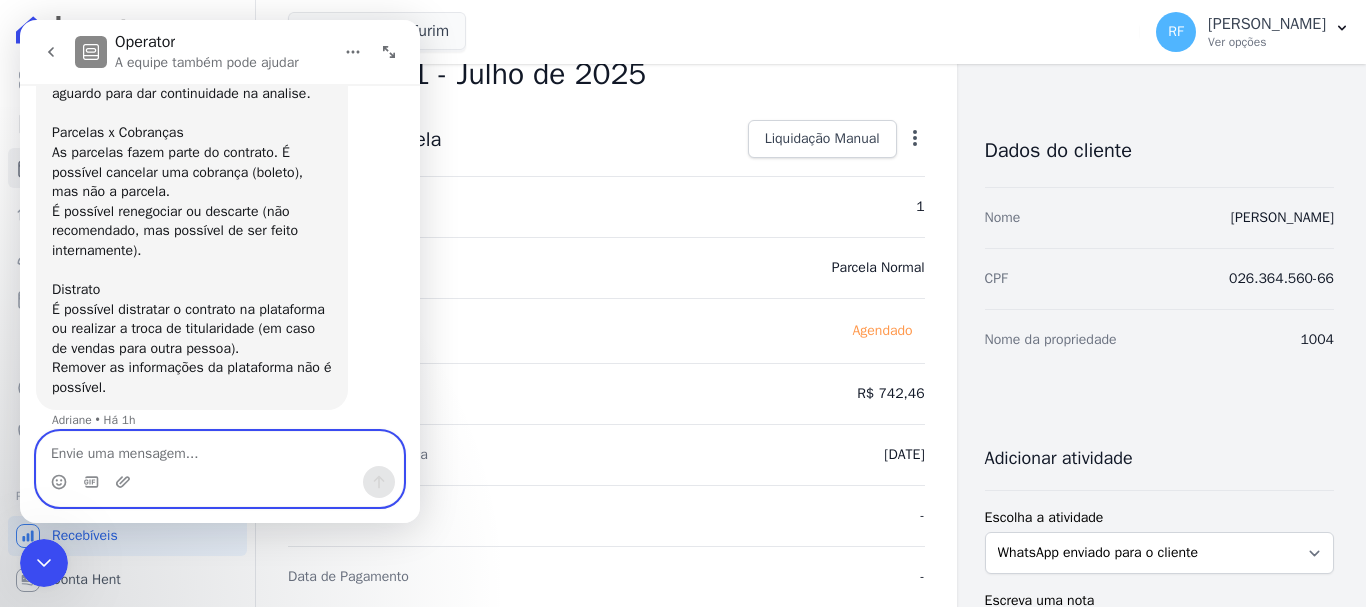 click at bounding box center [220, 449] 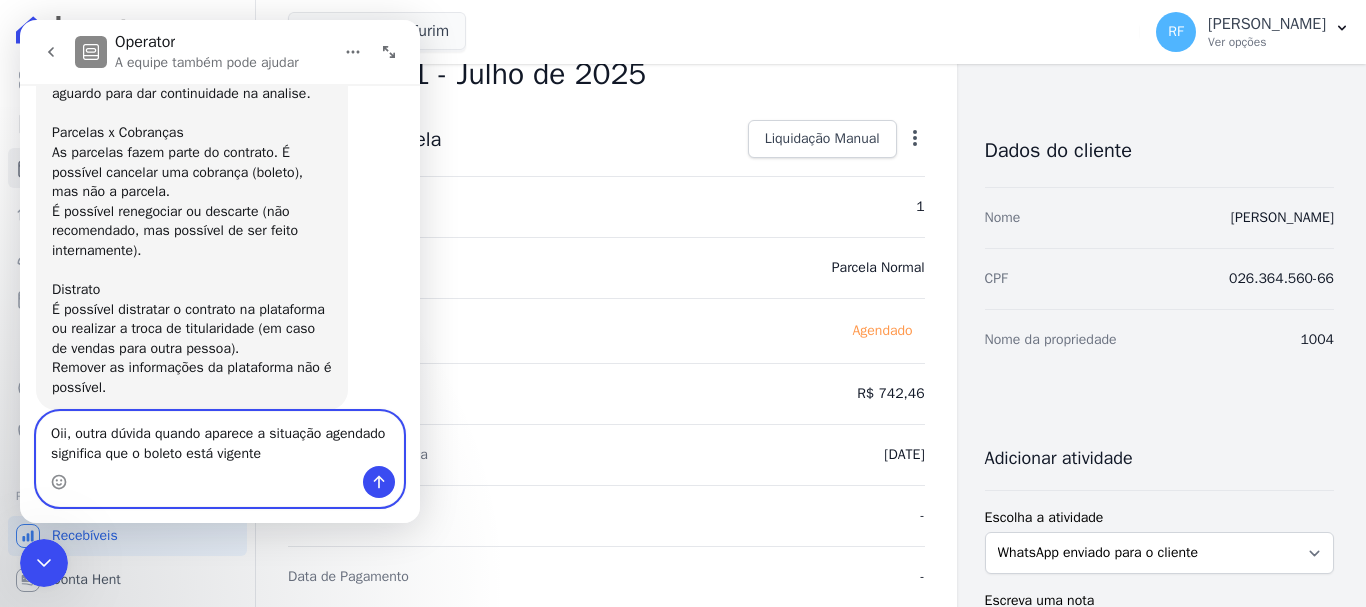 type on "Oii, outra dúvida quando aparece a situação agendado significa que o boleto está vigente?" 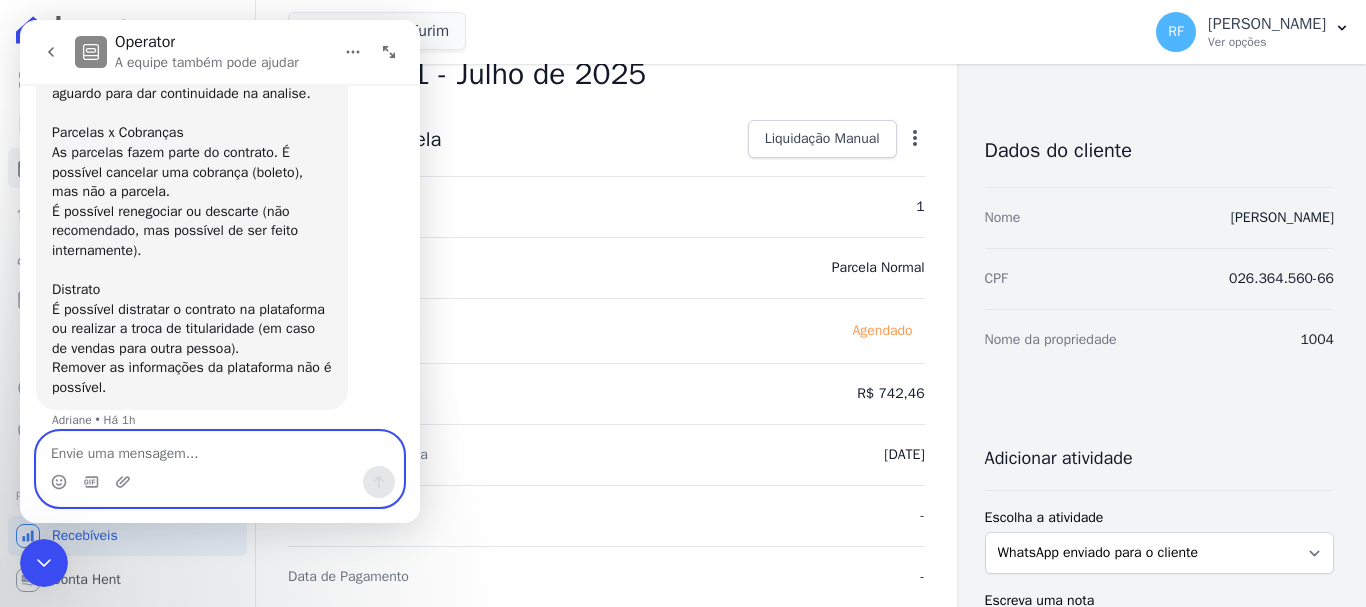 scroll, scrollTop: 1168, scrollLeft: 0, axis: vertical 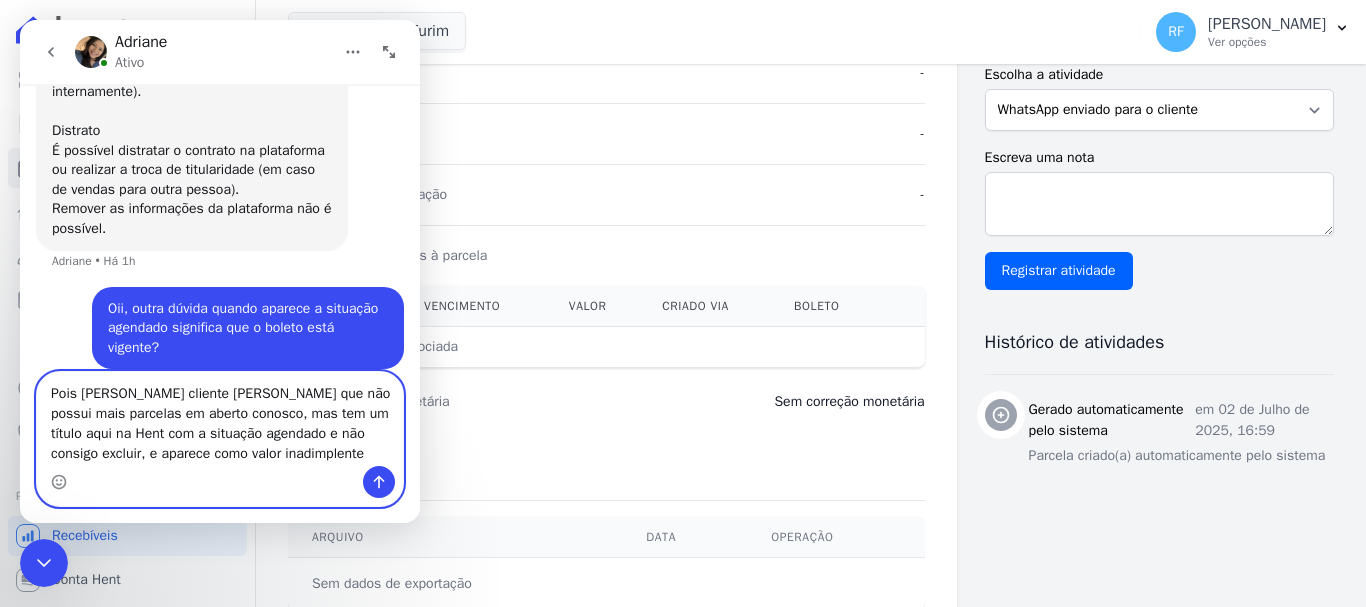 type on "Pois temos uma cliente [PERSON_NAME] que não possui mais parcelas em aberto conosco, mas tem um título aqui na Hent com a situação agendado e não consigo excluir, e aparece como valor inadimplente" 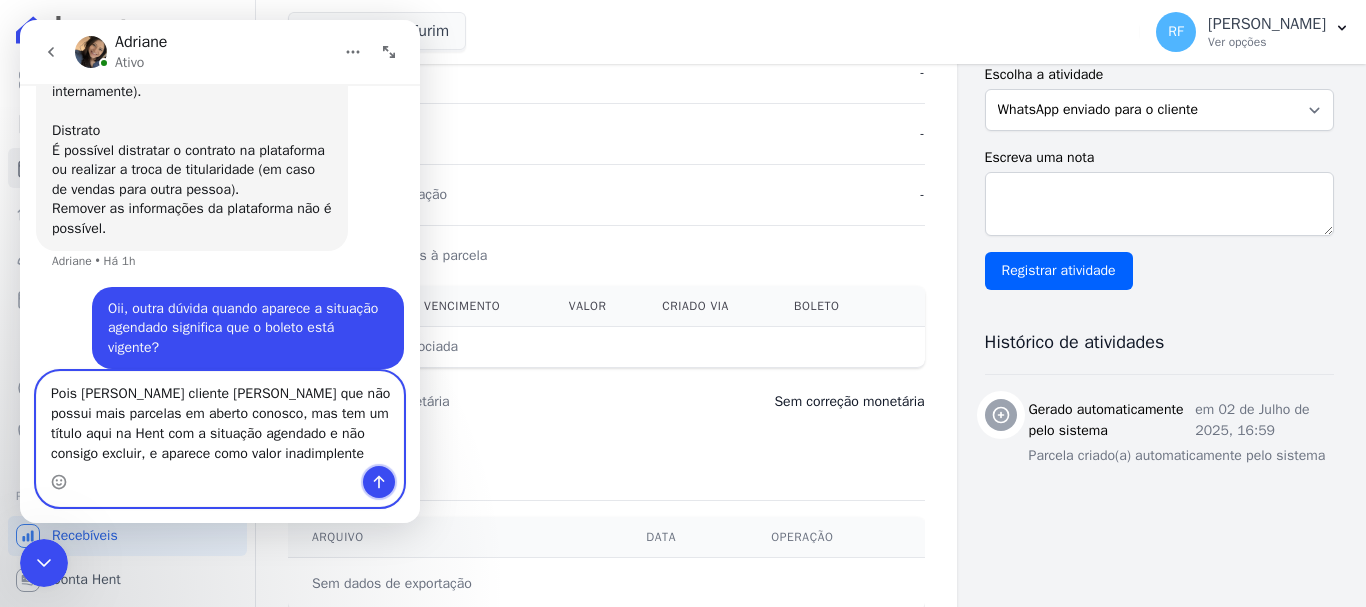 click at bounding box center [379, 482] 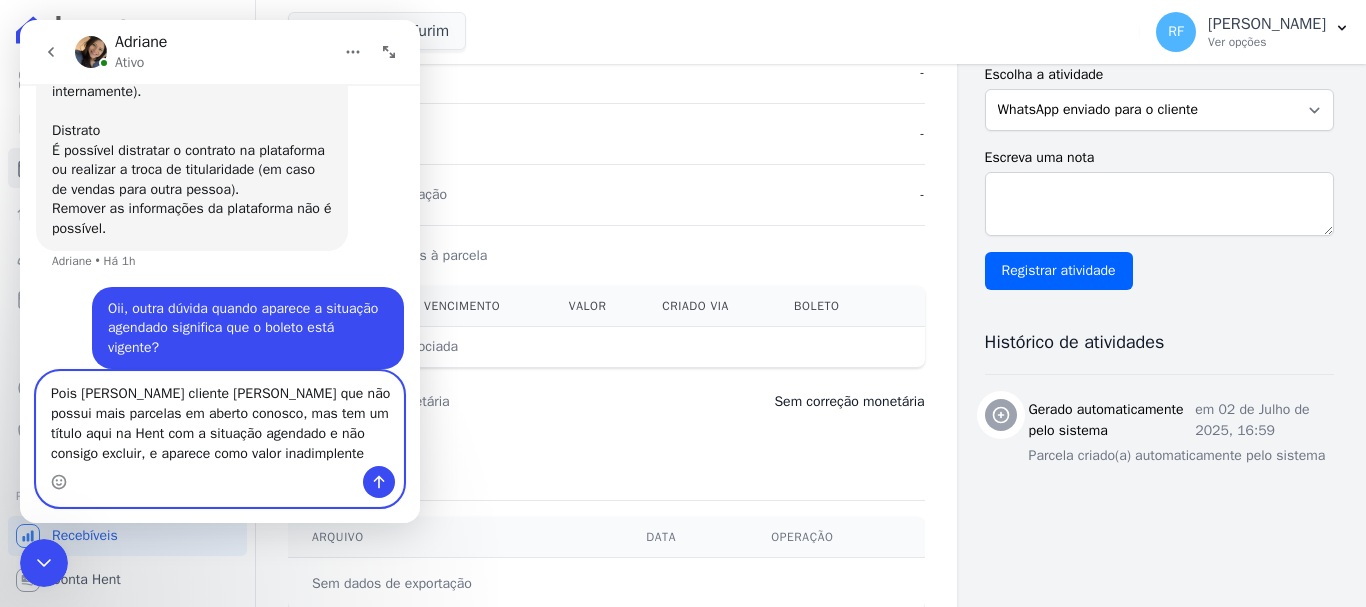 type 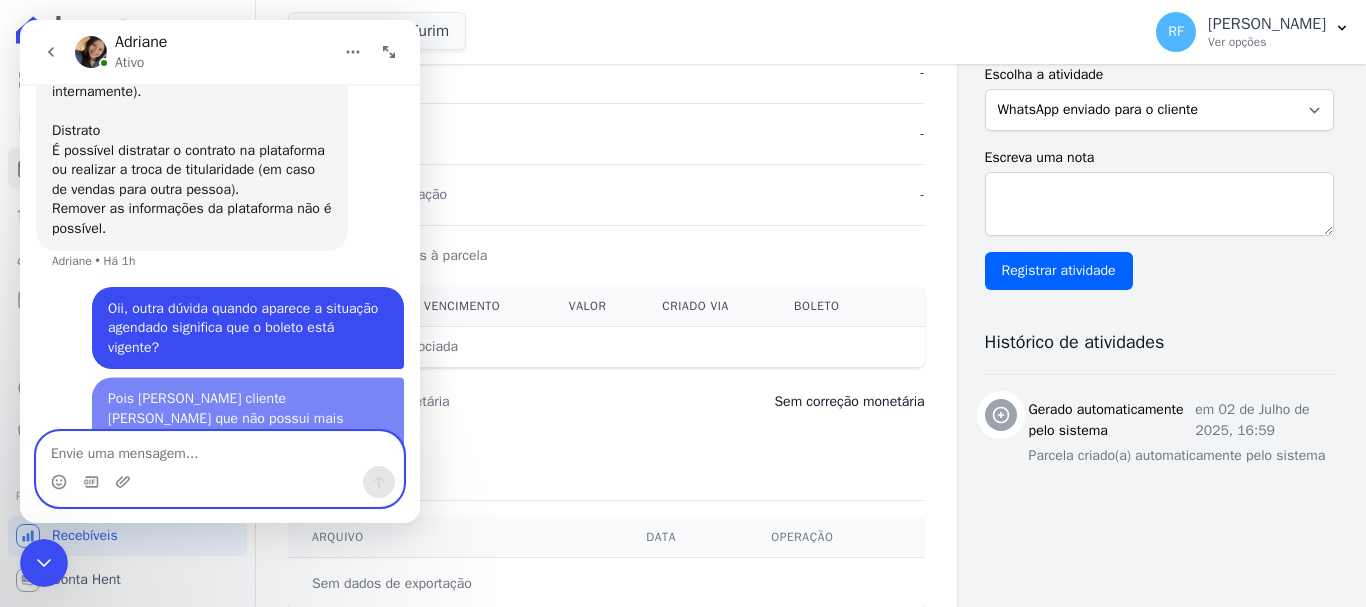 scroll, scrollTop: 1292, scrollLeft: 0, axis: vertical 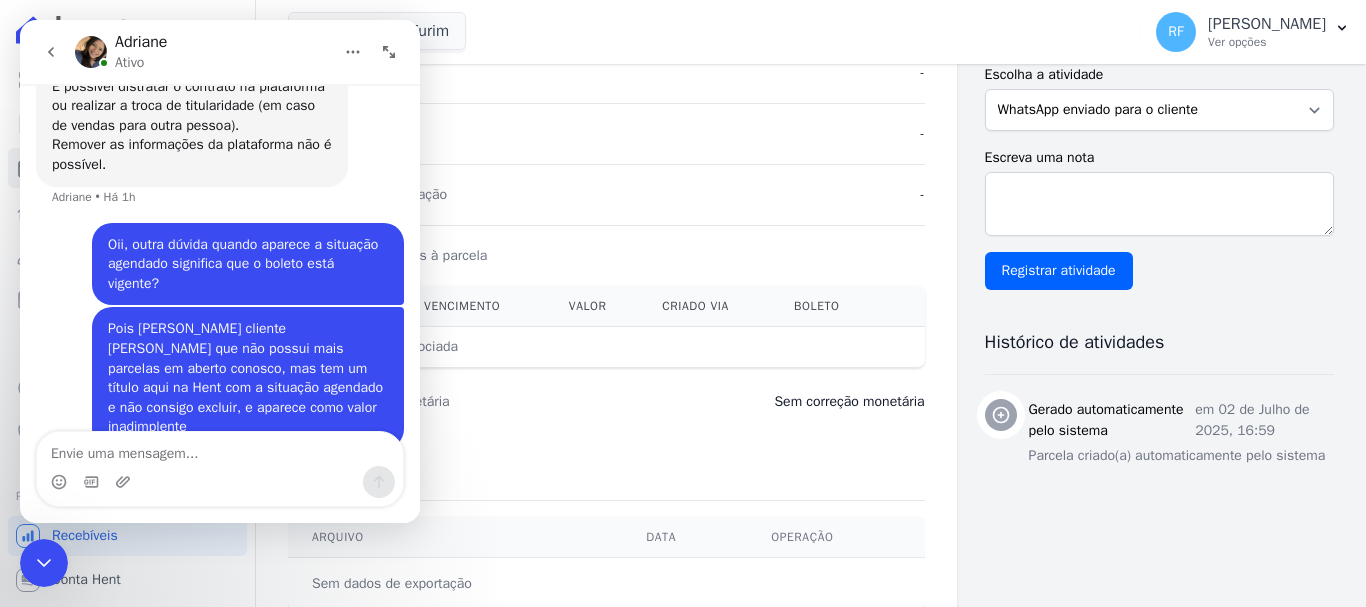 click 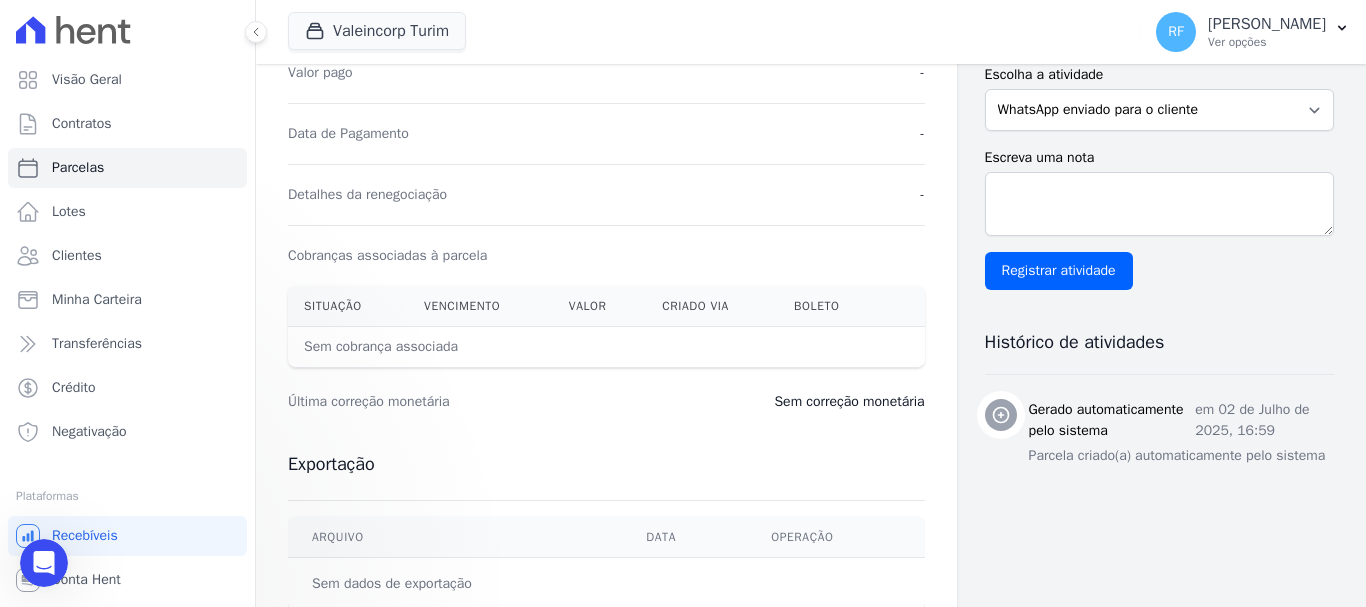 scroll, scrollTop: 0, scrollLeft: 0, axis: both 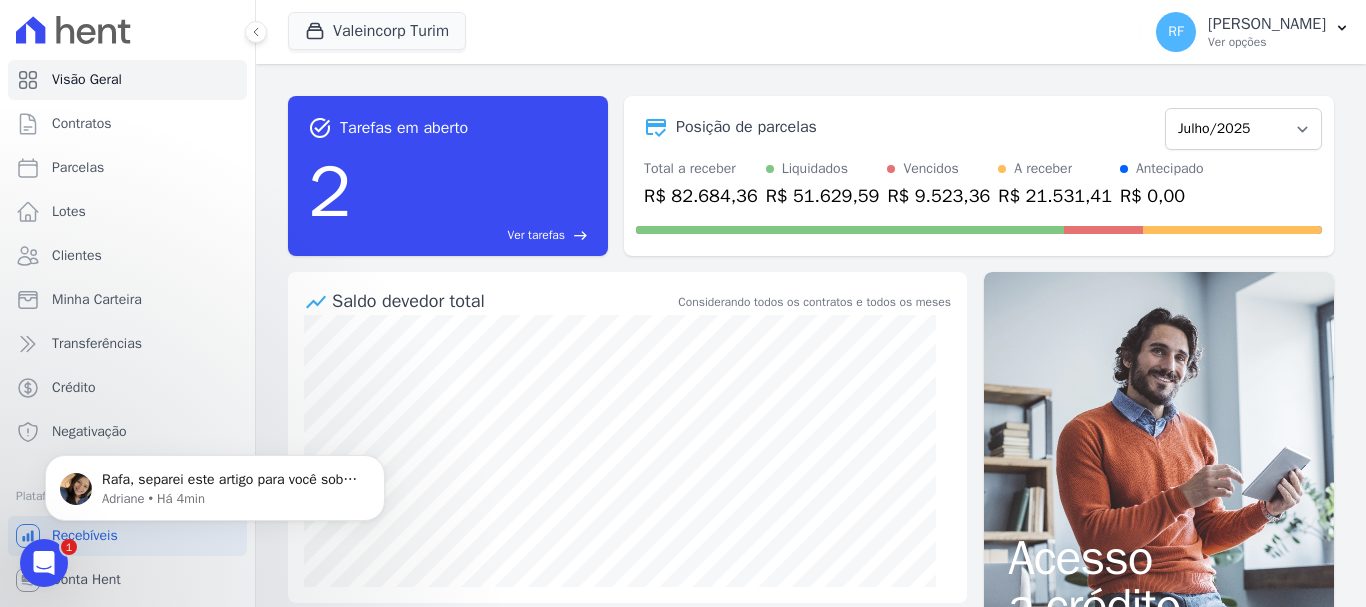 click 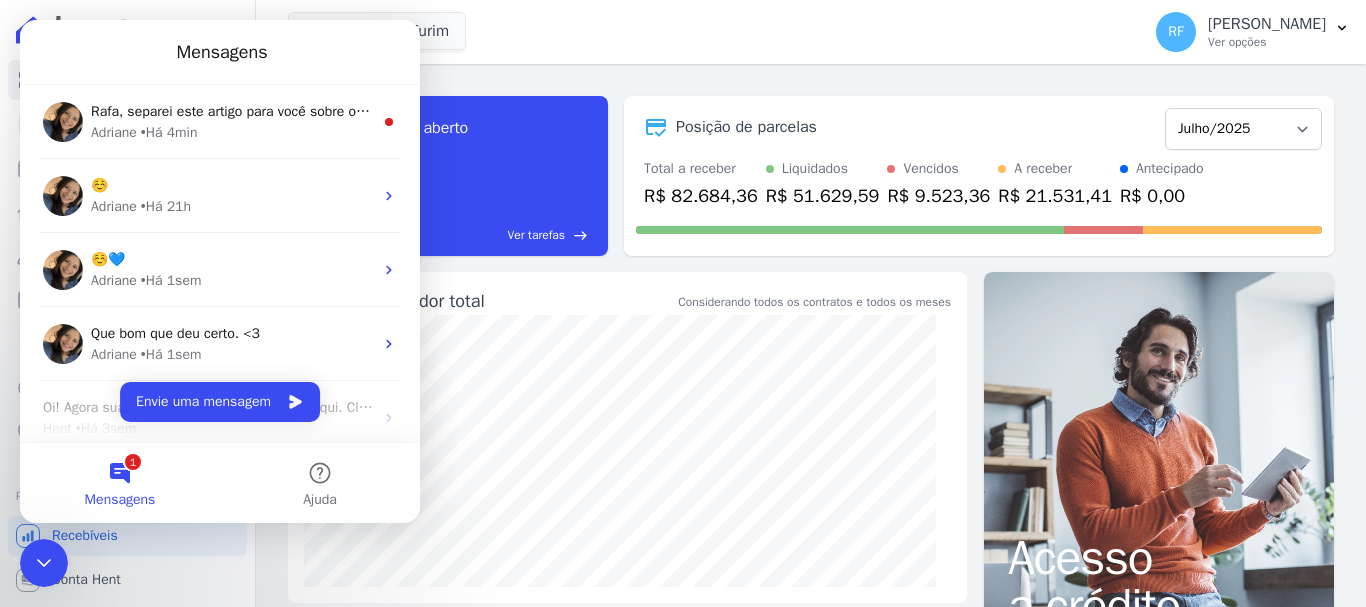 scroll, scrollTop: 0, scrollLeft: 0, axis: both 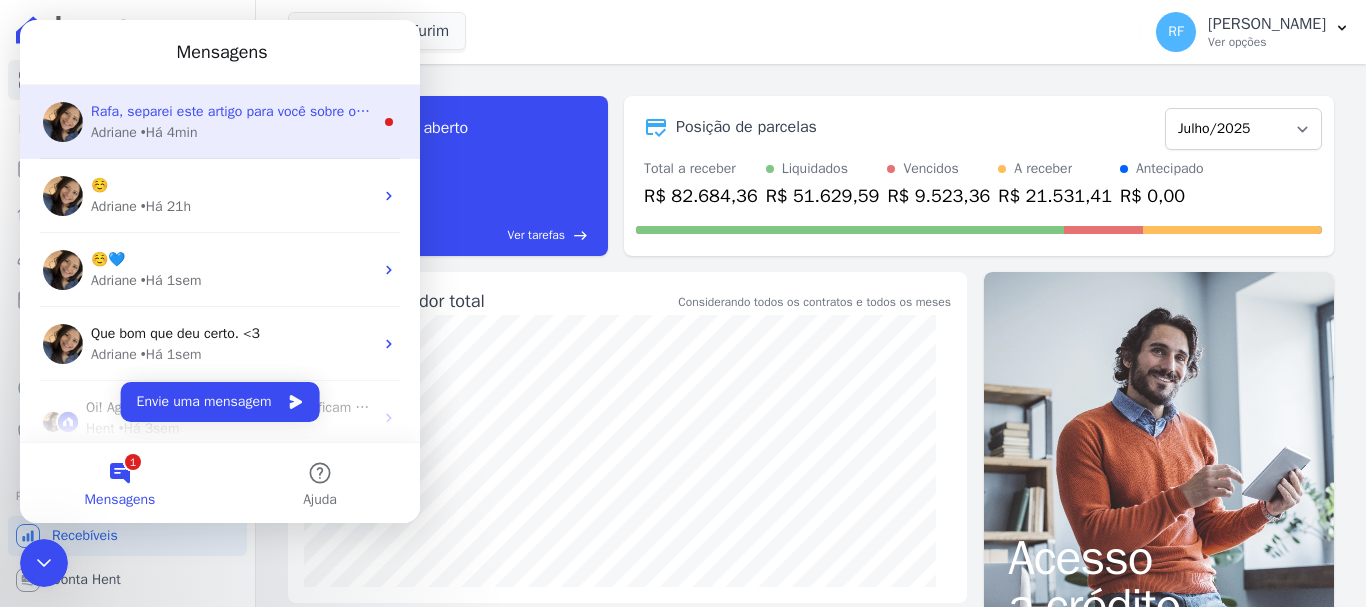 click on "Rafa, separei este artigo para você sobre os status que a parcela pode apresentar:" at bounding box center (346, 111) 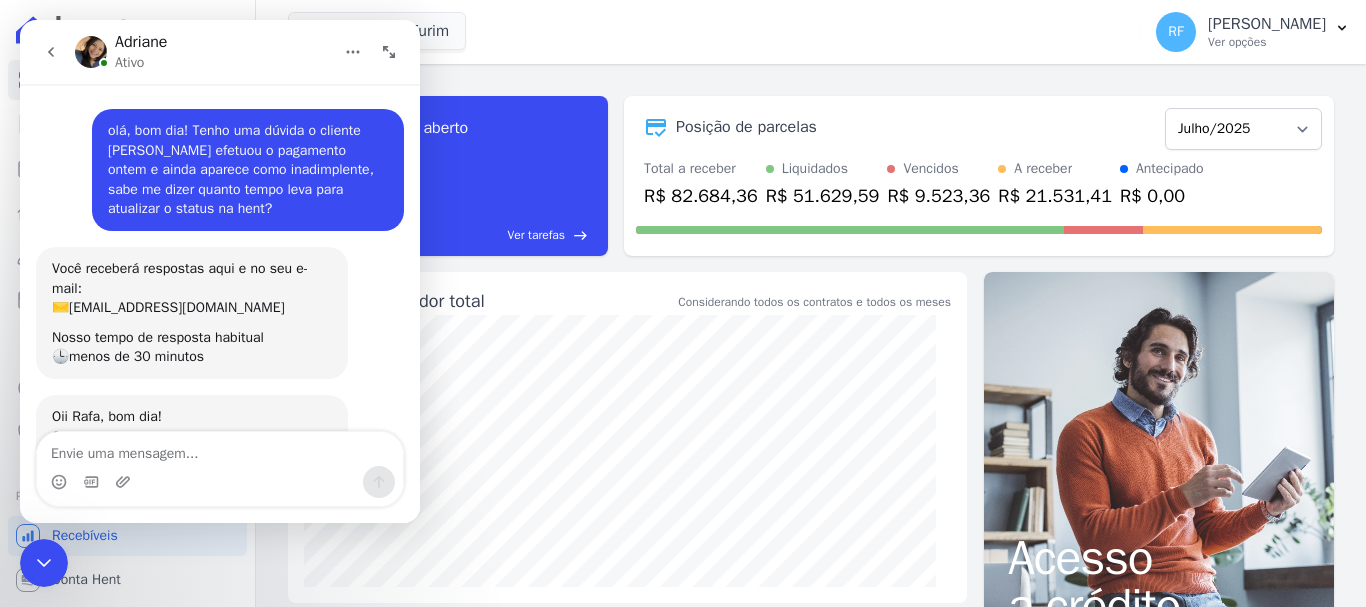 scroll, scrollTop: 3, scrollLeft: 0, axis: vertical 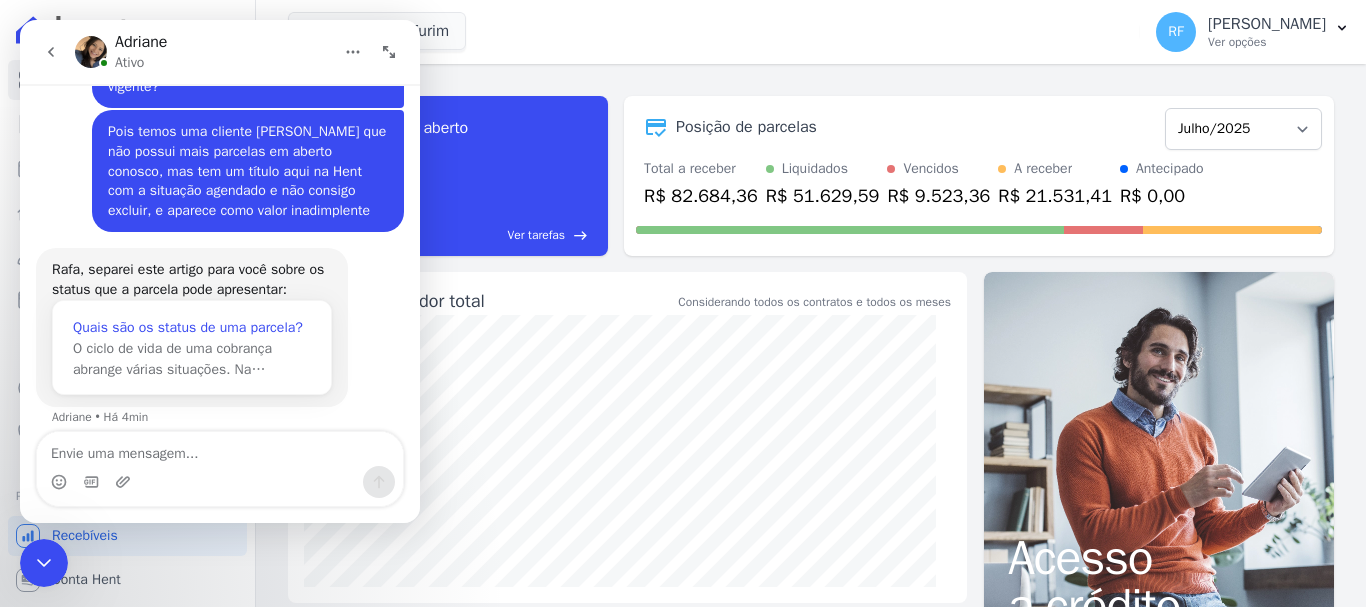click on "Quais são os status de uma parcela?" at bounding box center [192, 327] 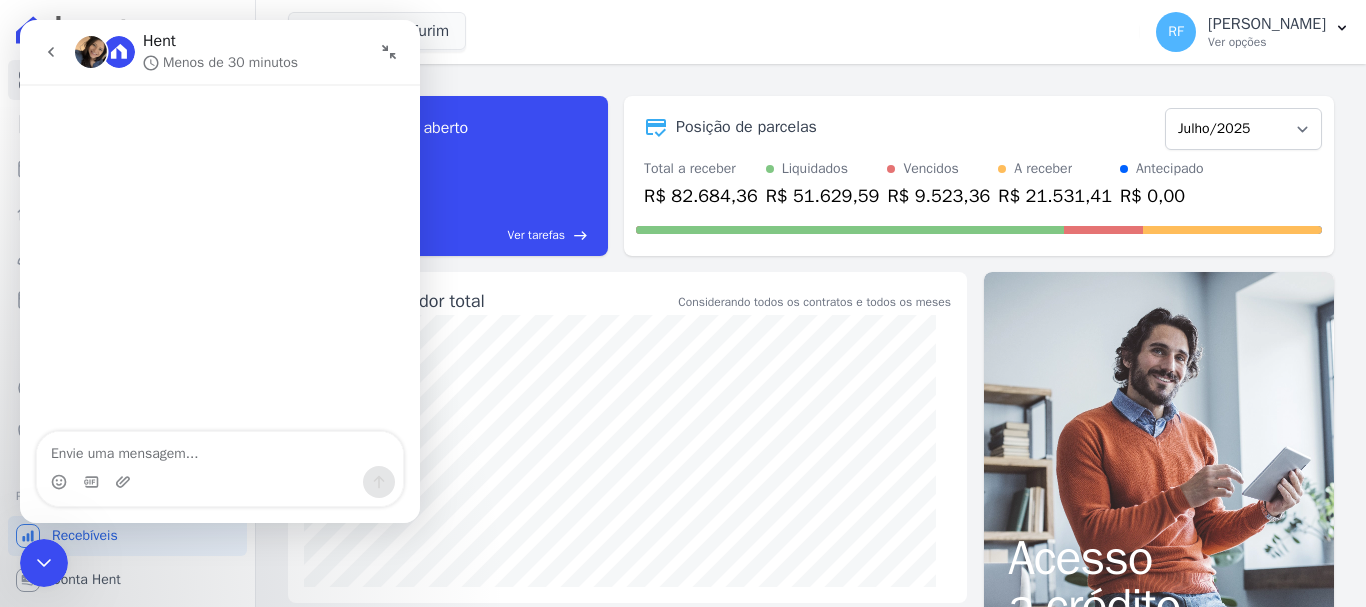 scroll, scrollTop: 0, scrollLeft: 0, axis: both 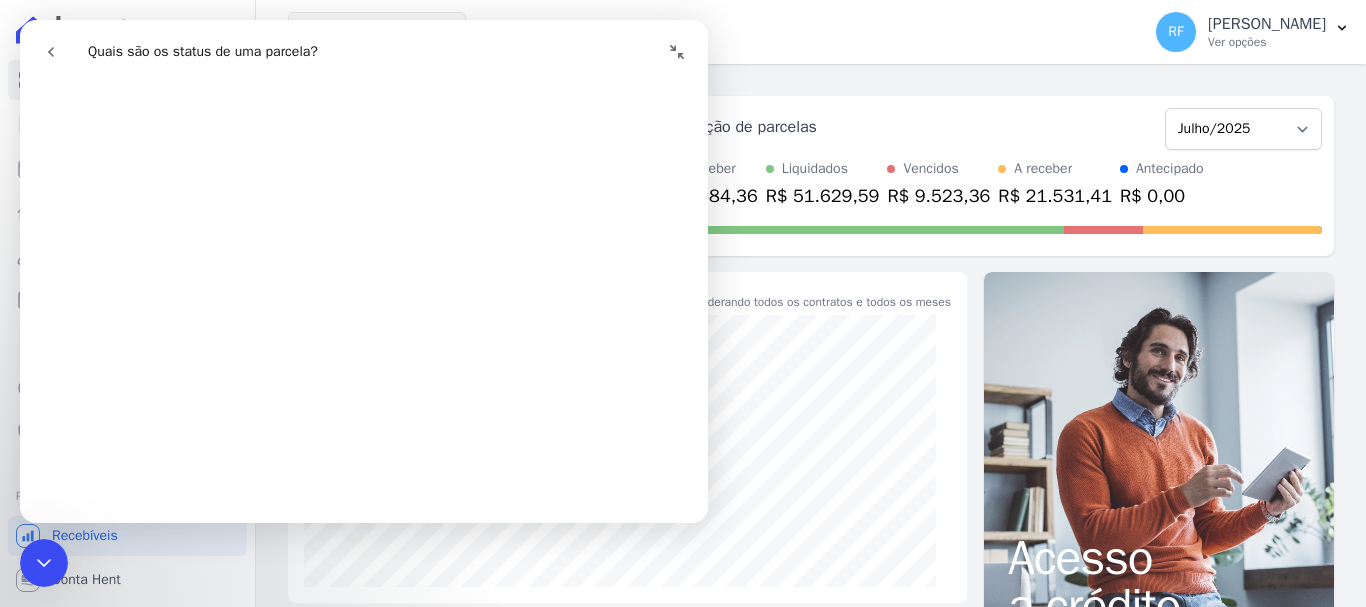 click 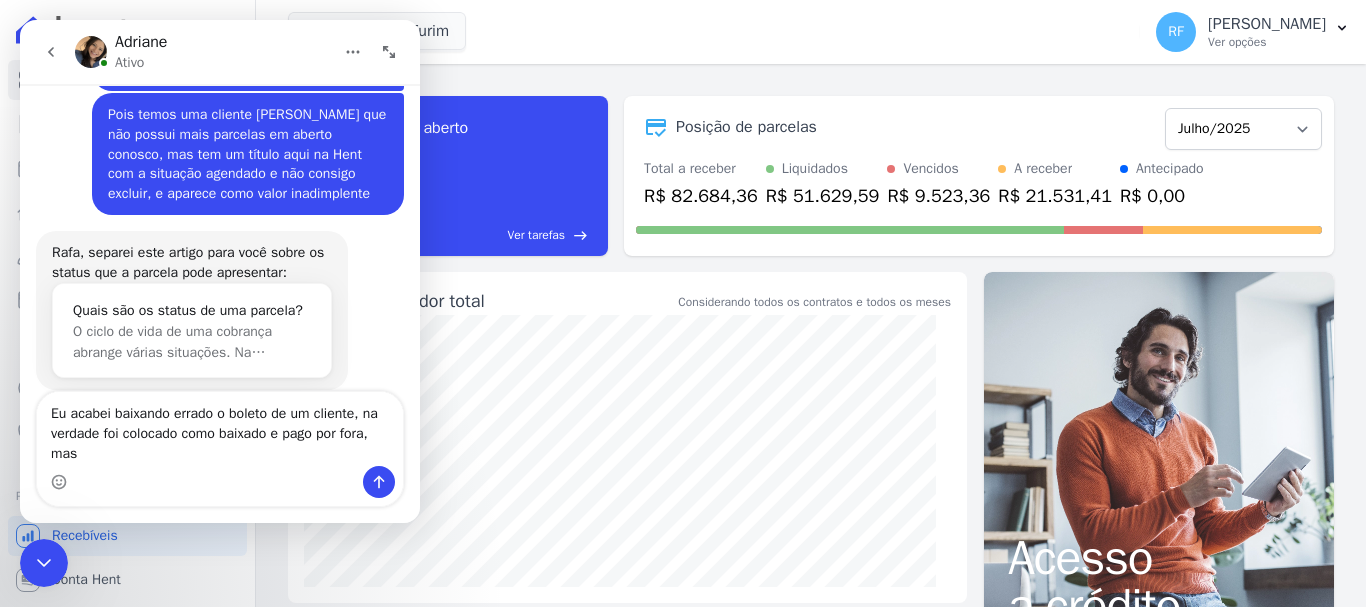scroll, scrollTop: 1506, scrollLeft: 0, axis: vertical 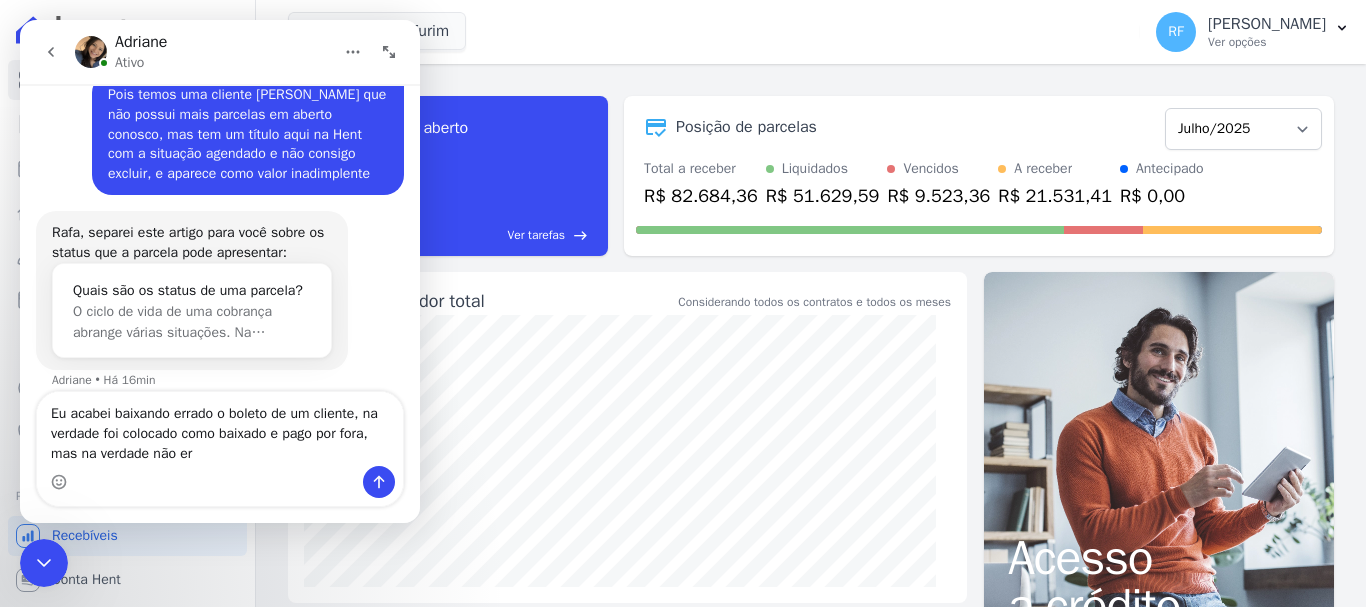 type on "Eu acabei baixando errado o boleto de um cliente, na verdade foi colocado como baixado e pago por fora, mas na verdade não era" 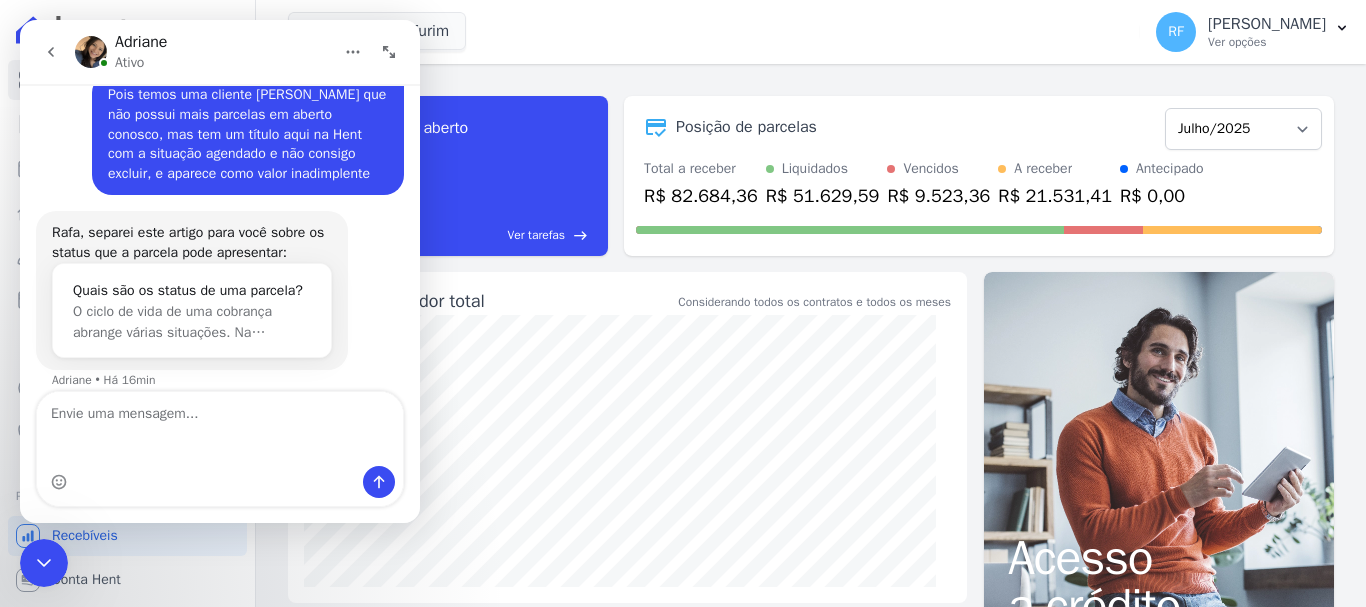 scroll, scrollTop: 1584, scrollLeft: 0, axis: vertical 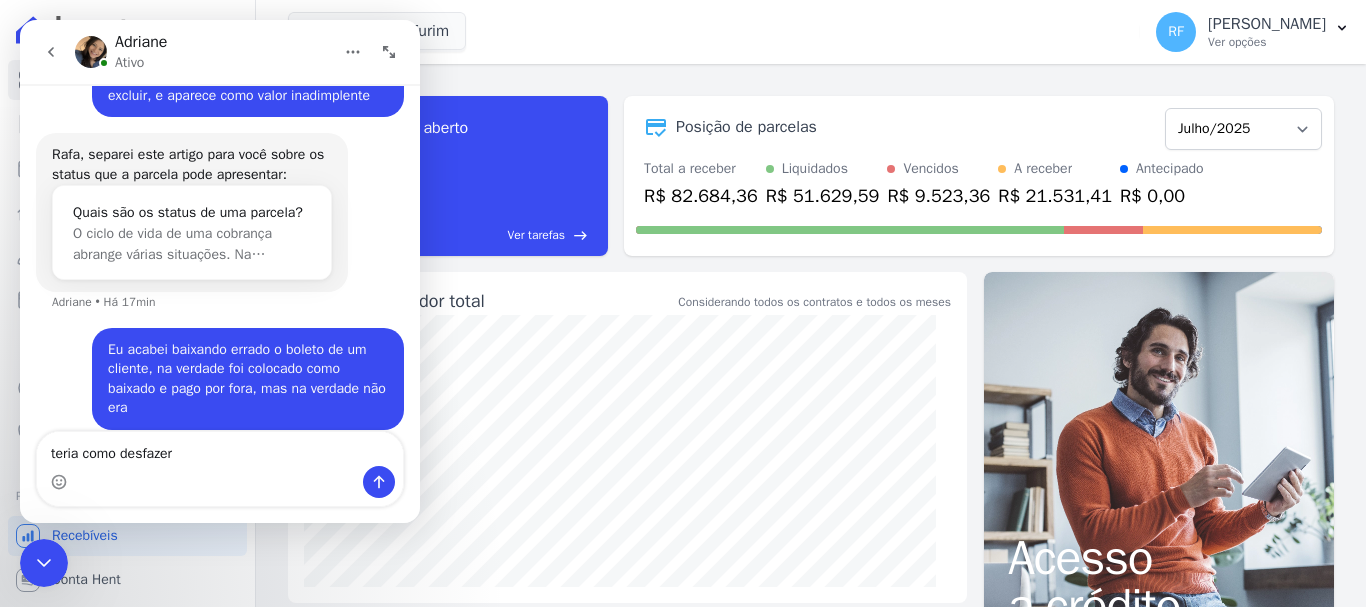 type on "teria como desfazer?" 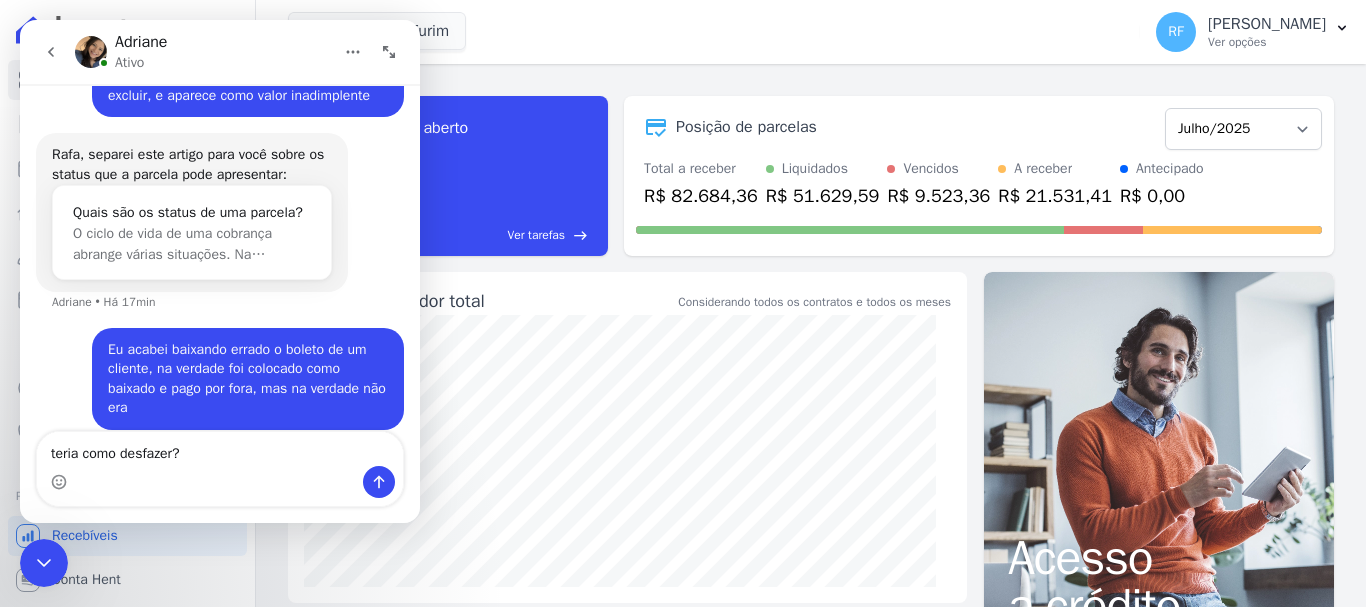 type 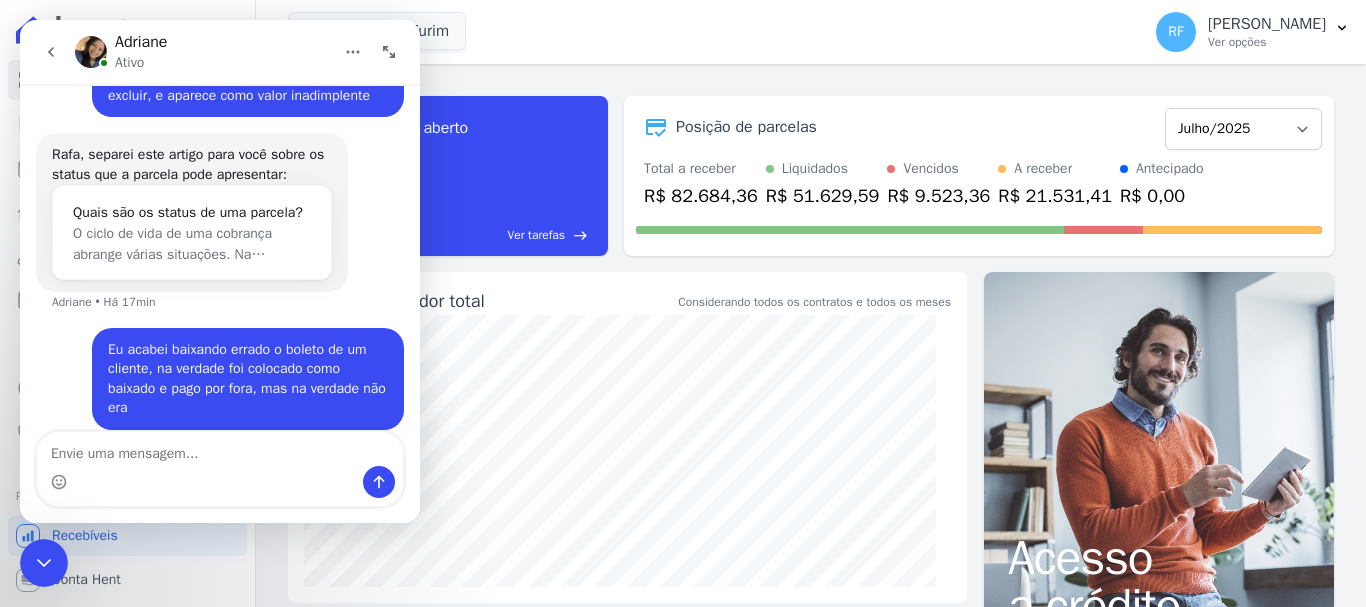 scroll, scrollTop: 1630, scrollLeft: 0, axis: vertical 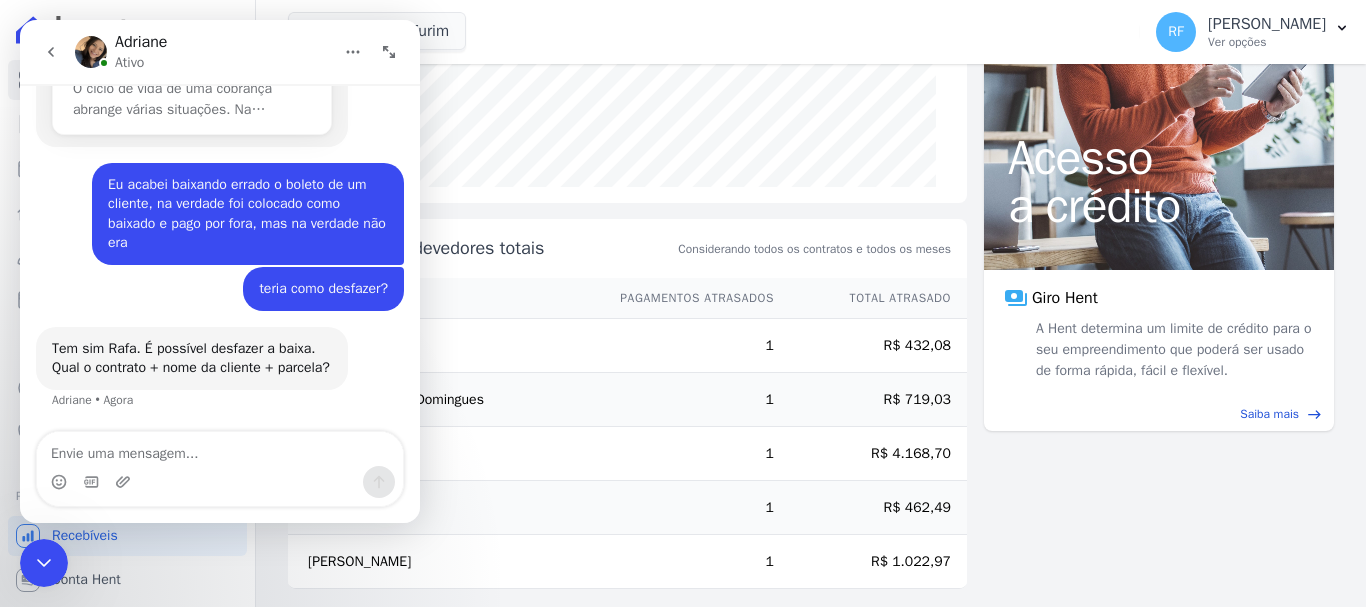 click 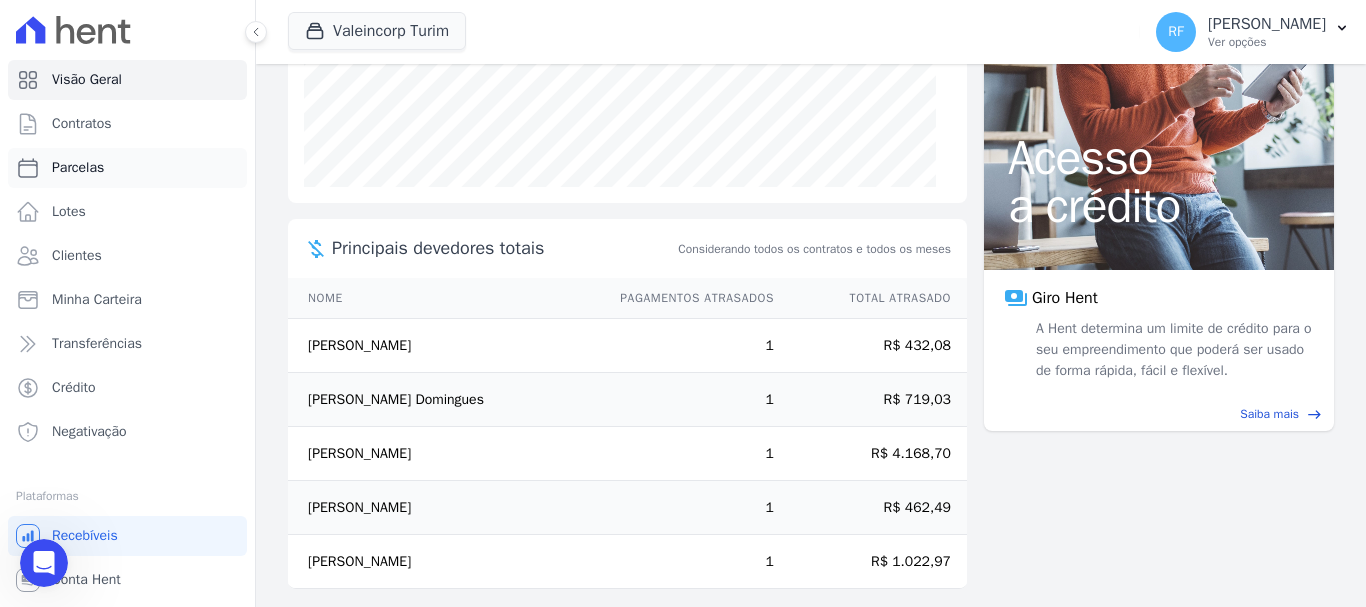 scroll, scrollTop: 0, scrollLeft: 0, axis: both 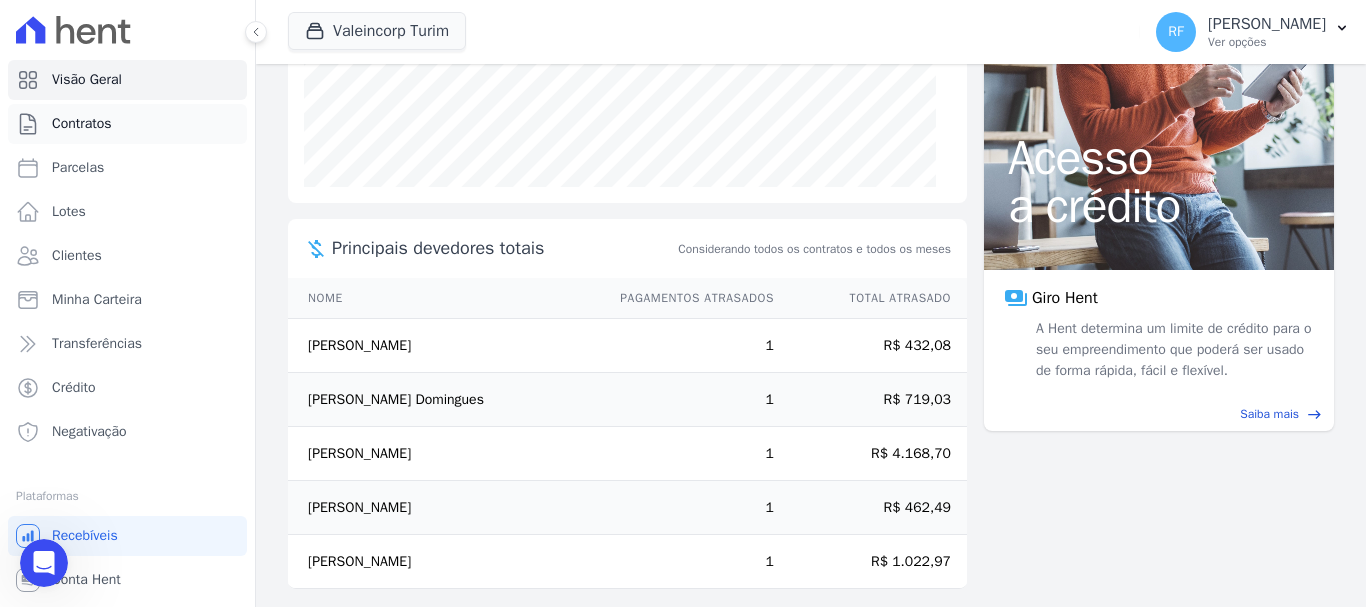 click on "Contratos" at bounding box center (127, 124) 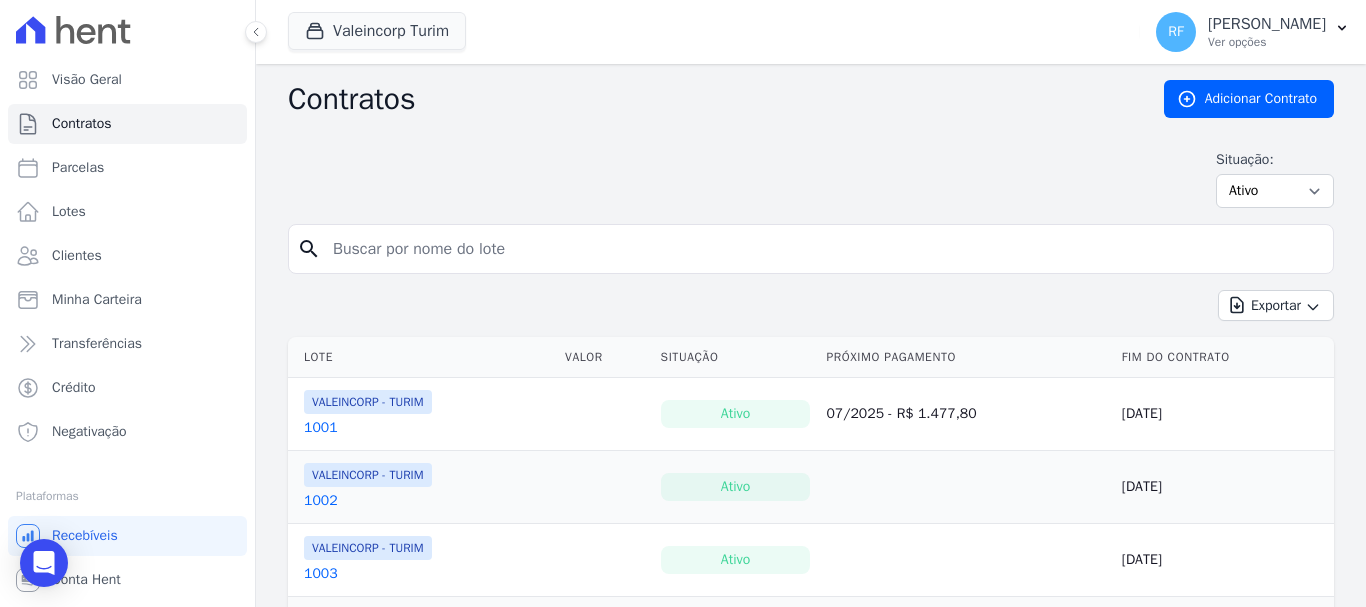 click at bounding box center (823, 249) 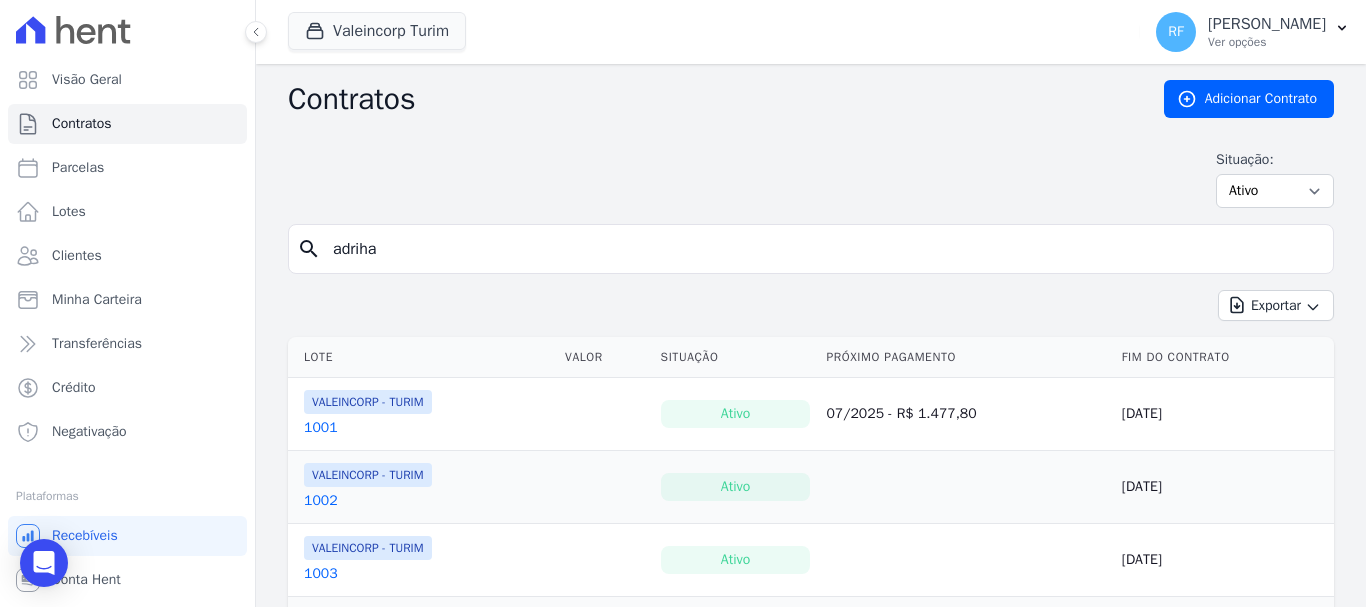type on "adriha" 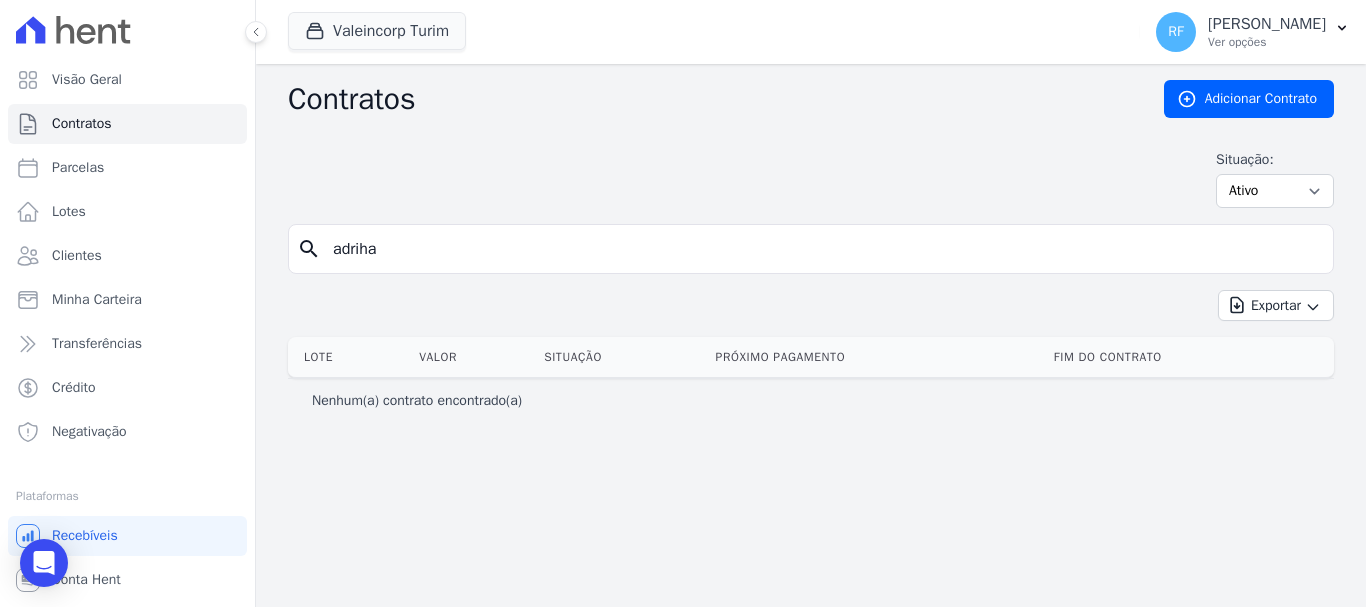 click on "adriha" at bounding box center (823, 249) 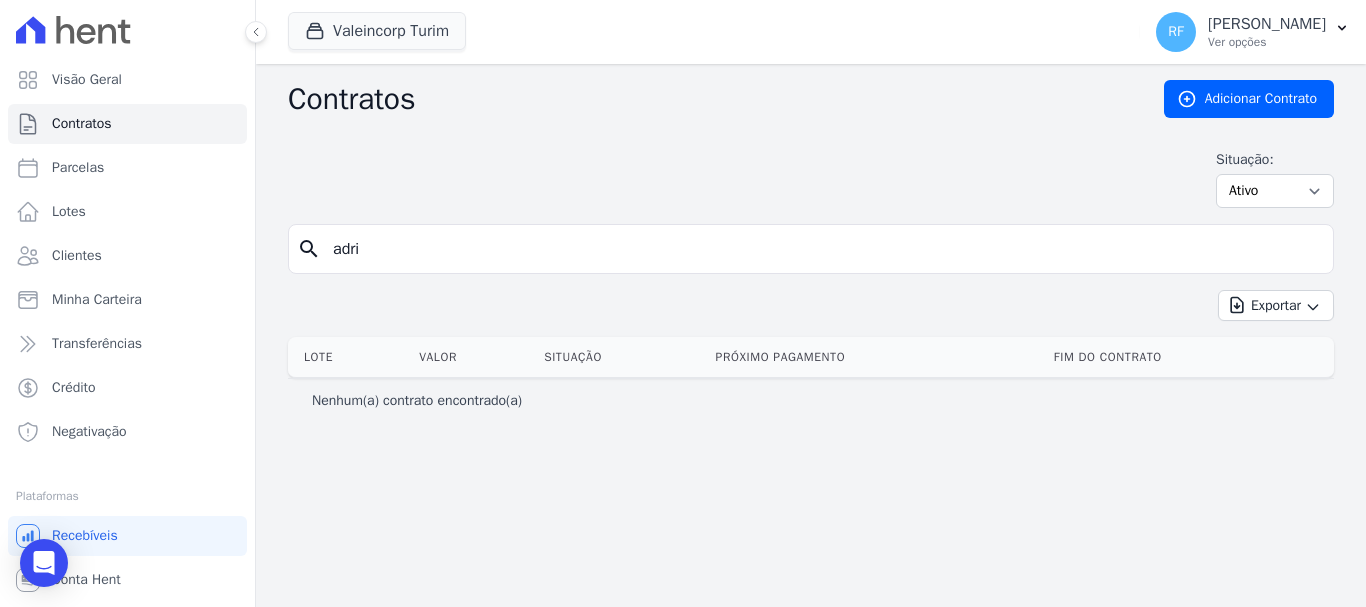 type on "adri" 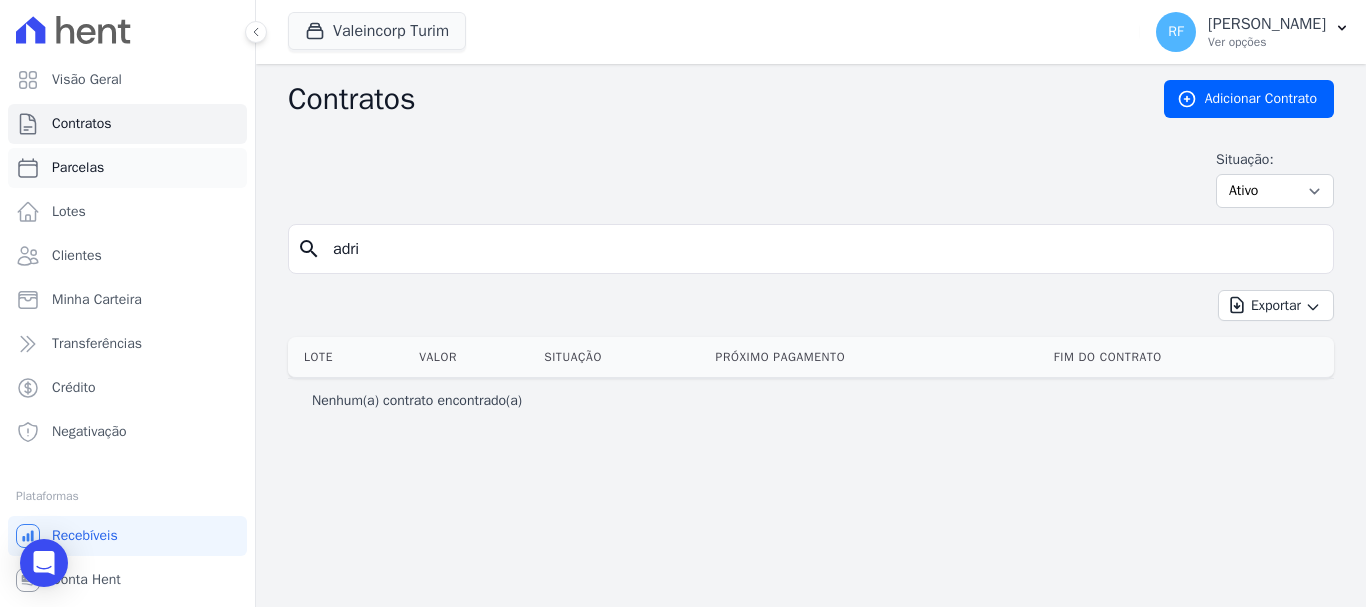 click on "Parcelas" at bounding box center (127, 168) 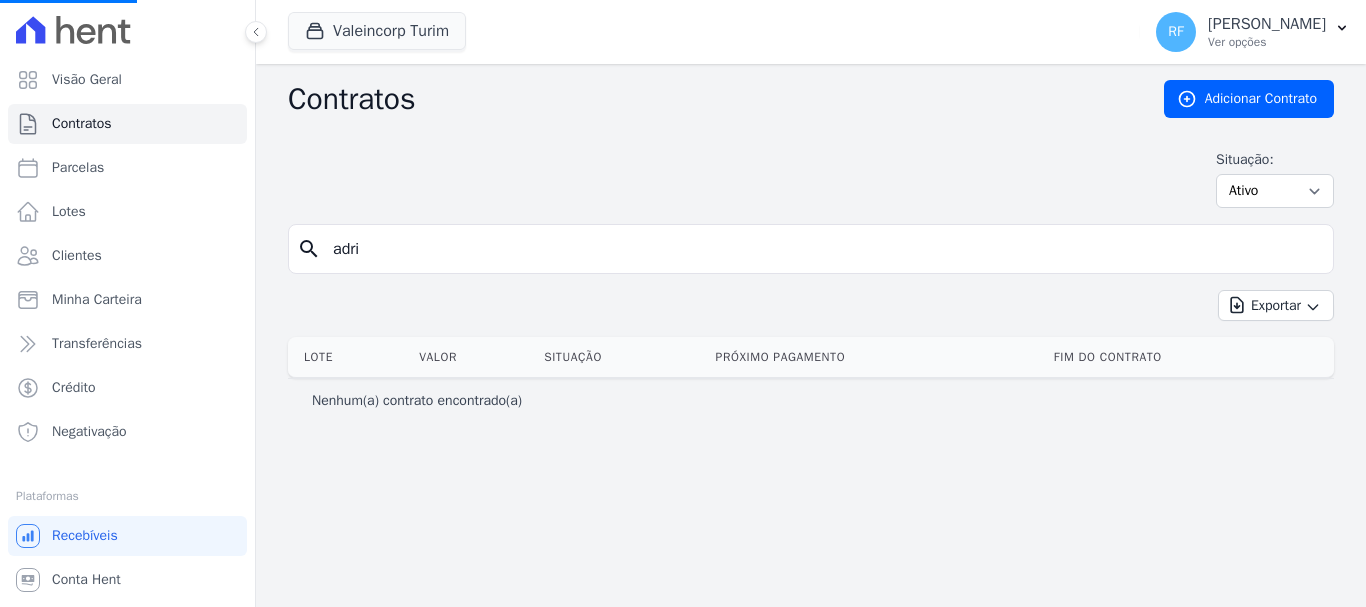 select 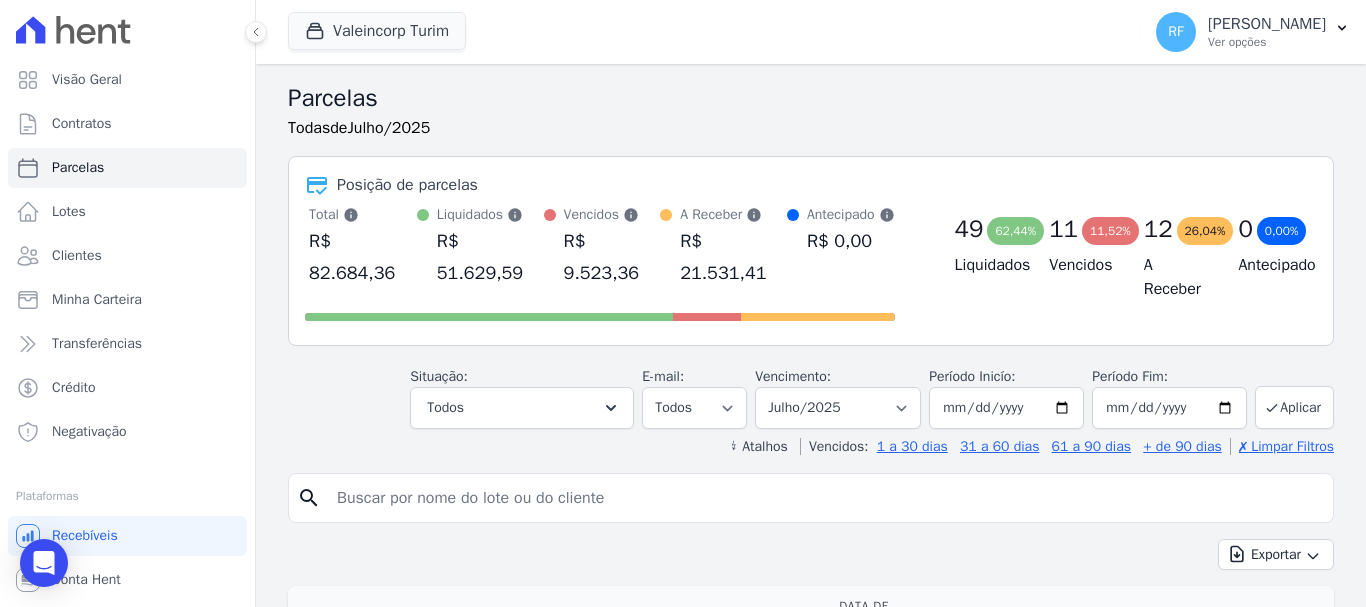click at bounding box center [825, 498] 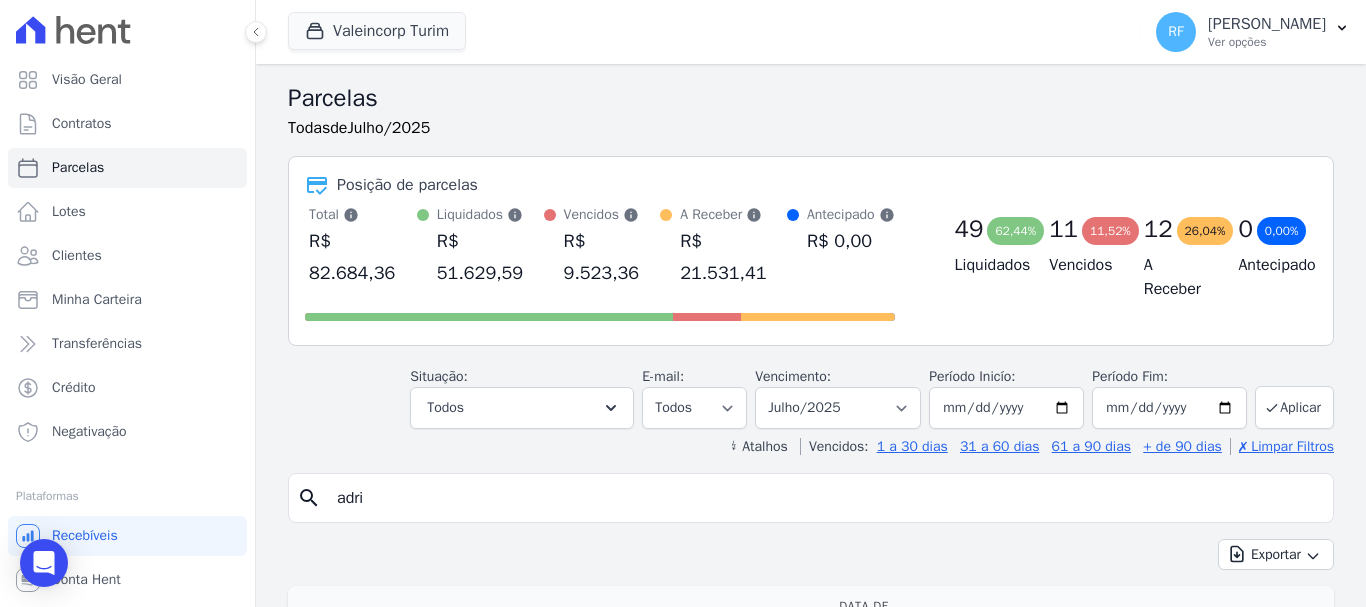 type on "adri" 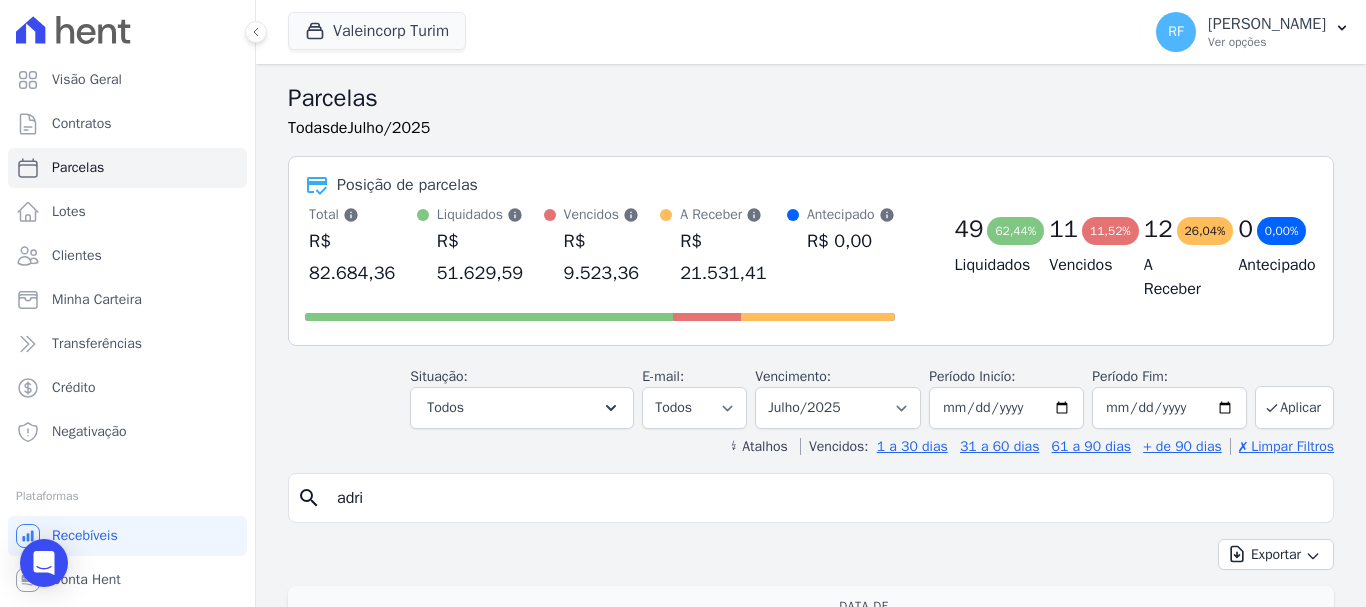 select 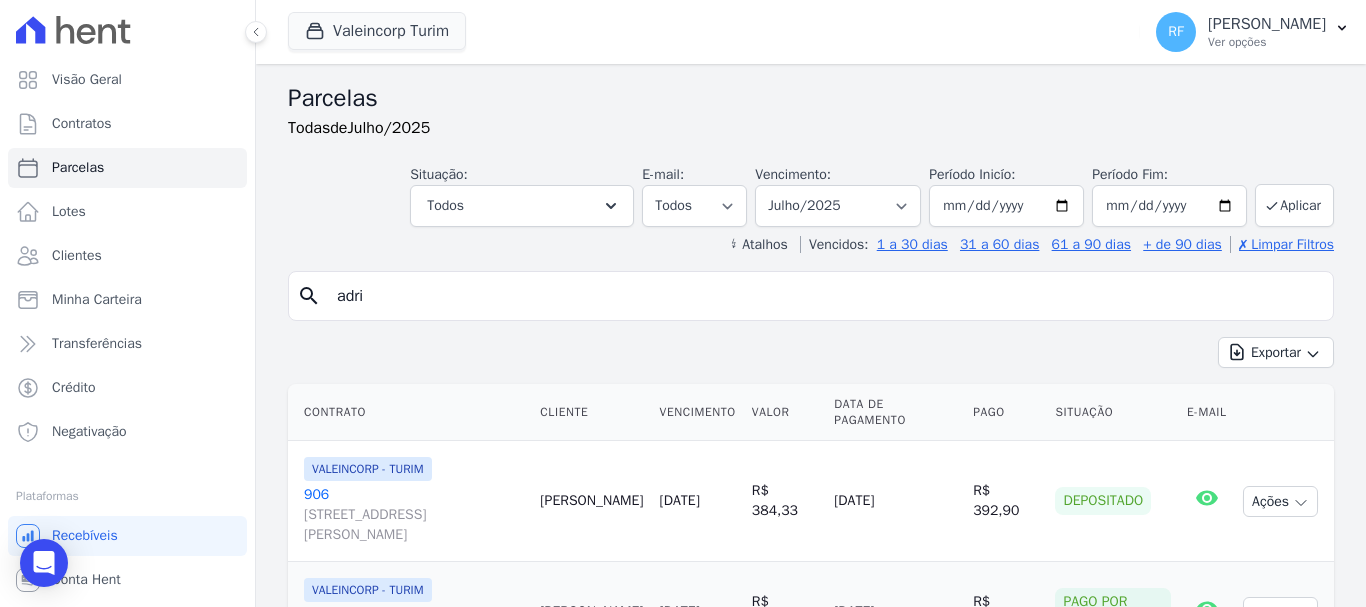 scroll, scrollTop: 137, scrollLeft: 0, axis: vertical 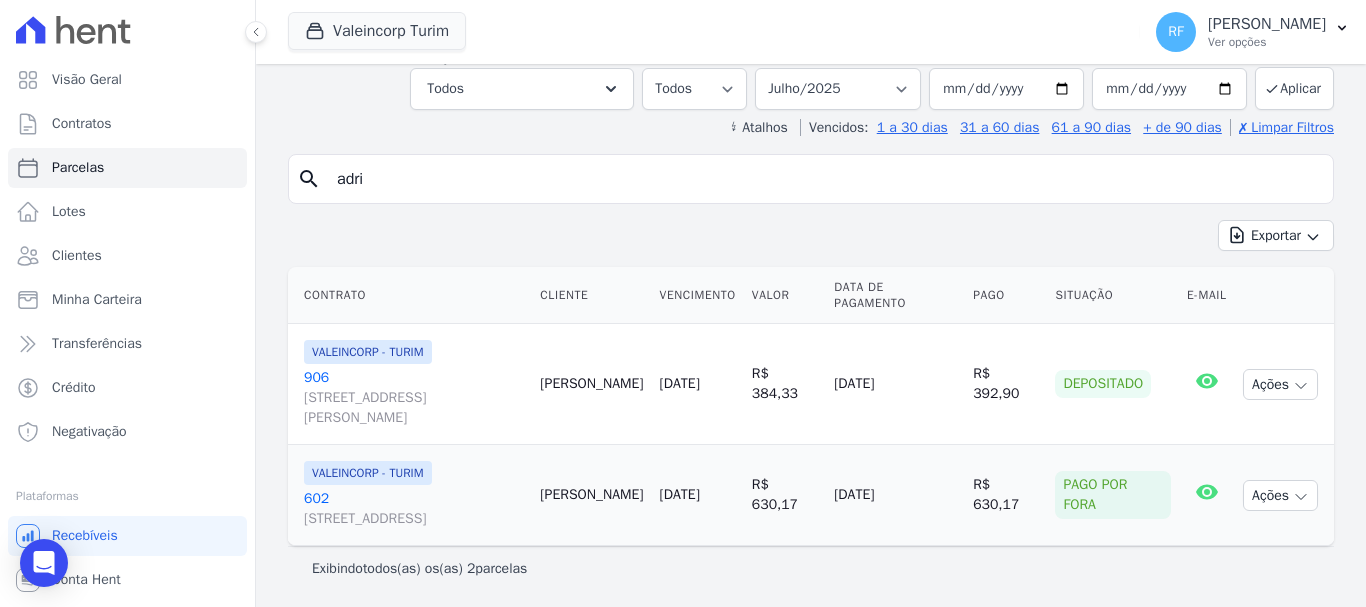 click on "Avenida Independência , 1240,  AP 41 ,  Independência" at bounding box center (414, 519) 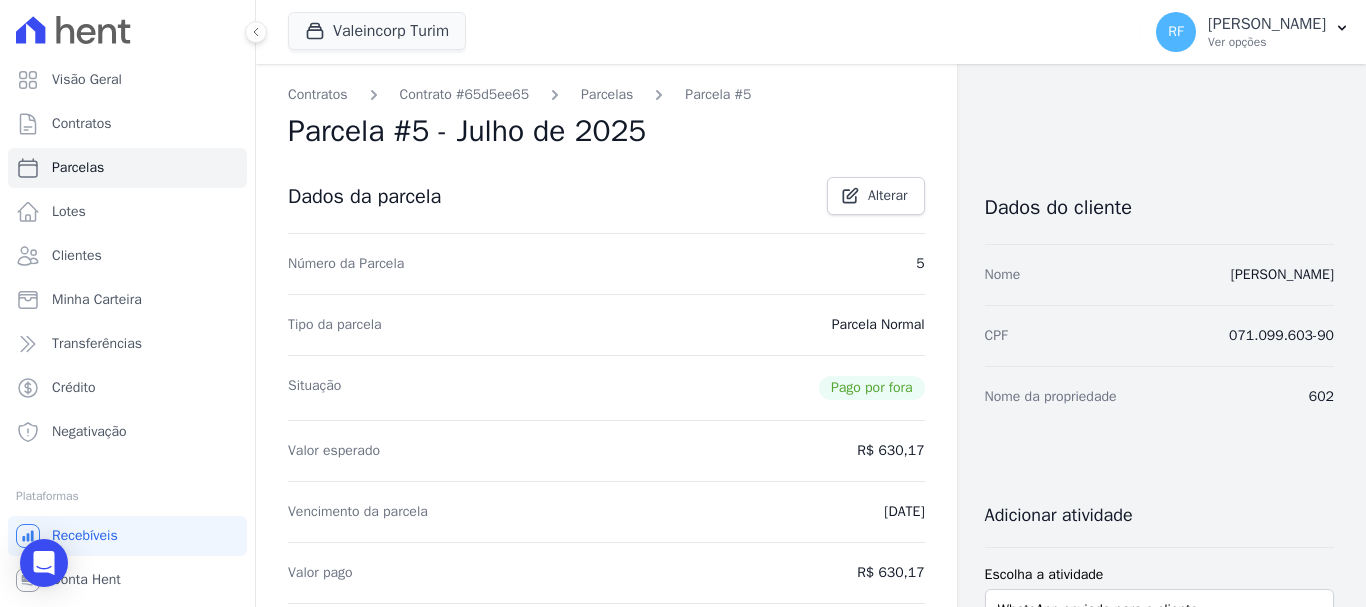 click on "Dados do cliente" at bounding box center (1159, 202) 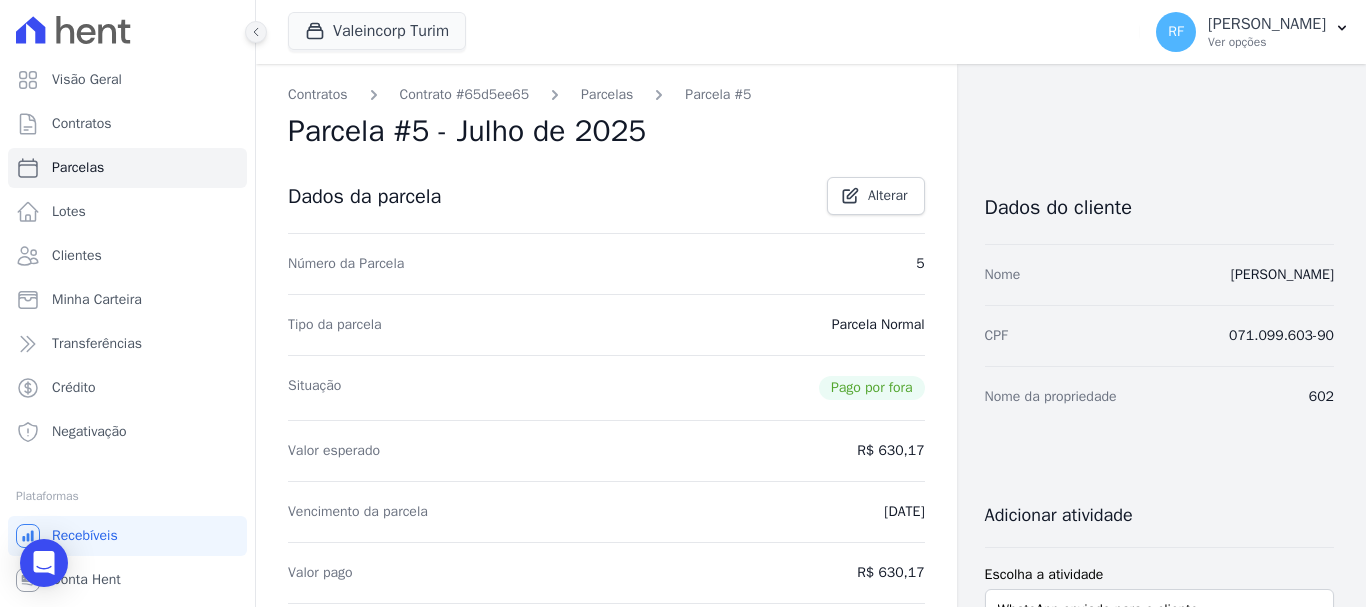 click 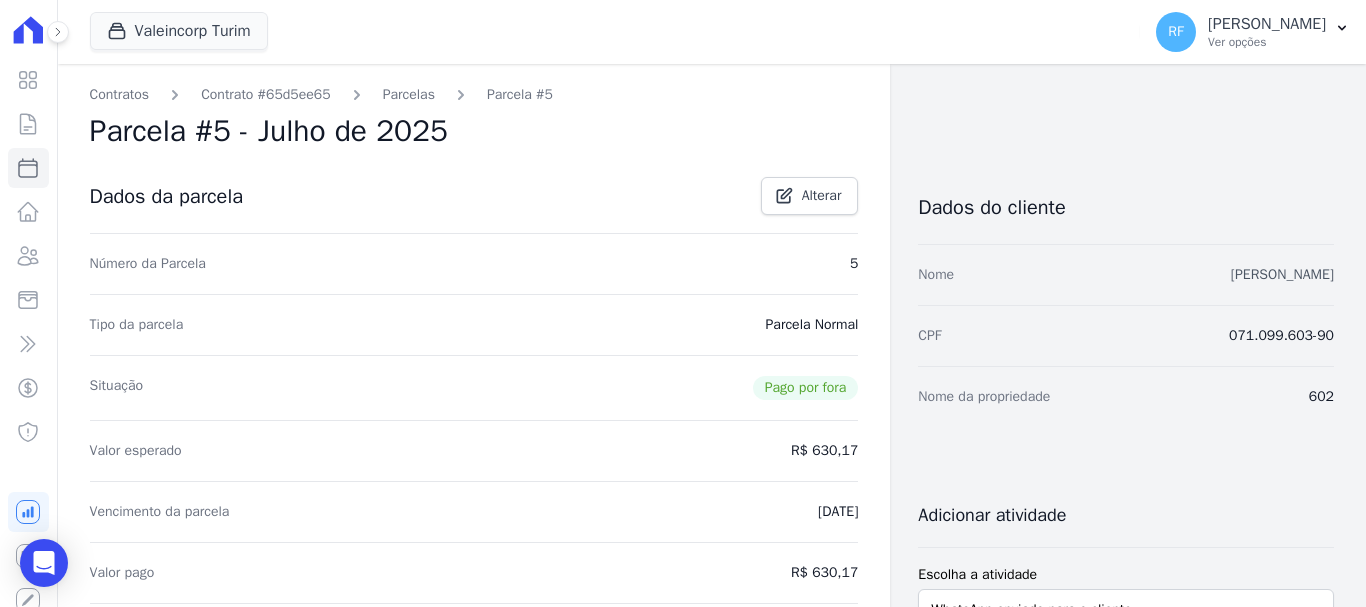 drag, startPoint x: 1094, startPoint y: 269, endPoint x: 1309, endPoint y: 273, distance: 215.0372 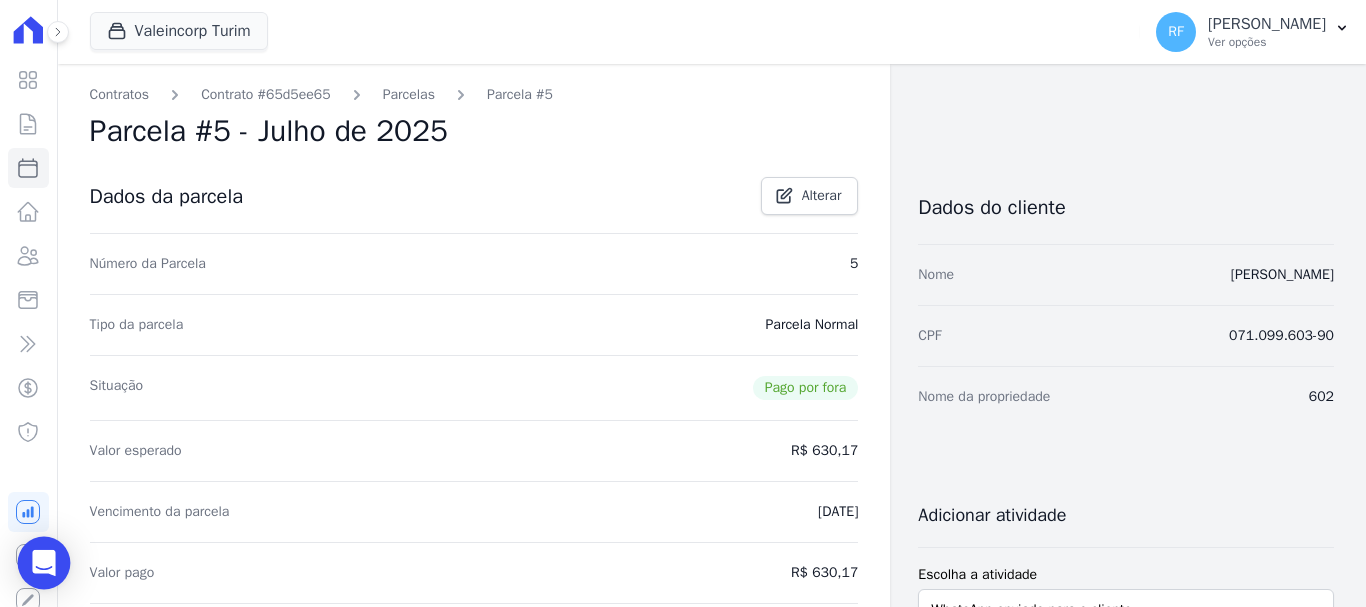 click 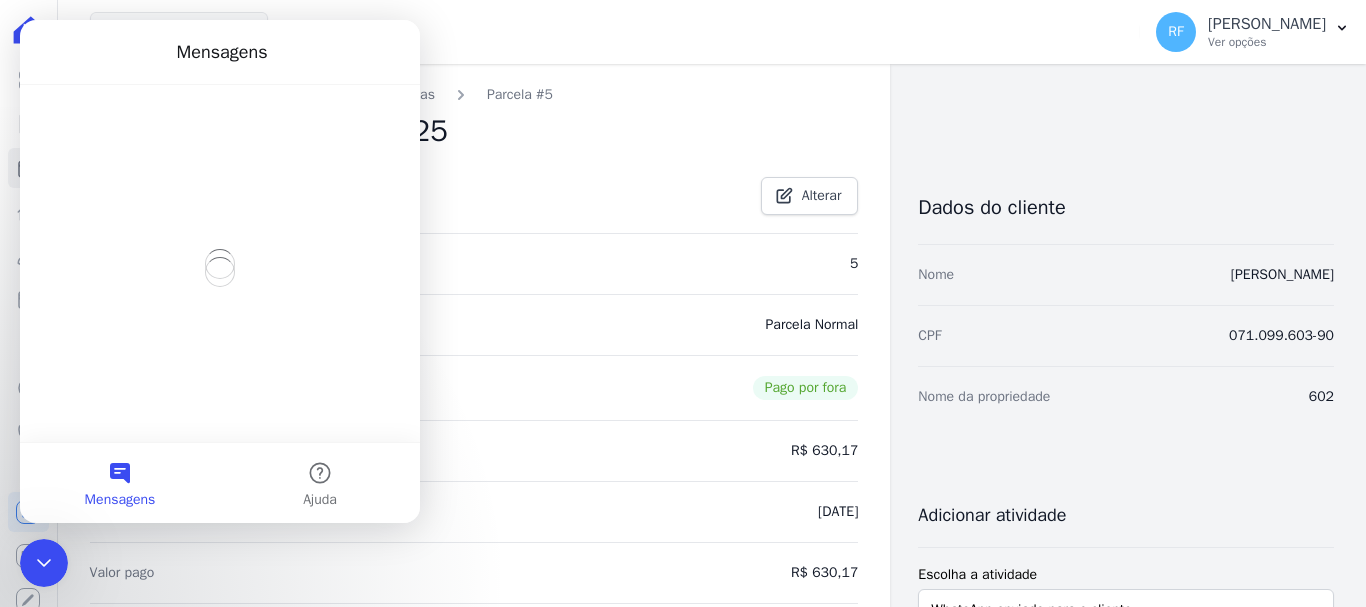scroll, scrollTop: 0, scrollLeft: 0, axis: both 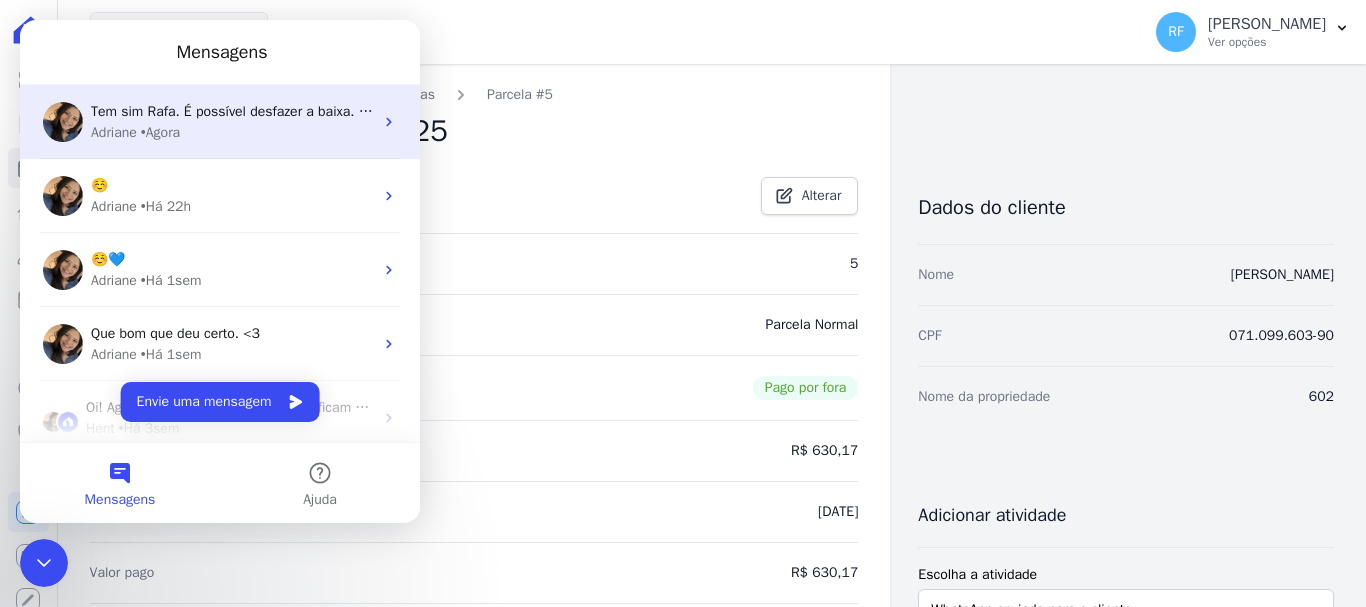 click on "•  Agora" at bounding box center (160, 132) 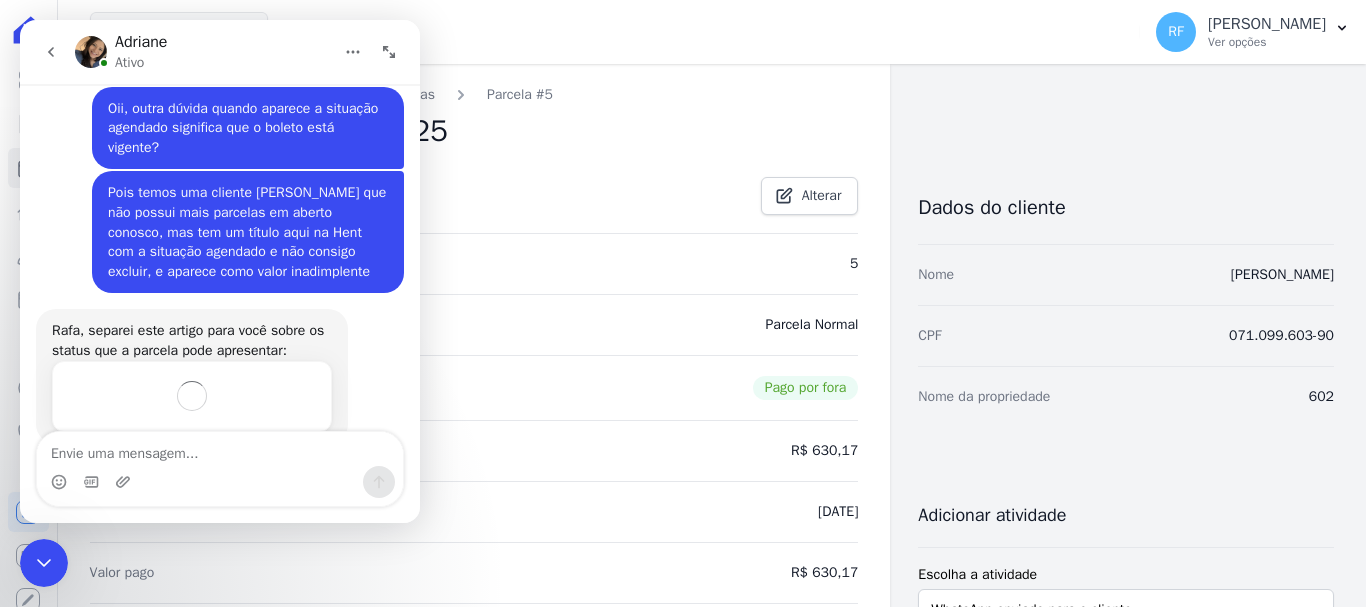 scroll, scrollTop: 1705, scrollLeft: 0, axis: vertical 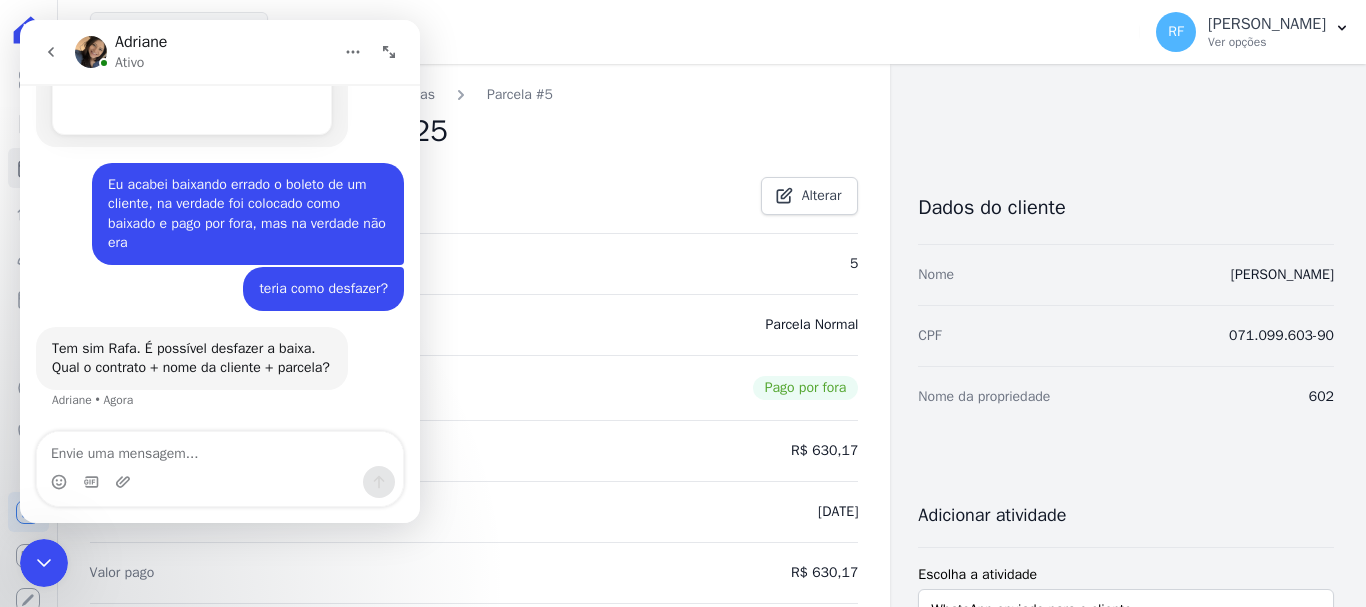 click at bounding box center (220, 449) 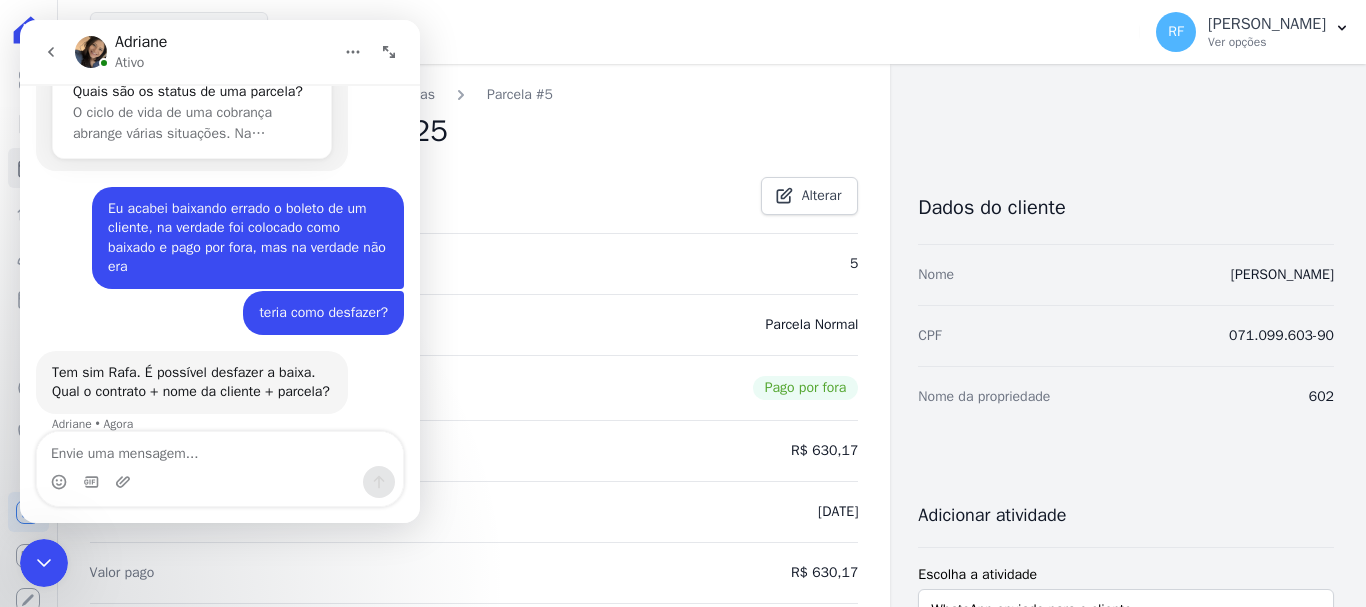 scroll, scrollTop: 1729, scrollLeft: 0, axis: vertical 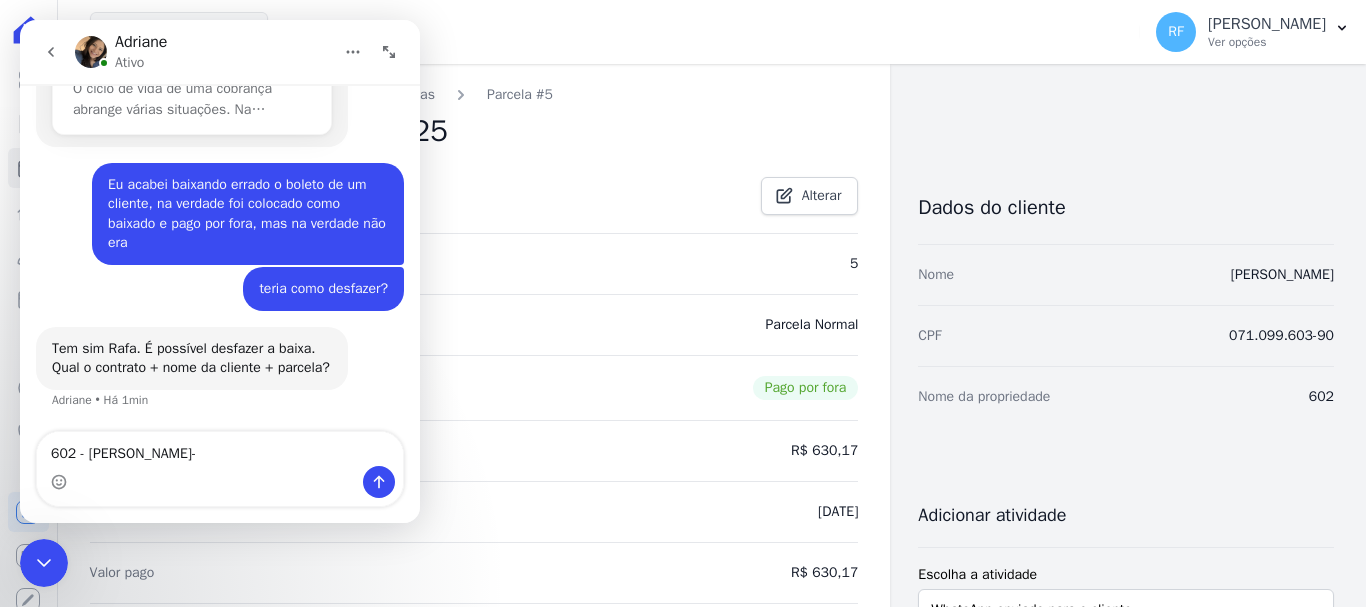 click on "Valor esperado
R$ 630,17" at bounding box center [474, 450] 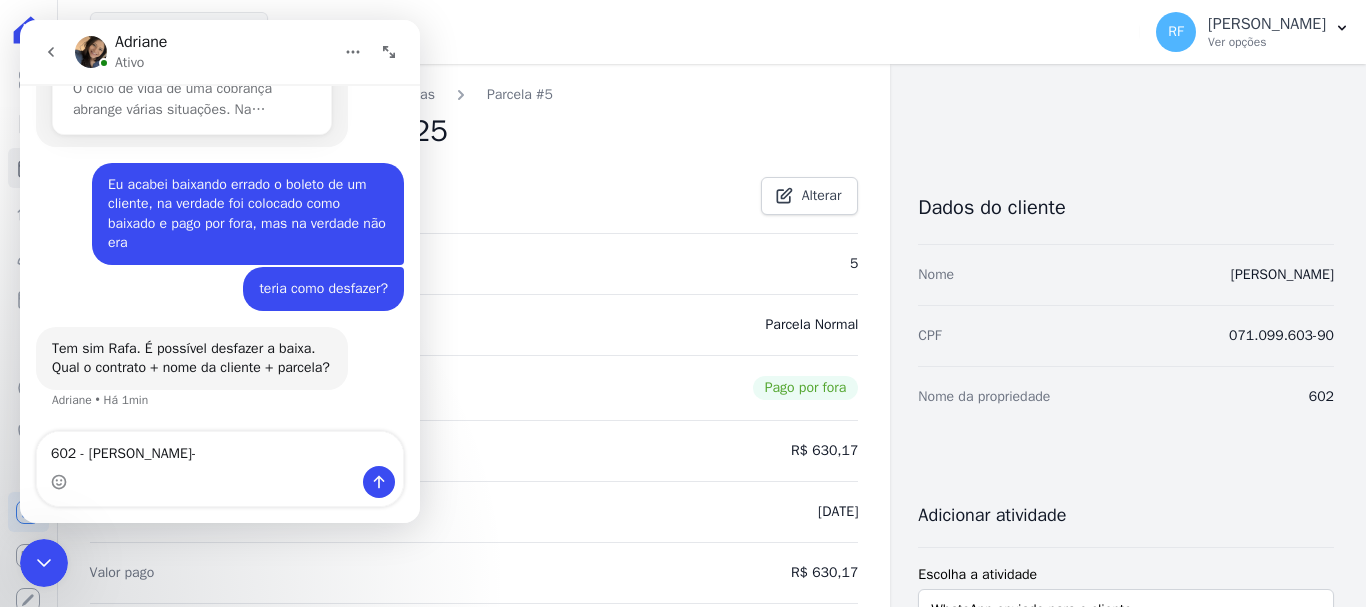 copy on "R$ 630,17" 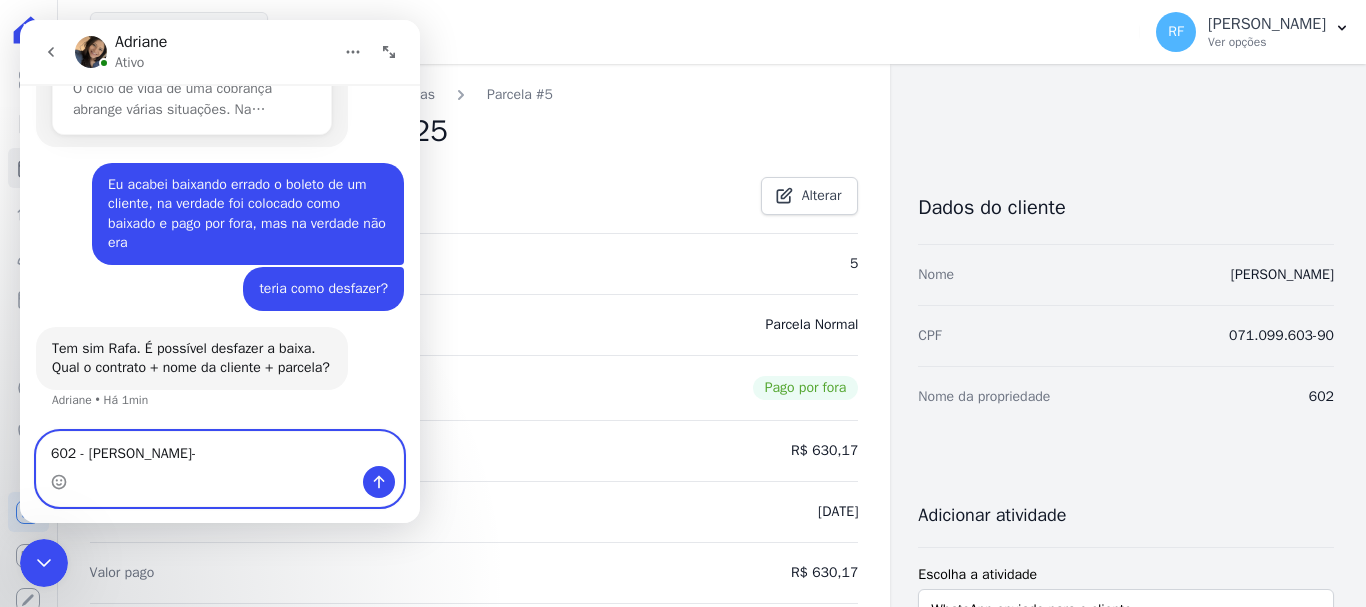 click on "602 - Adriha Kelle do Nascimento Santos-" at bounding box center (220, 449) 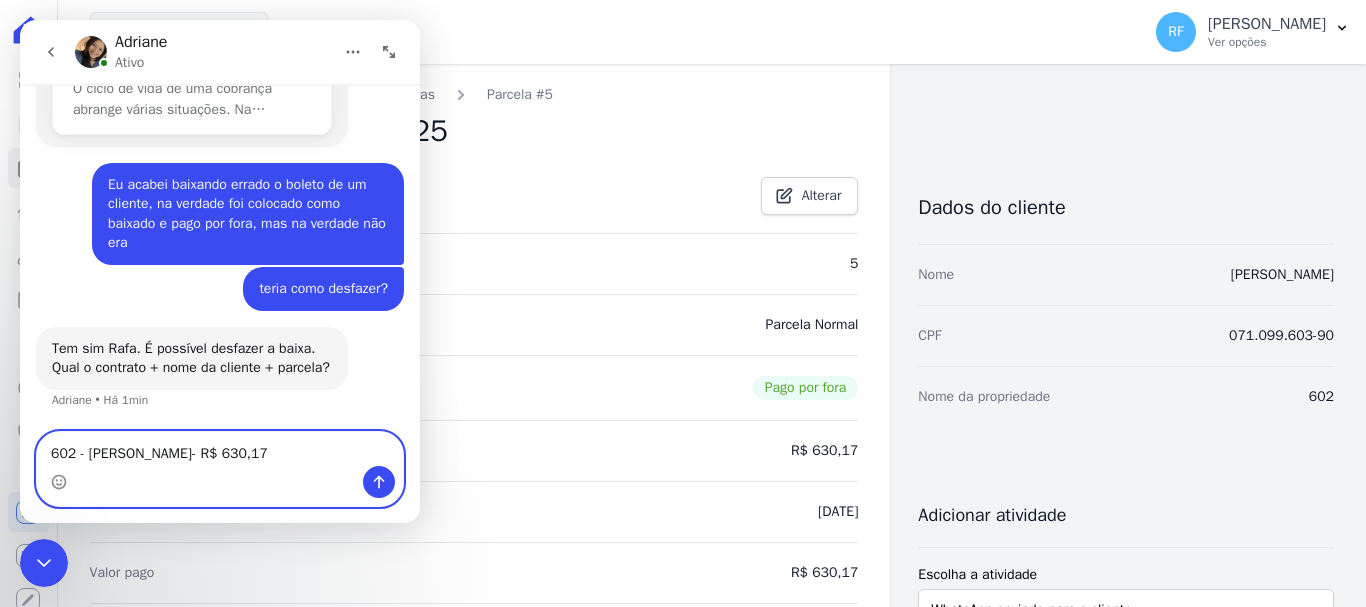 drag, startPoint x: 304, startPoint y: 452, endPoint x: 386, endPoint y: 450, distance: 82.02438 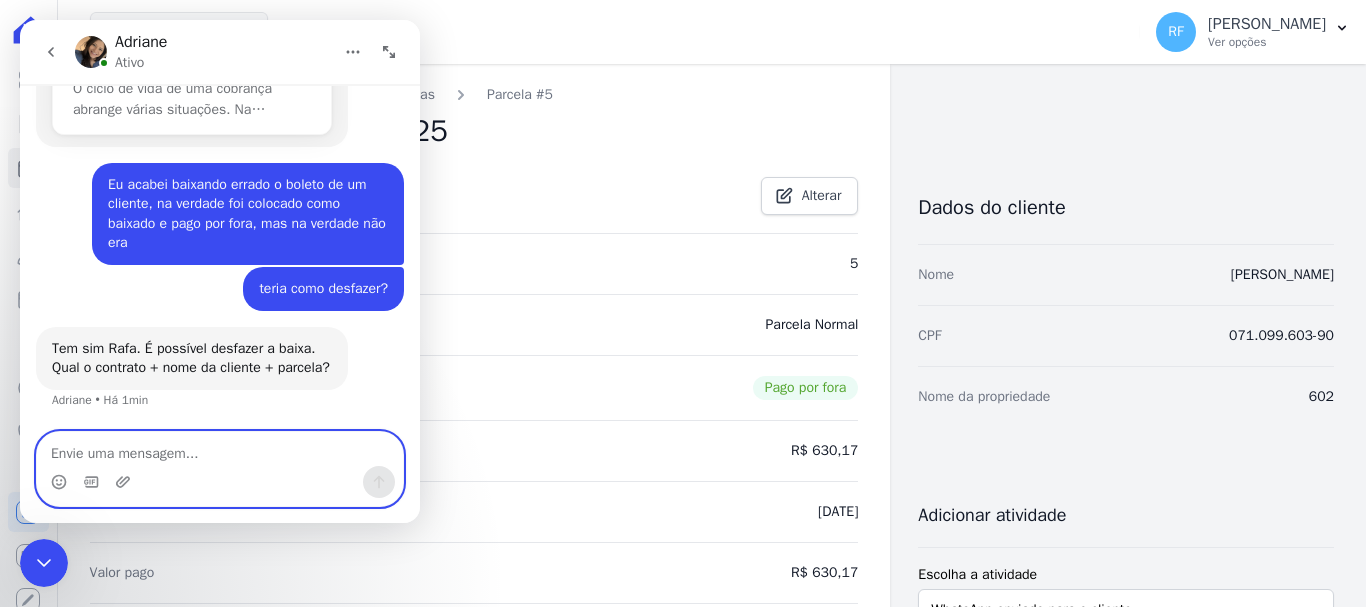 scroll, scrollTop: 1808, scrollLeft: 0, axis: vertical 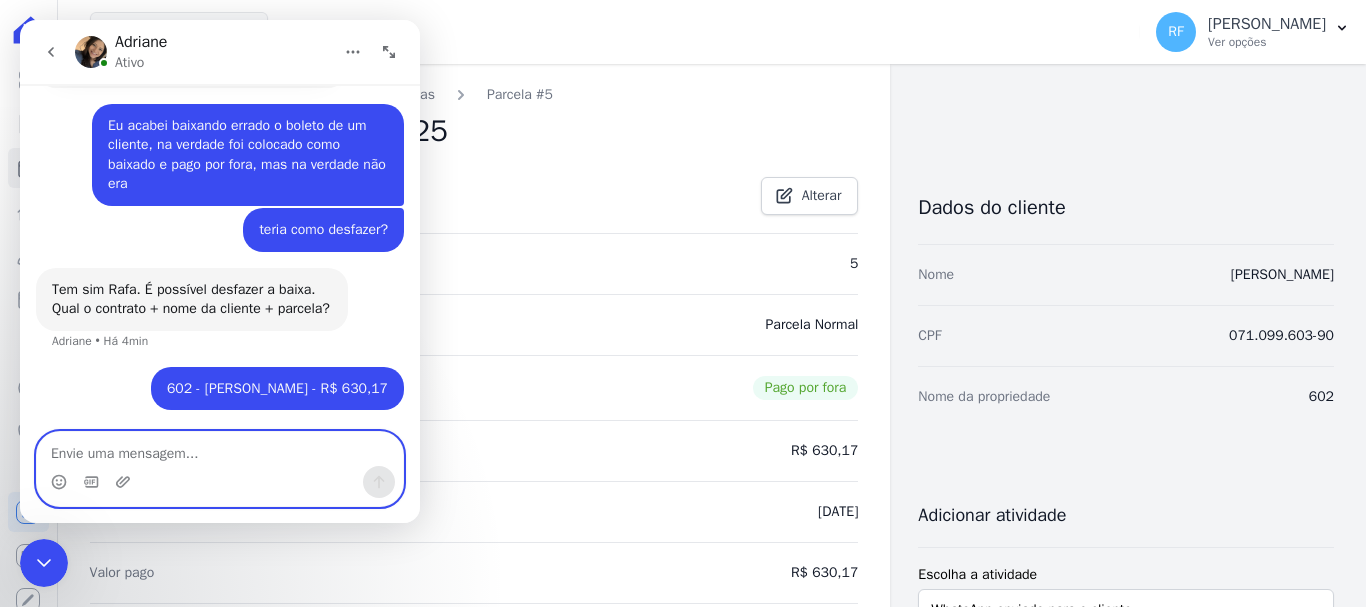 click at bounding box center [220, 449] 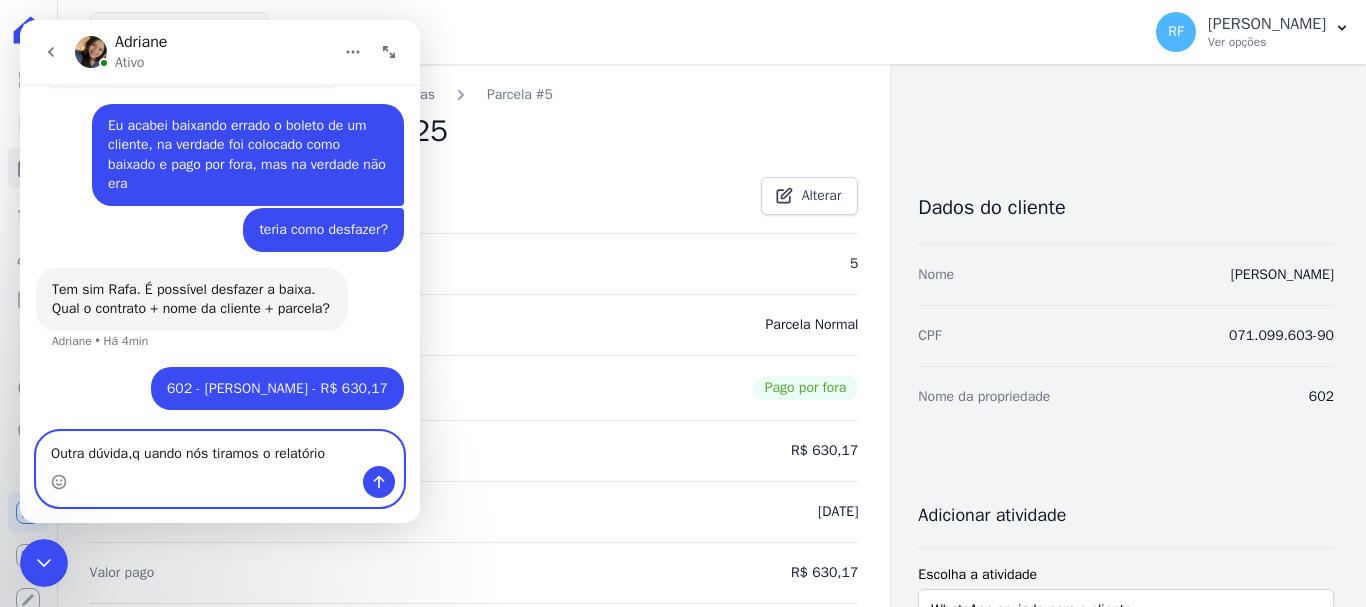 click on "Outra dúvida,q uando nós tiramos o relatório" at bounding box center [220, 449] 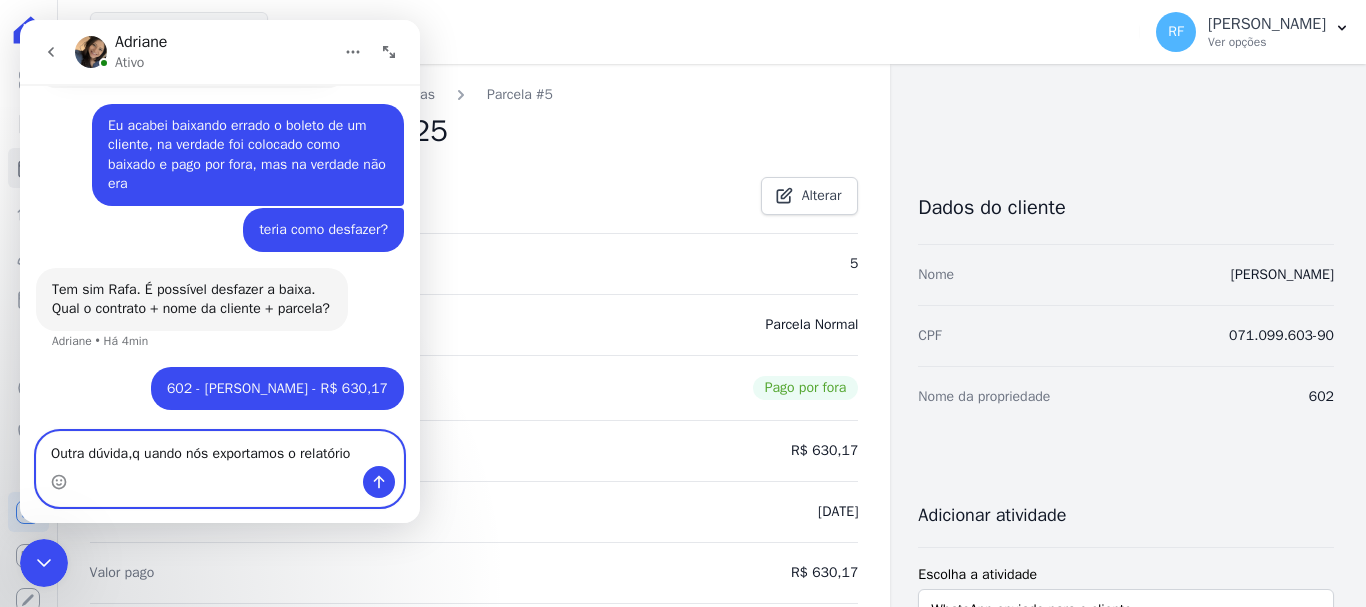 click on "Outra dúvida,q uando nós exportamos o relatório" at bounding box center [220, 449] 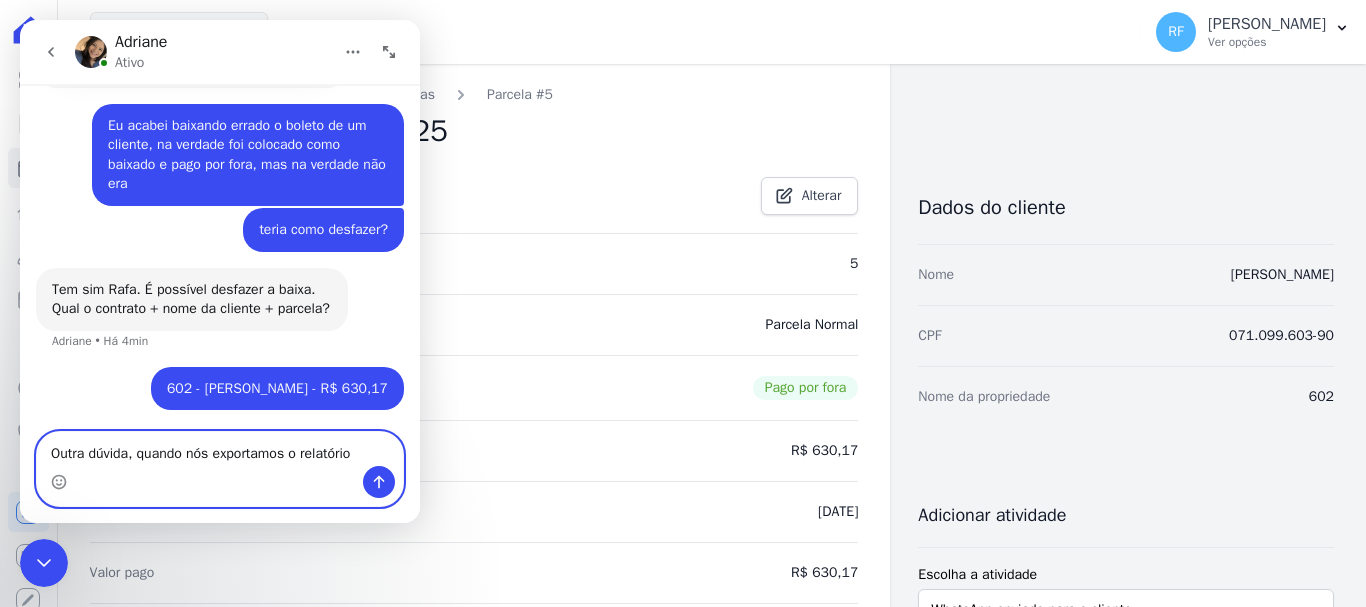 click on "Outra dúvida, quando nós exportamos o relatório" at bounding box center (220, 449) 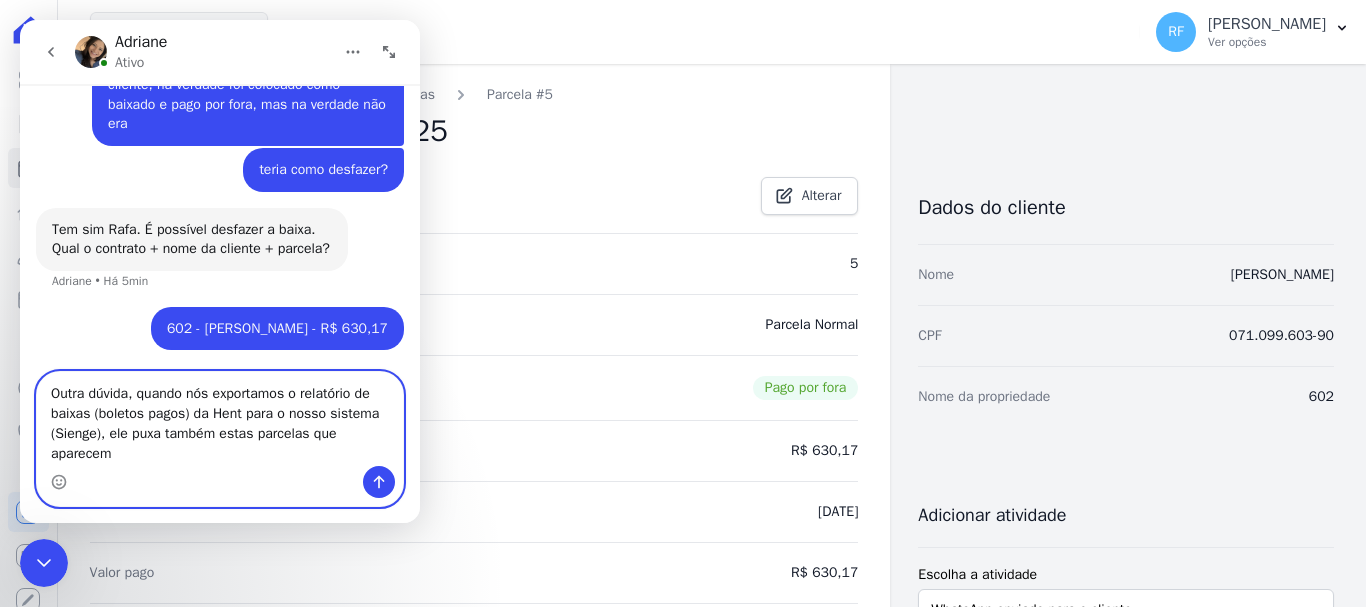 scroll, scrollTop: 1868, scrollLeft: 0, axis: vertical 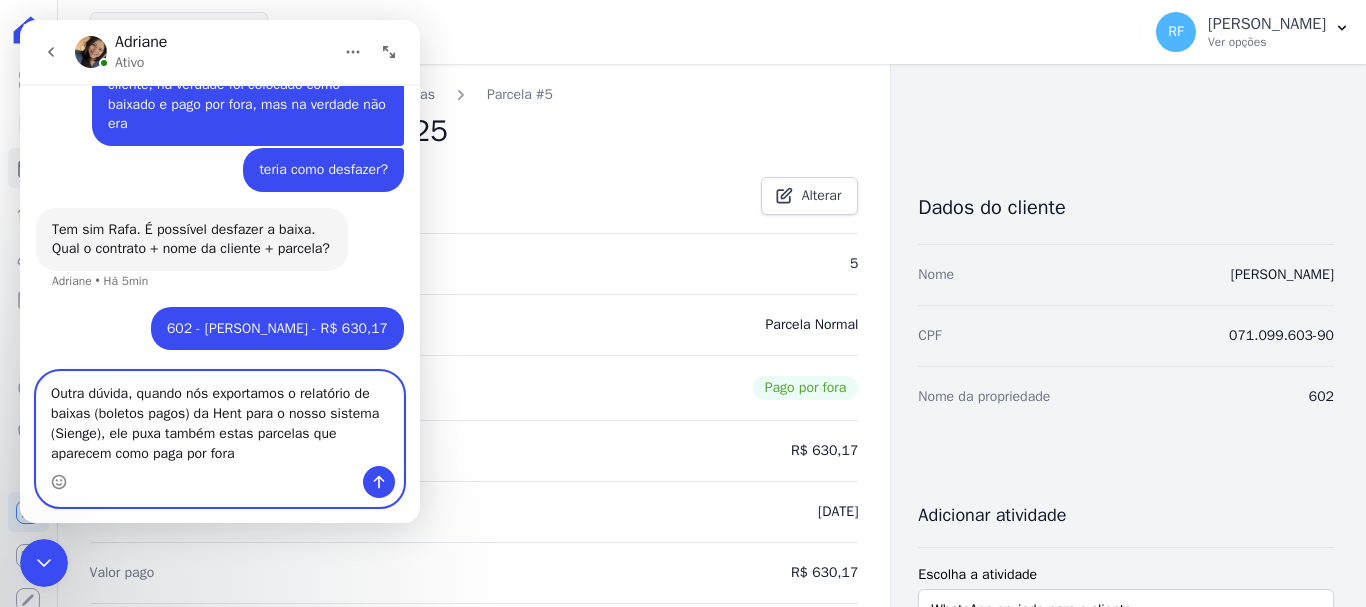 type on "Outra dúvida, quando nós exportamos o relatório de baixas (boletos pagos) da Hent para o nosso sistema (Sienge), ele puxa também estas parcelas que aparecem como paga por fora?" 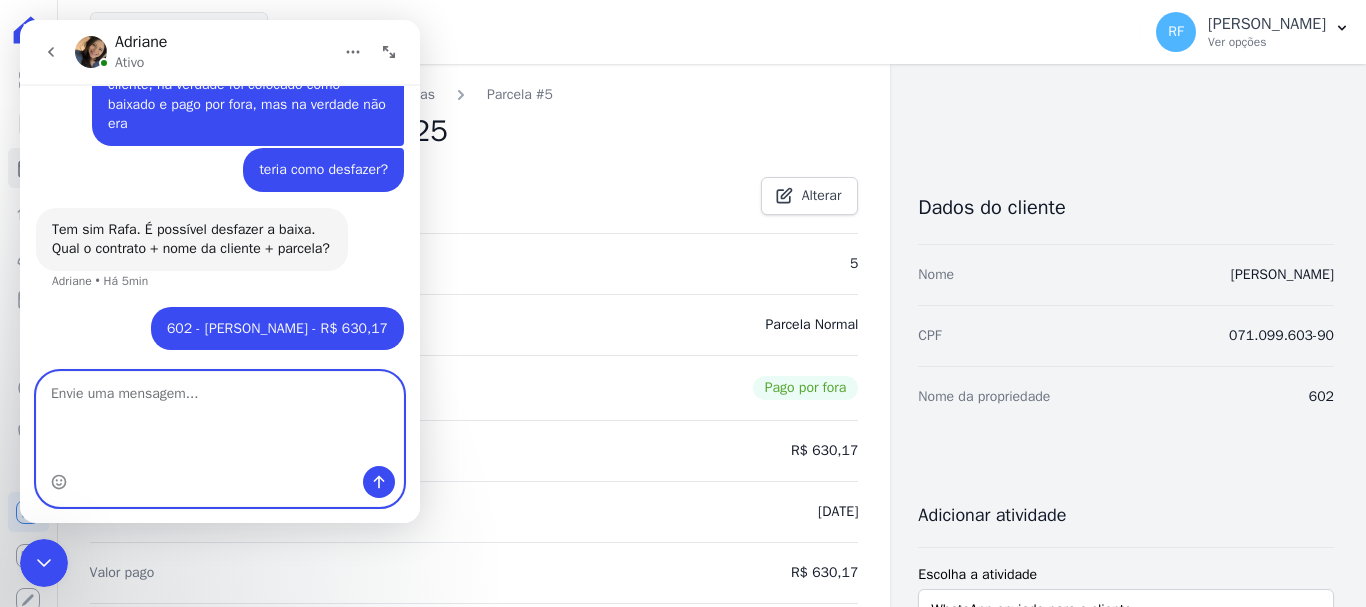scroll, scrollTop: 1932, scrollLeft: 0, axis: vertical 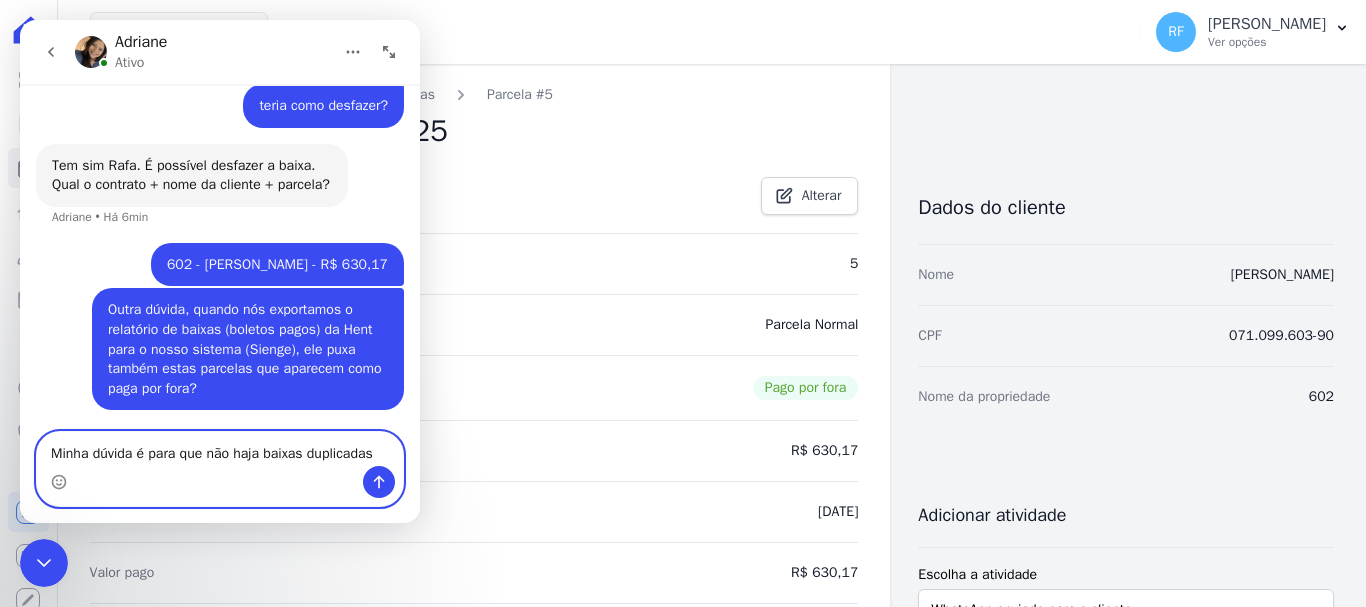 type on "Minha dúvida é para que não haja baixas duplicadas" 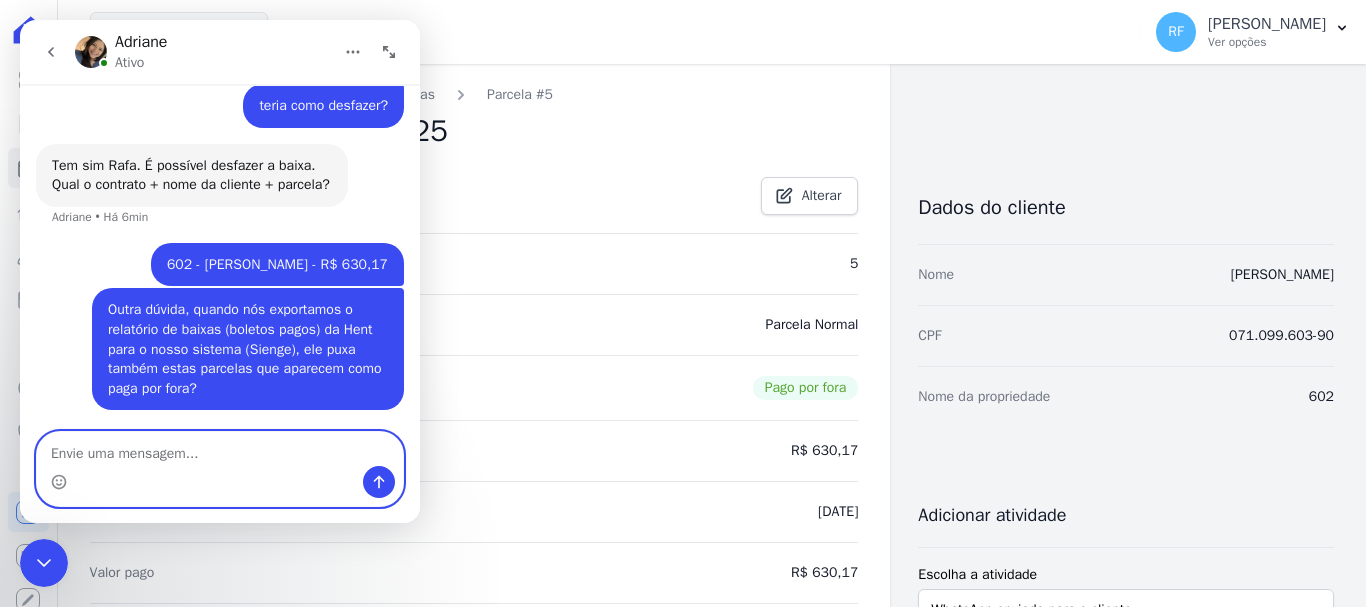 scroll, scrollTop: 1997, scrollLeft: 0, axis: vertical 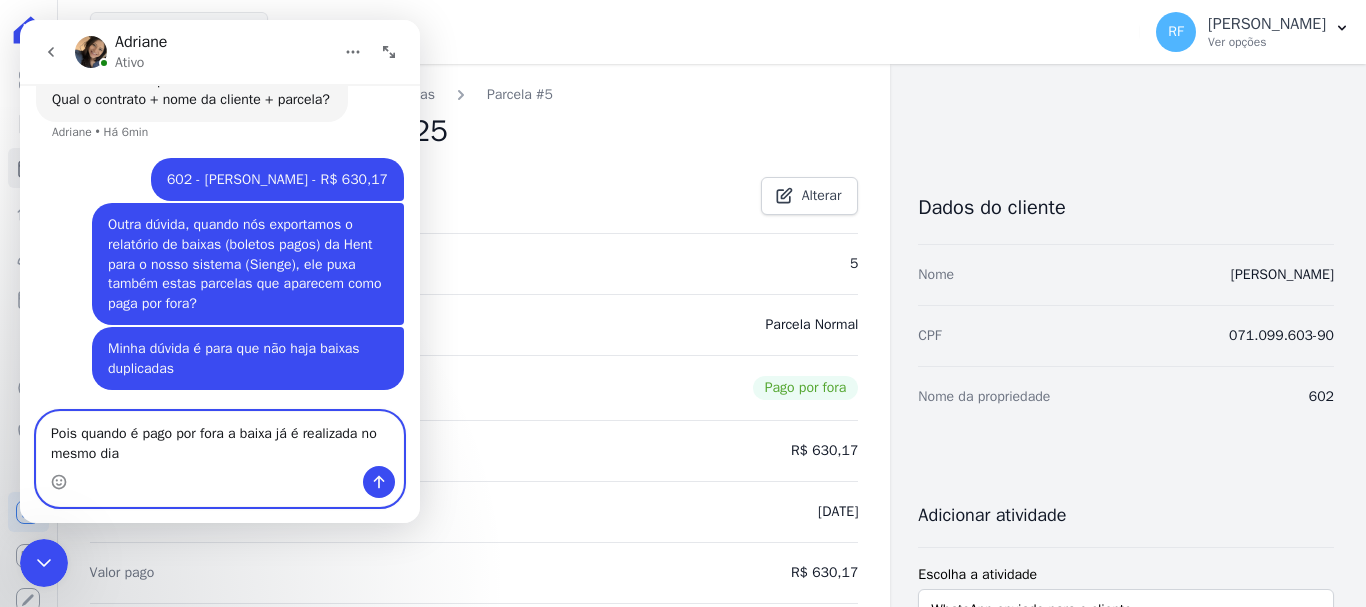 type on "Pois quando é pago por fora a baixa já é realizada no mesmo dia" 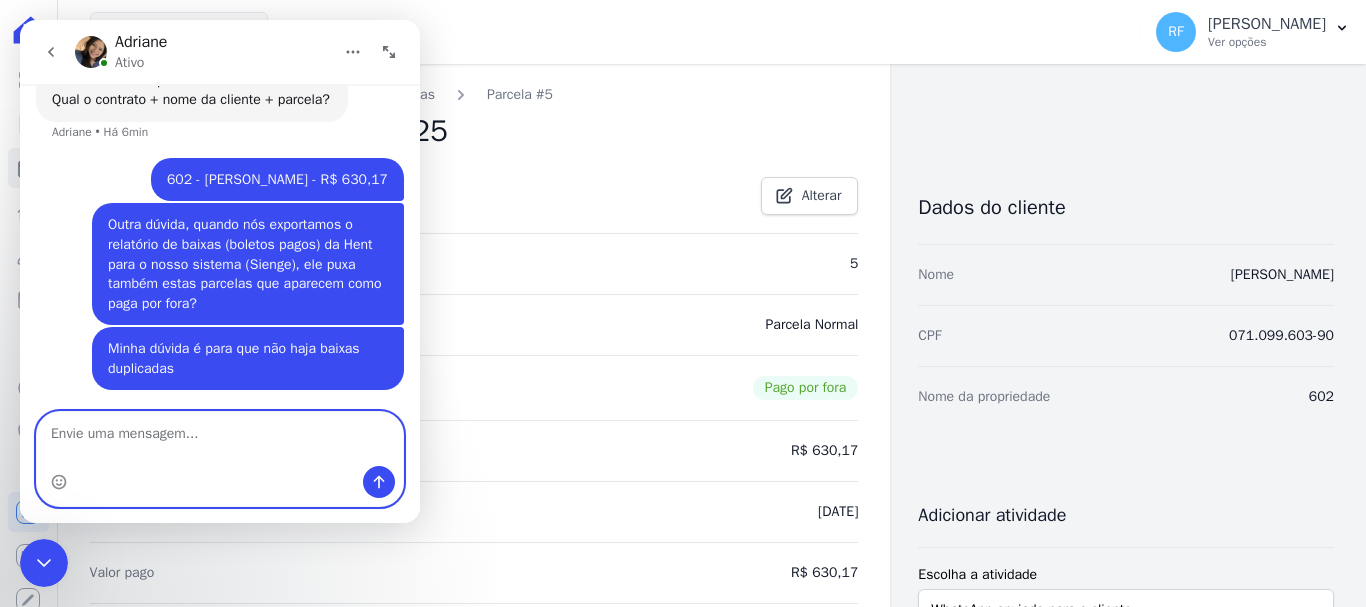 scroll, scrollTop: 2062, scrollLeft: 0, axis: vertical 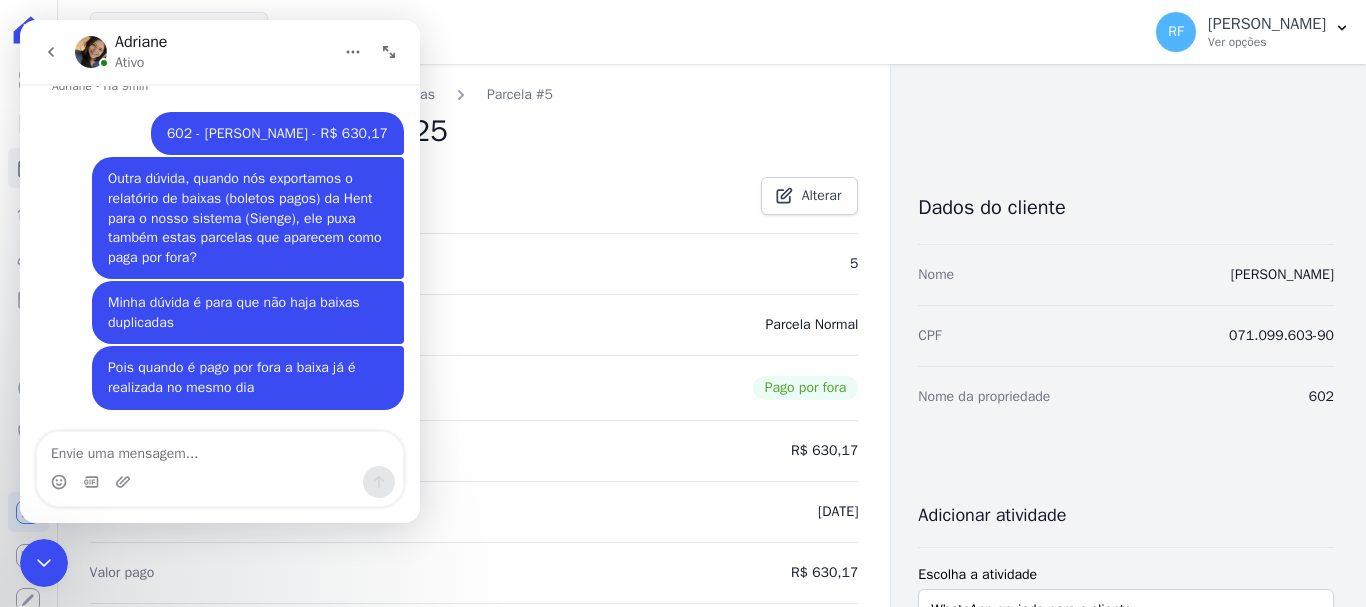 drag, startPoint x: 41, startPoint y: 554, endPoint x: 103, endPoint y: 1012, distance: 462.17746 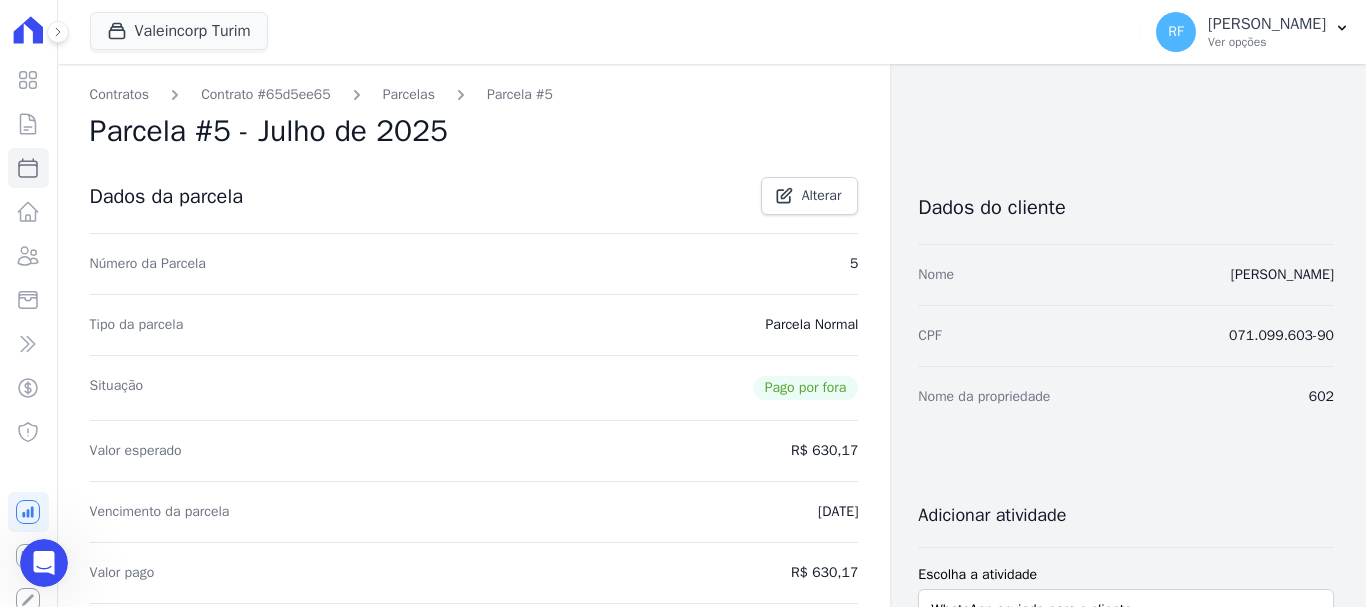 scroll, scrollTop: 0, scrollLeft: 0, axis: both 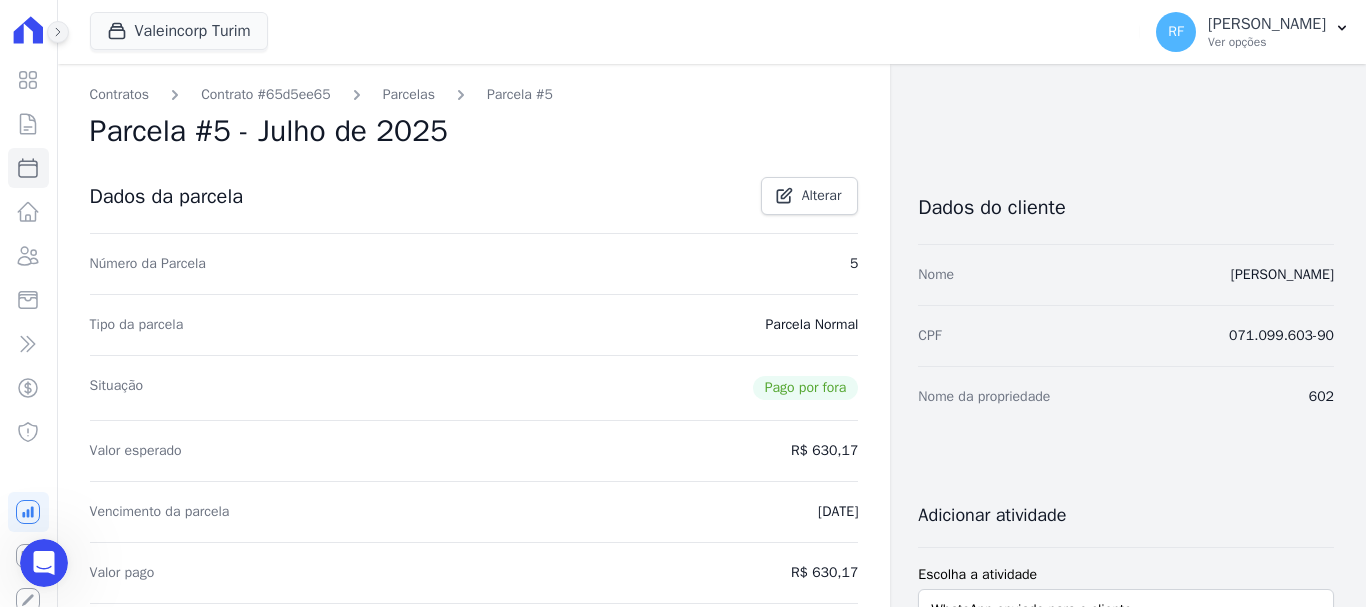 click 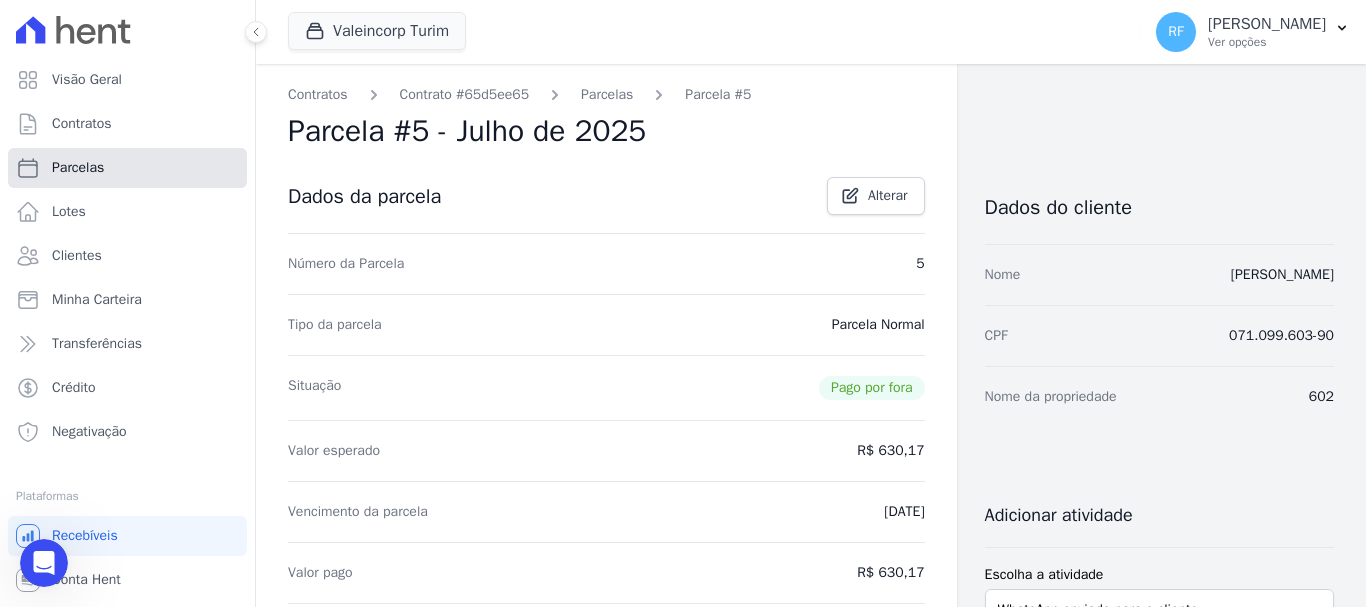 click on "Parcelas" at bounding box center [78, 168] 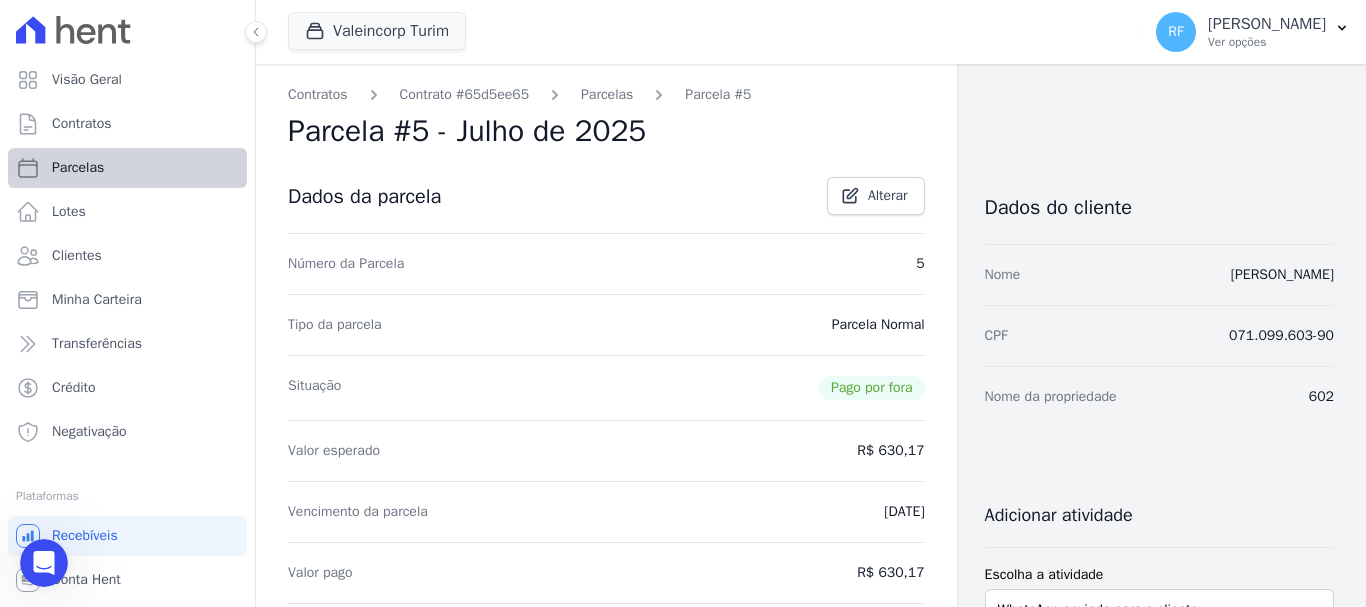 select 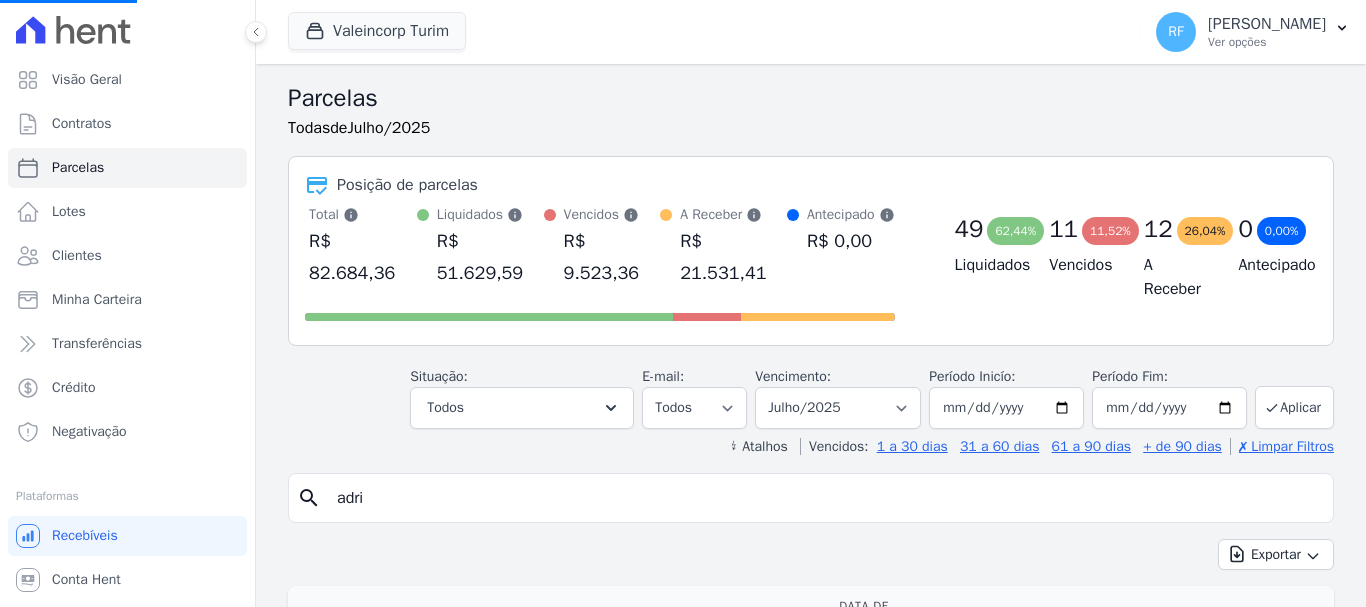 click on "adri" at bounding box center [825, 498] 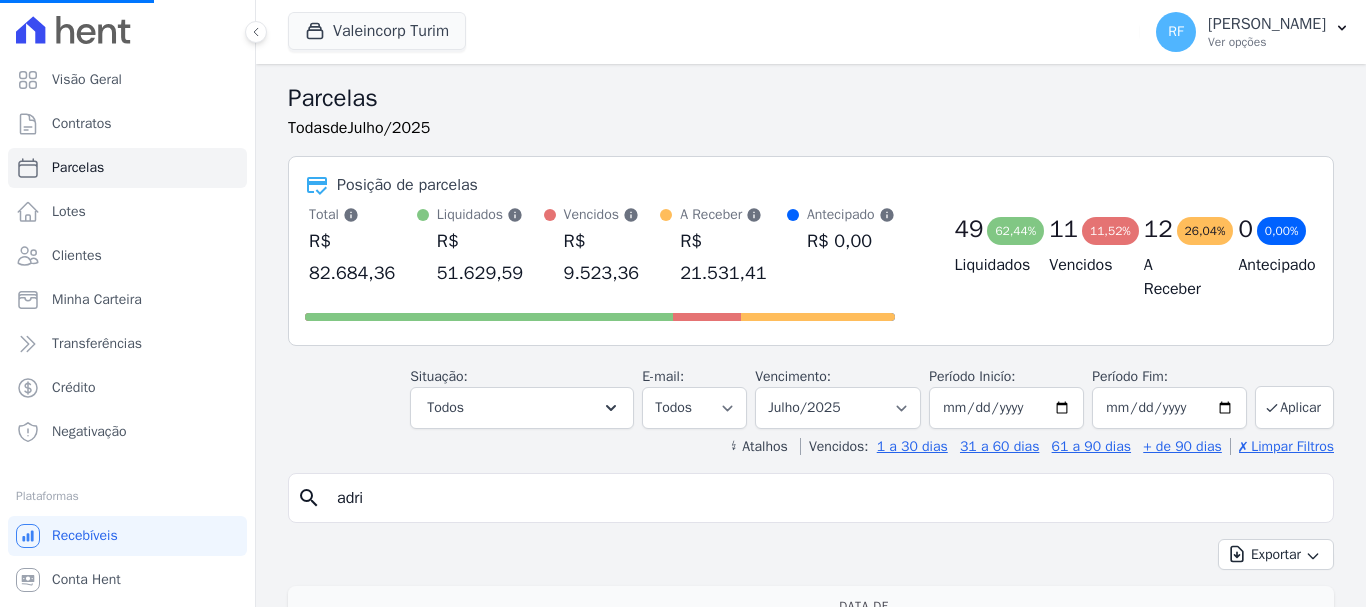 select 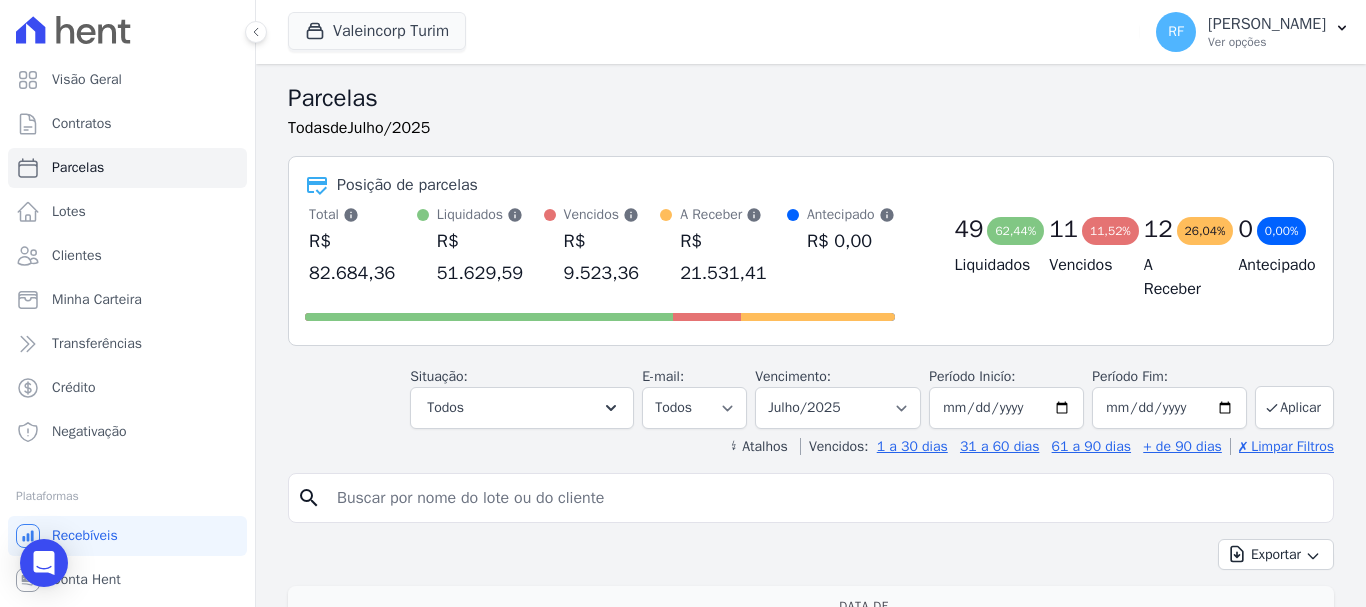 click at bounding box center [825, 498] 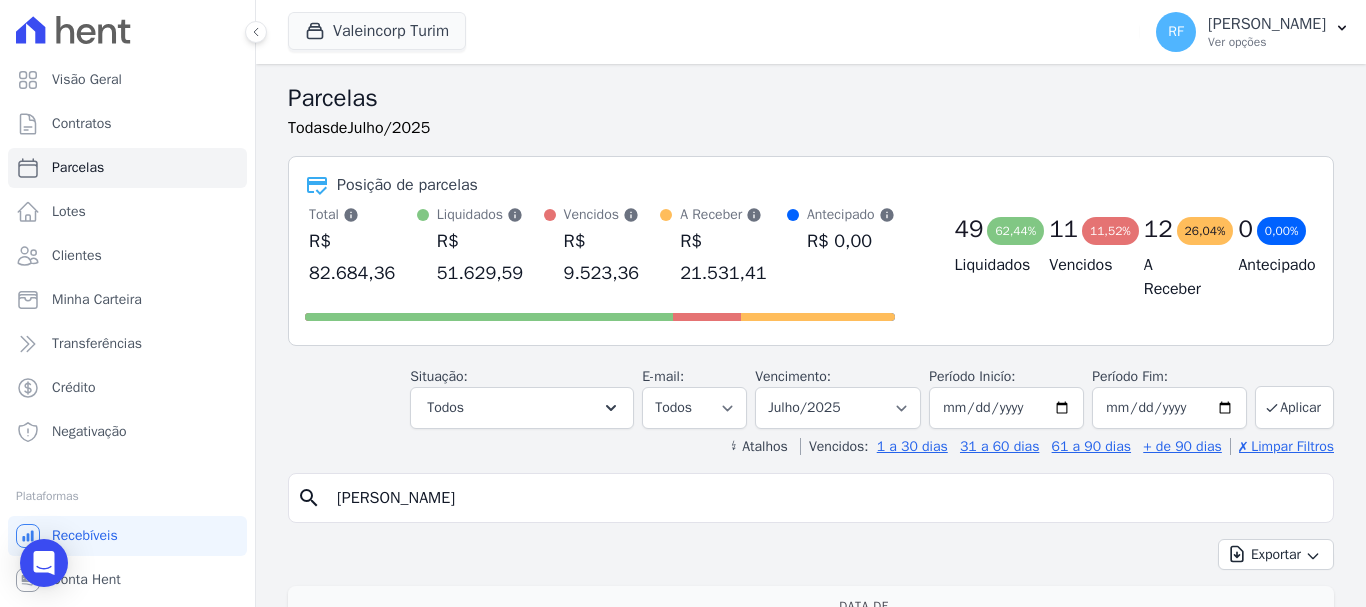 type on "vlad" 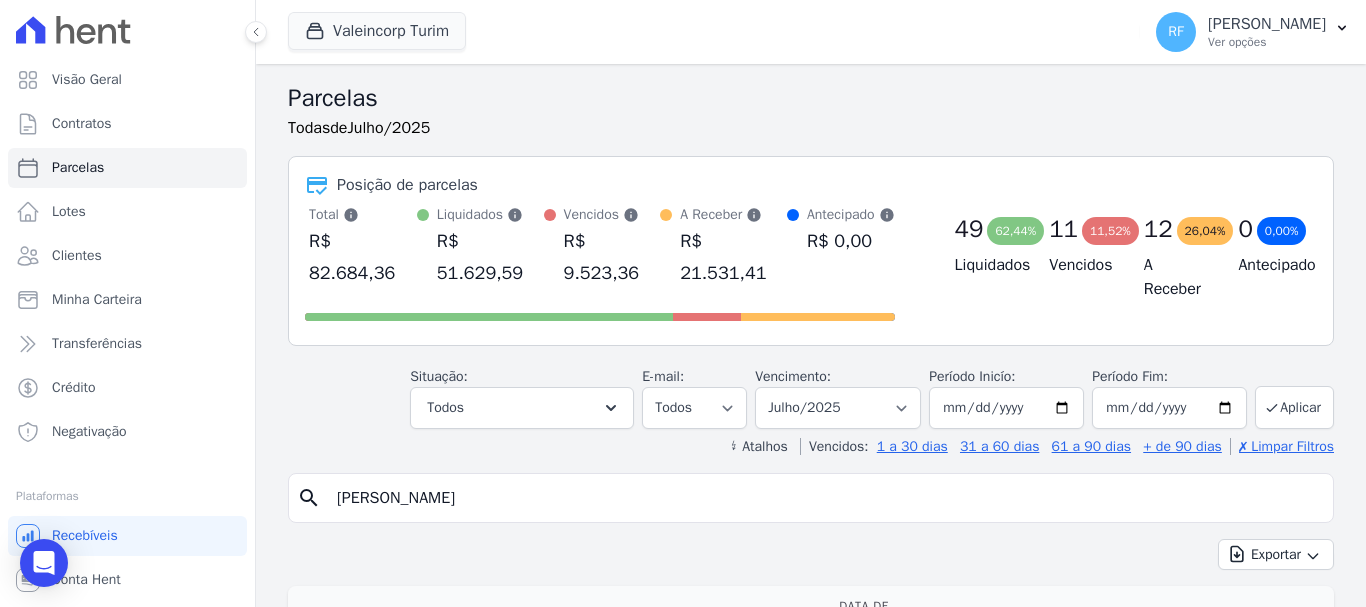 select 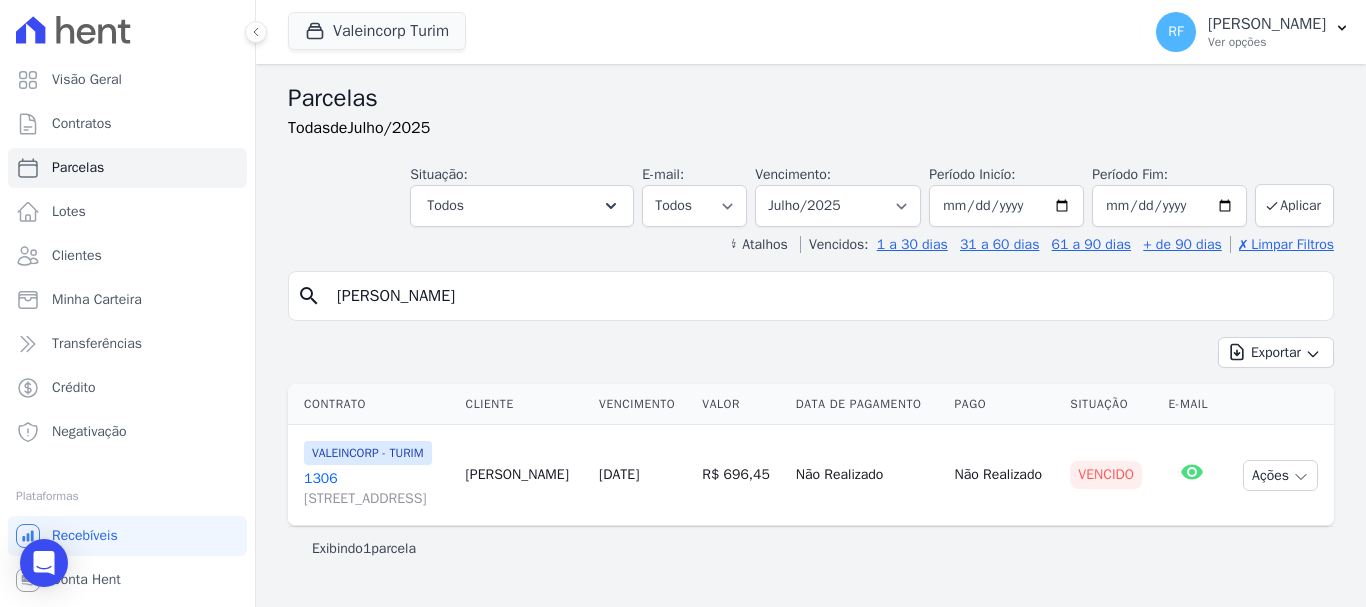 click on "1306
Avenida Mauá , 751, 0,  Centro" at bounding box center (377, 489) 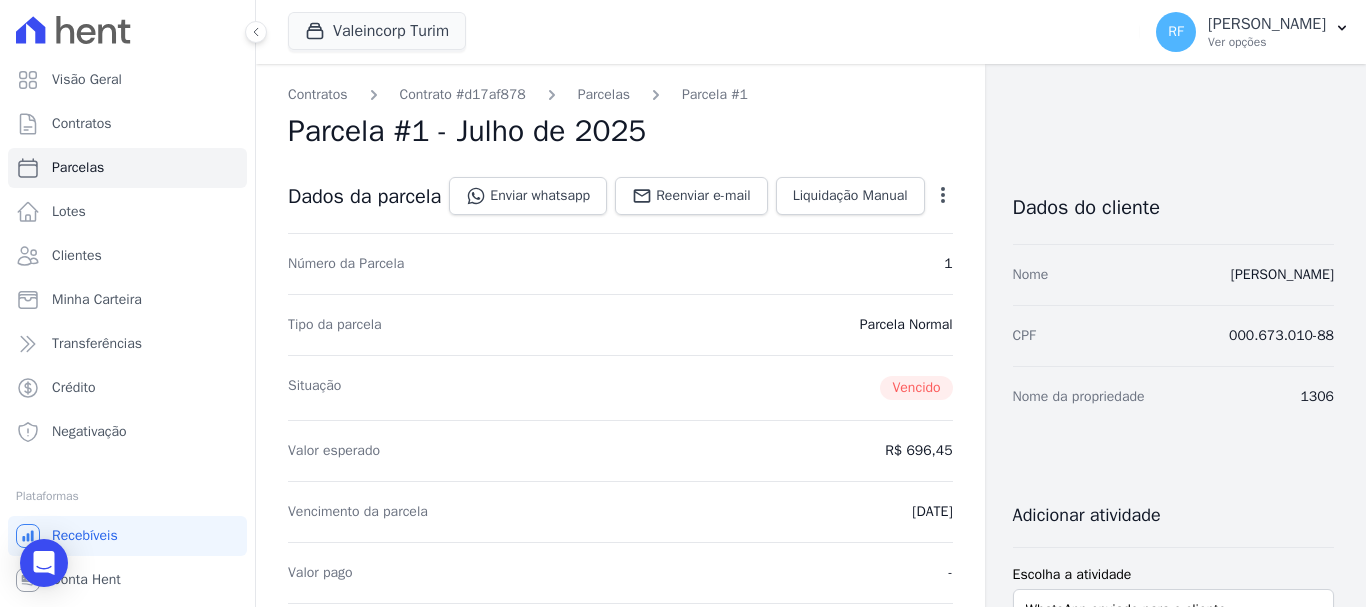 click 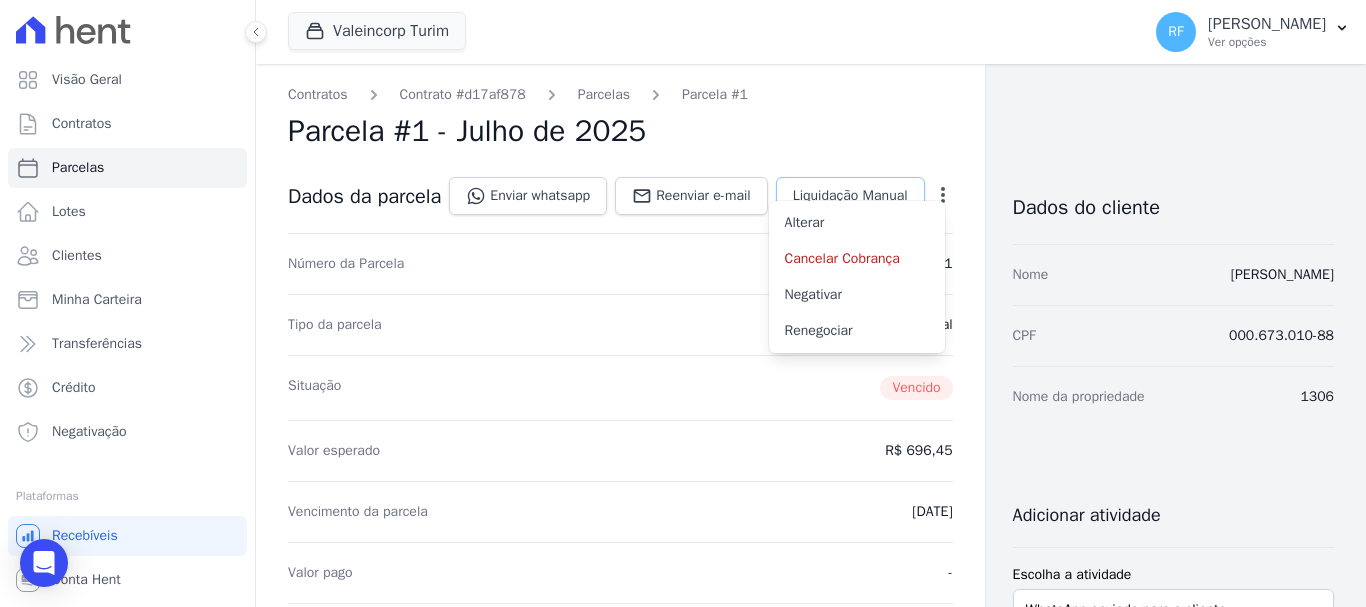 click on "Liquidação Manual" at bounding box center (850, 196) 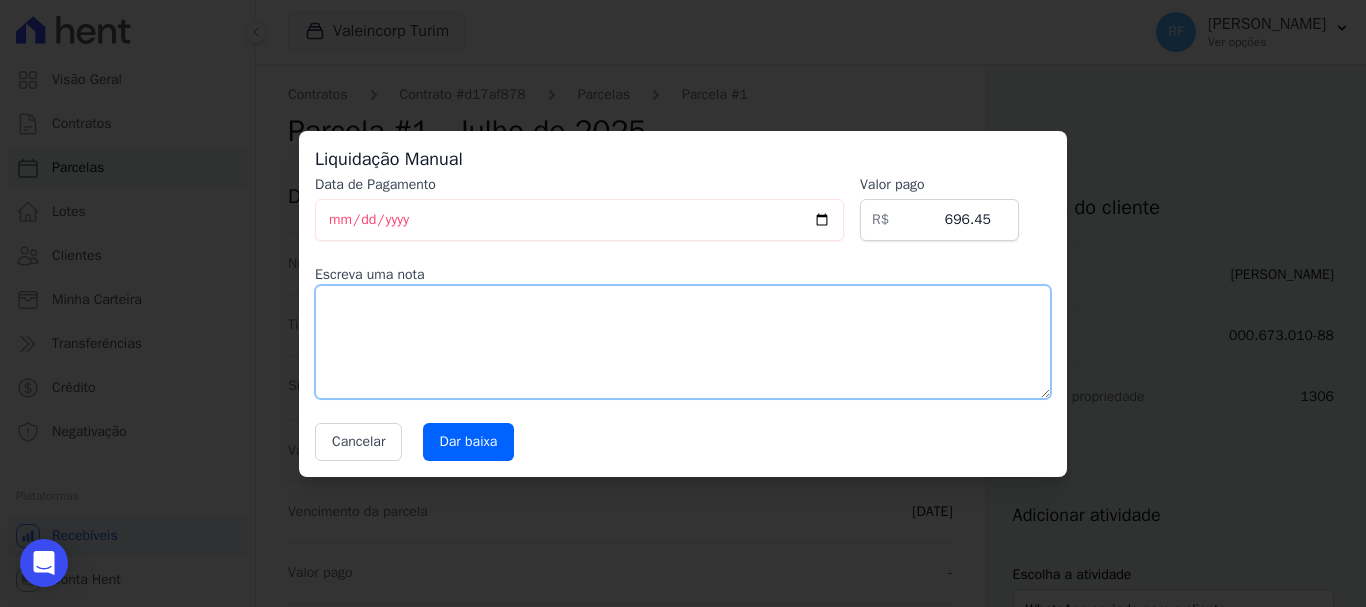 click at bounding box center [683, 342] 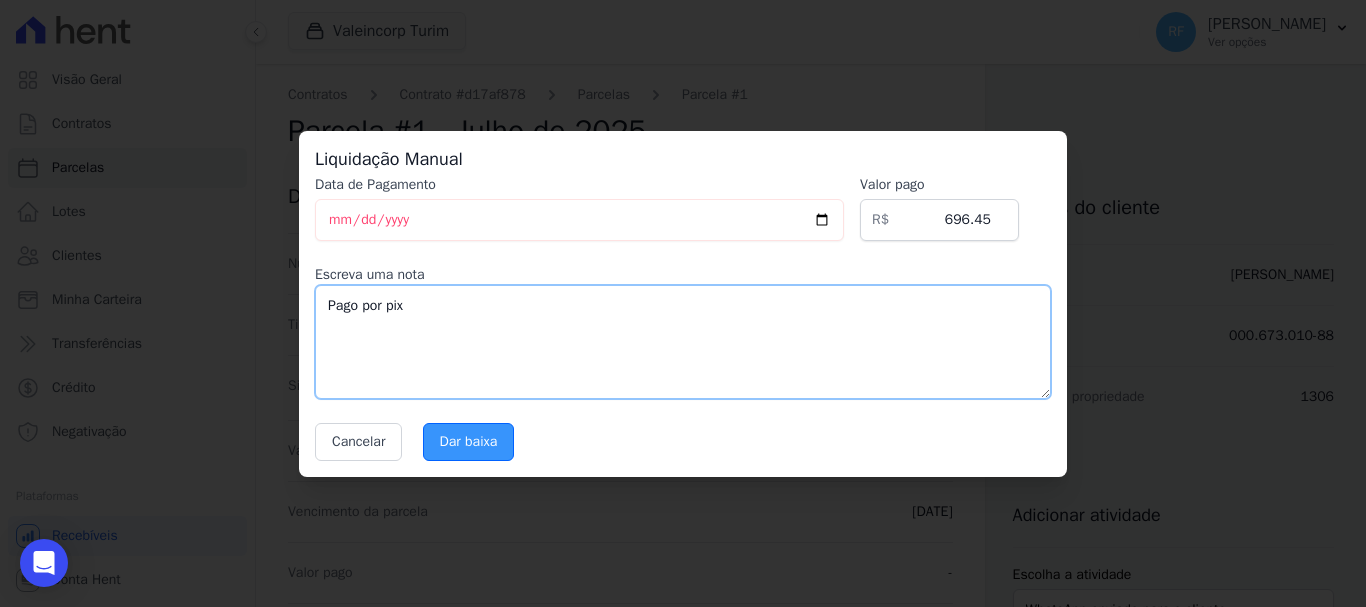 type on "Pago por pix" 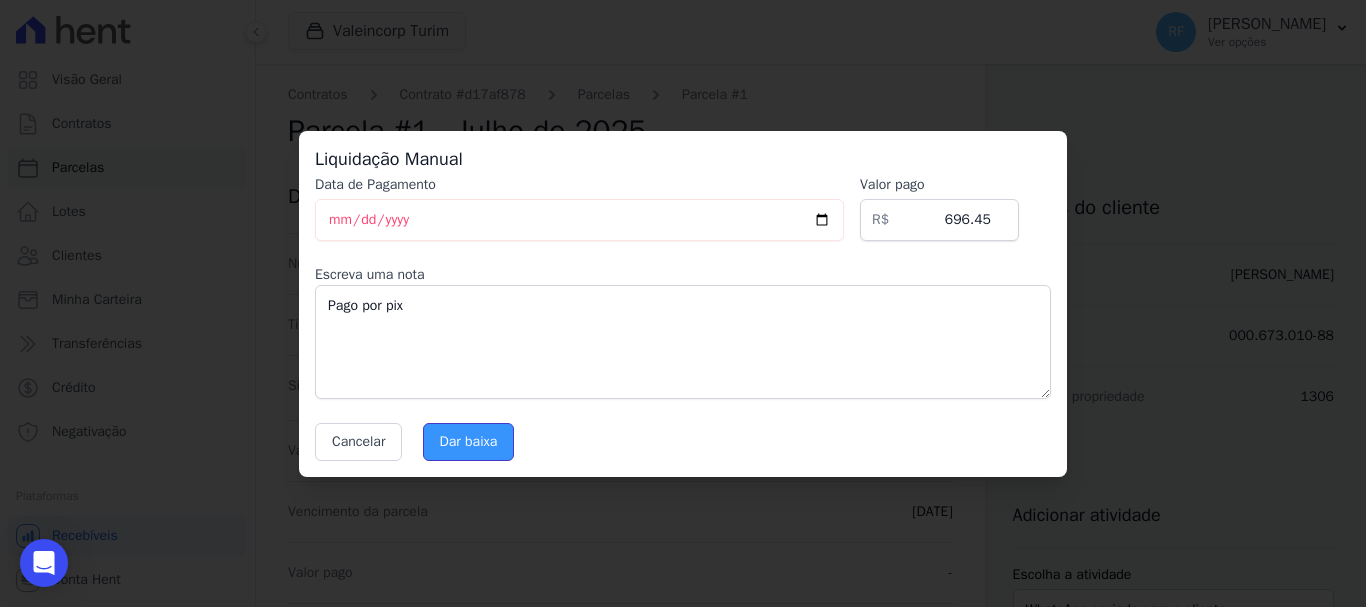 click on "Dar baixa" at bounding box center (469, 442) 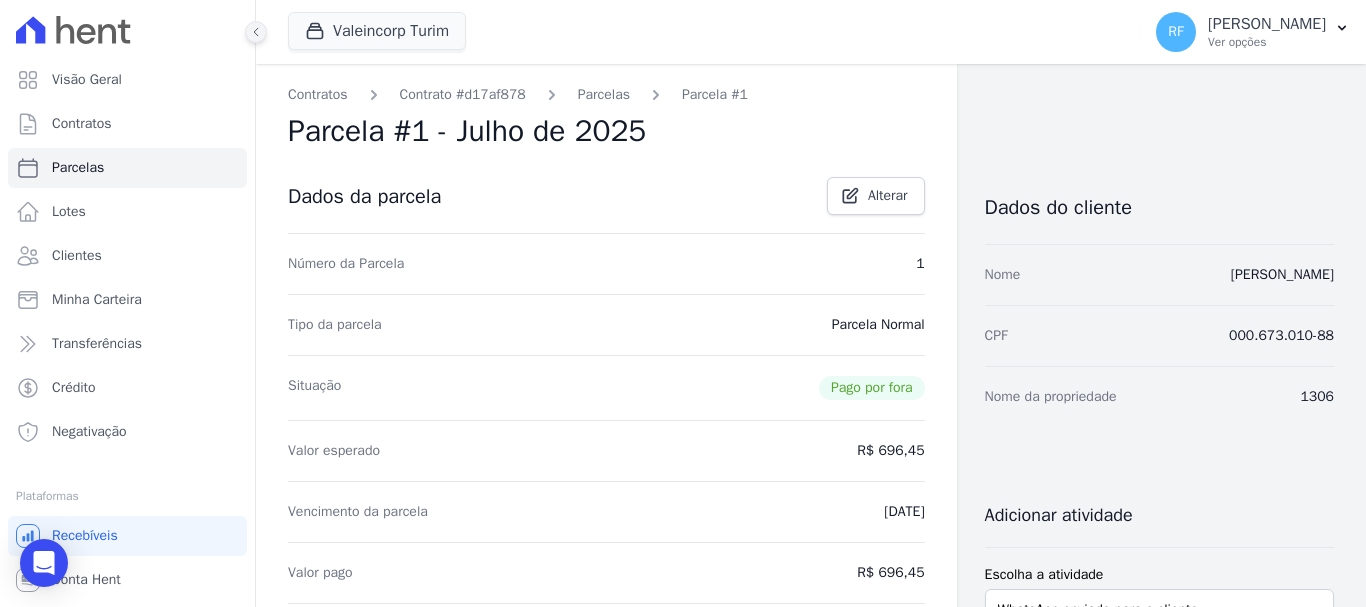 click 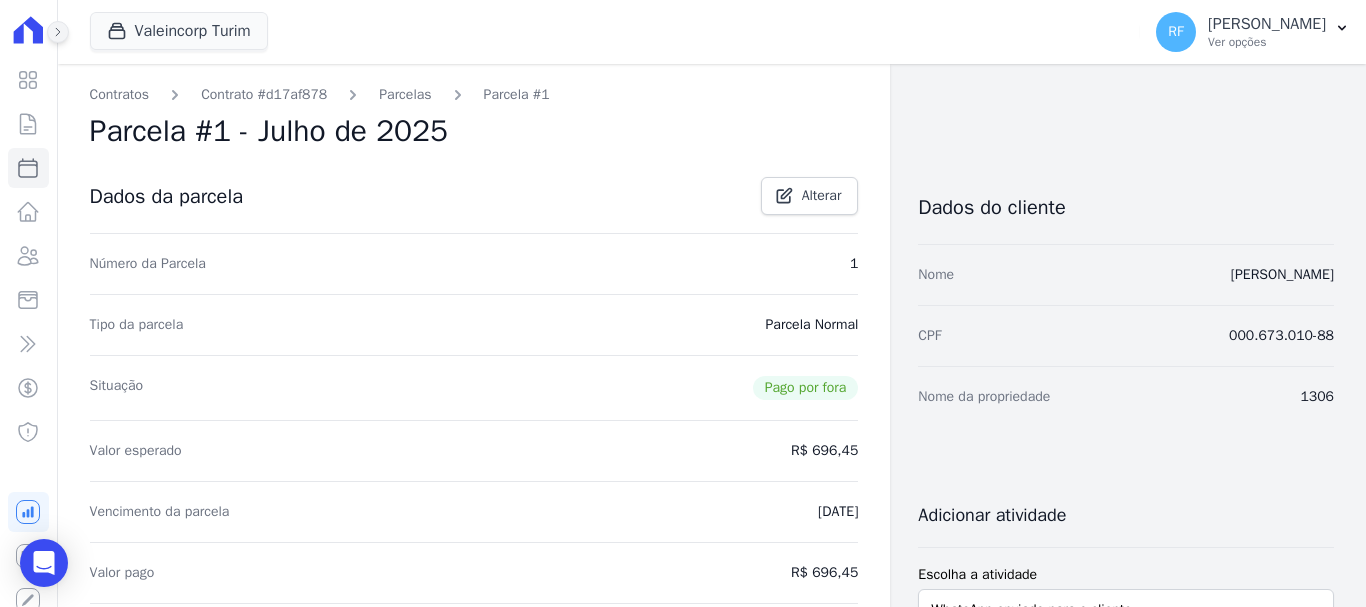 click 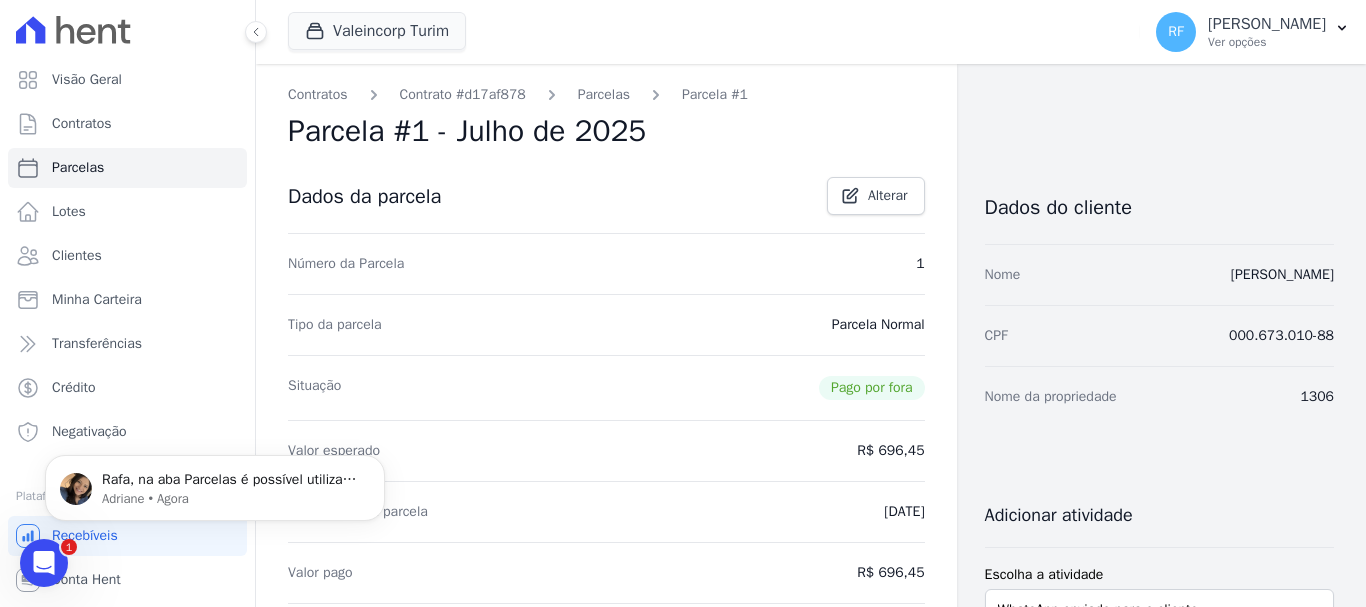 scroll, scrollTop: 0, scrollLeft: 0, axis: both 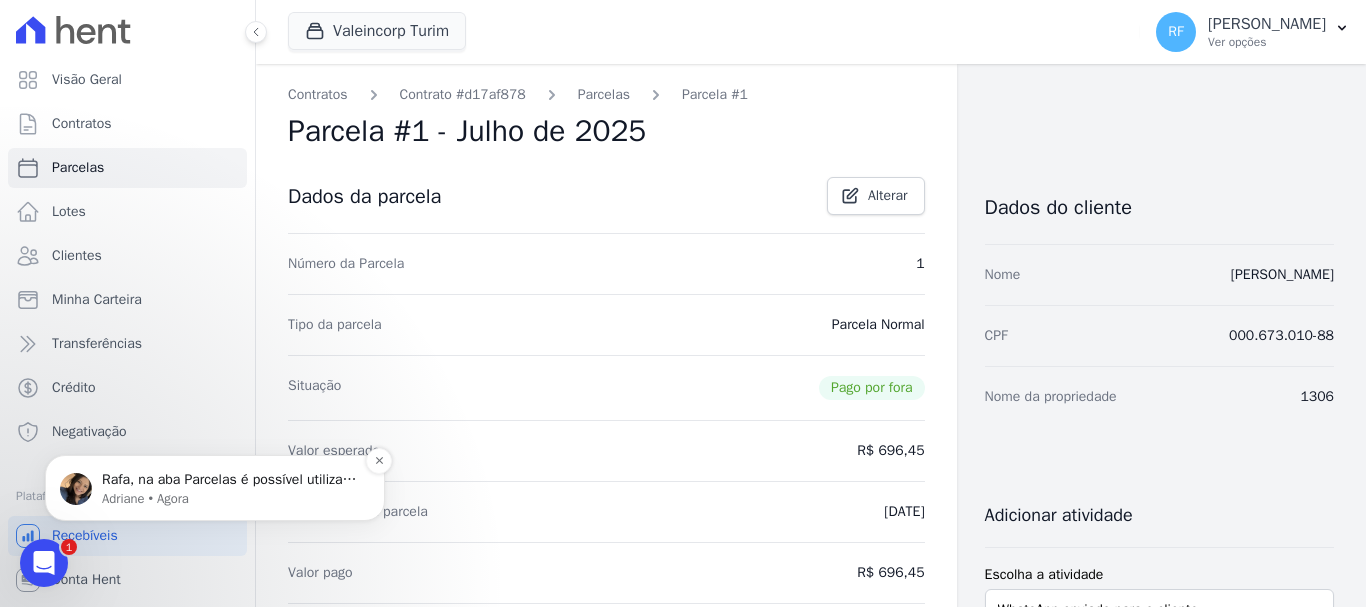 click on "Rafa, na aba Parcelas é possível utilizar o filtro, selecionando +1 opção. Por exemplo: Pago e Depositado. Pago + Pago por Fora + Depositado...  O arquivo retorno do sienge, traz a confirmação do pagamento feito pelo cliente." at bounding box center (231, 480) 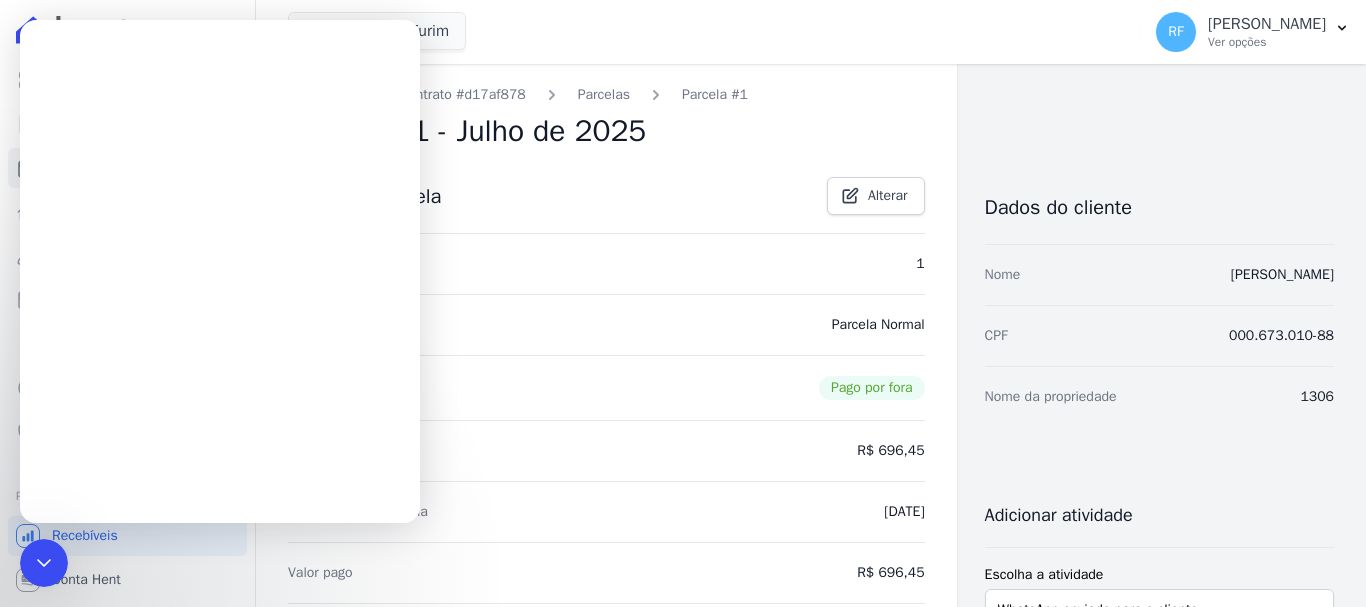 scroll, scrollTop: 0, scrollLeft: 0, axis: both 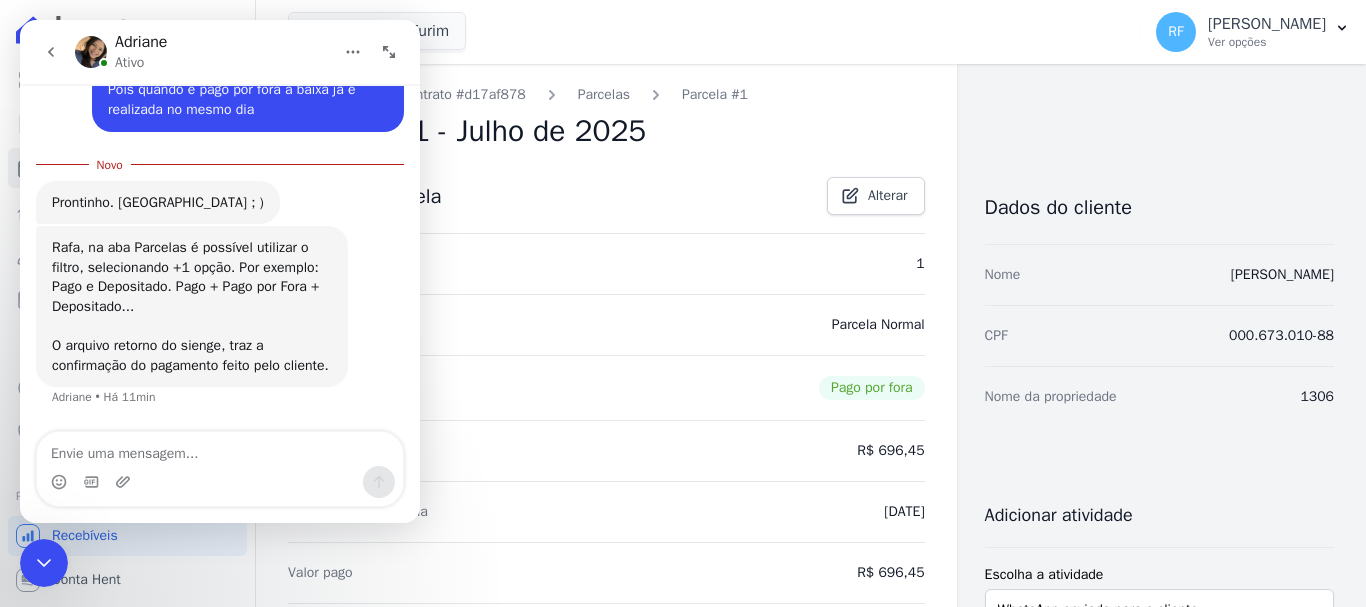 click 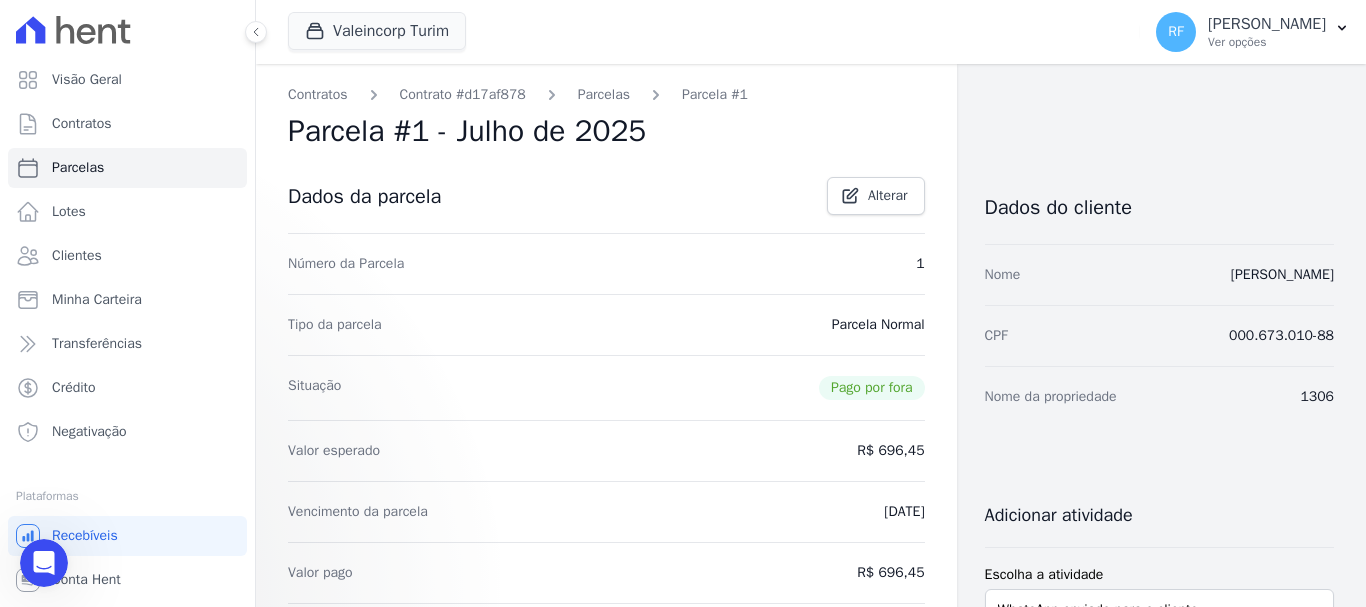 scroll, scrollTop: 0, scrollLeft: 0, axis: both 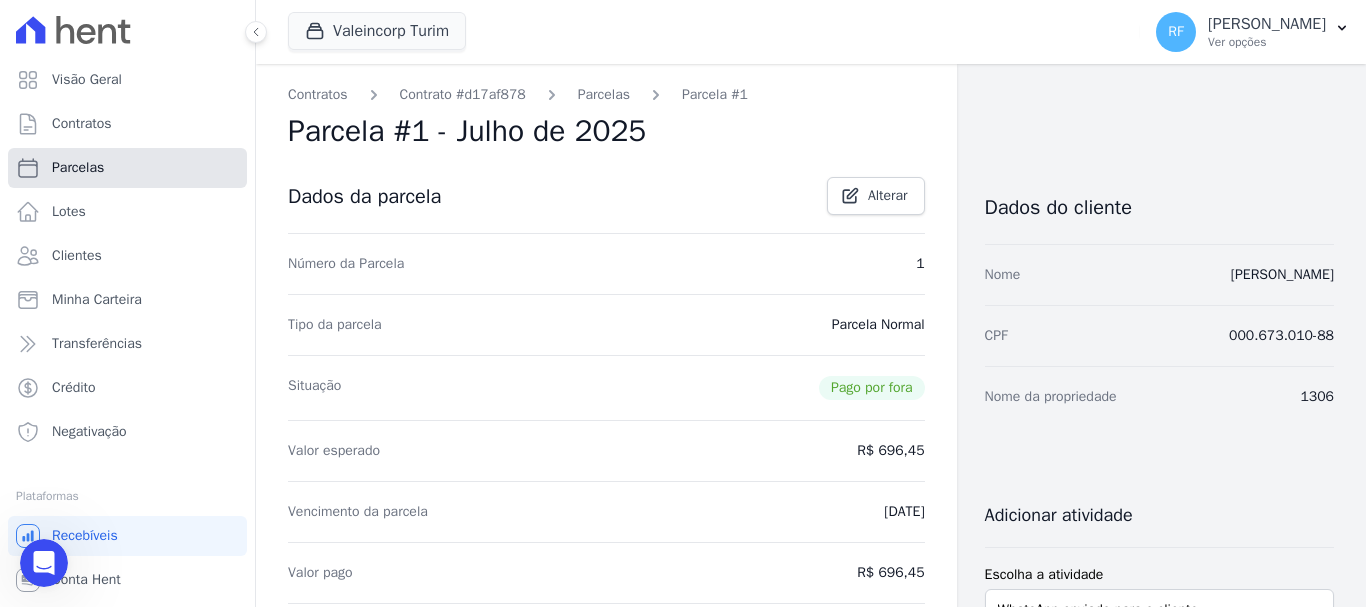 click on "Parcelas" at bounding box center [127, 168] 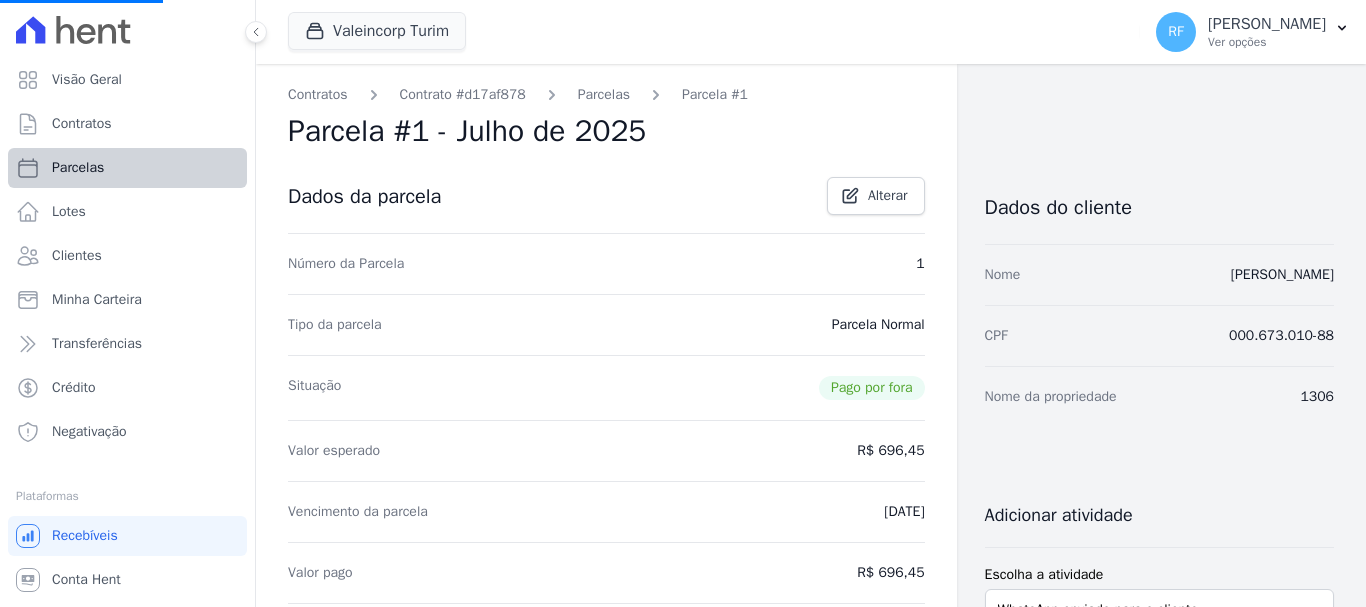 select 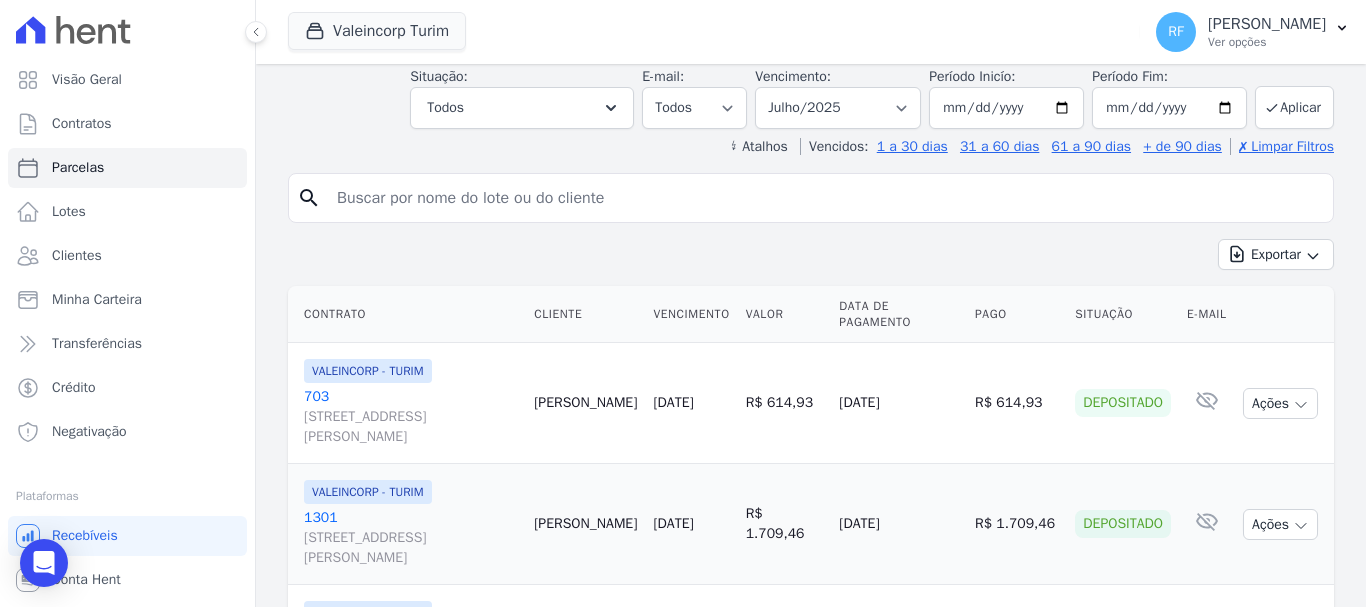 scroll, scrollTop: 600, scrollLeft: 0, axis: vertical 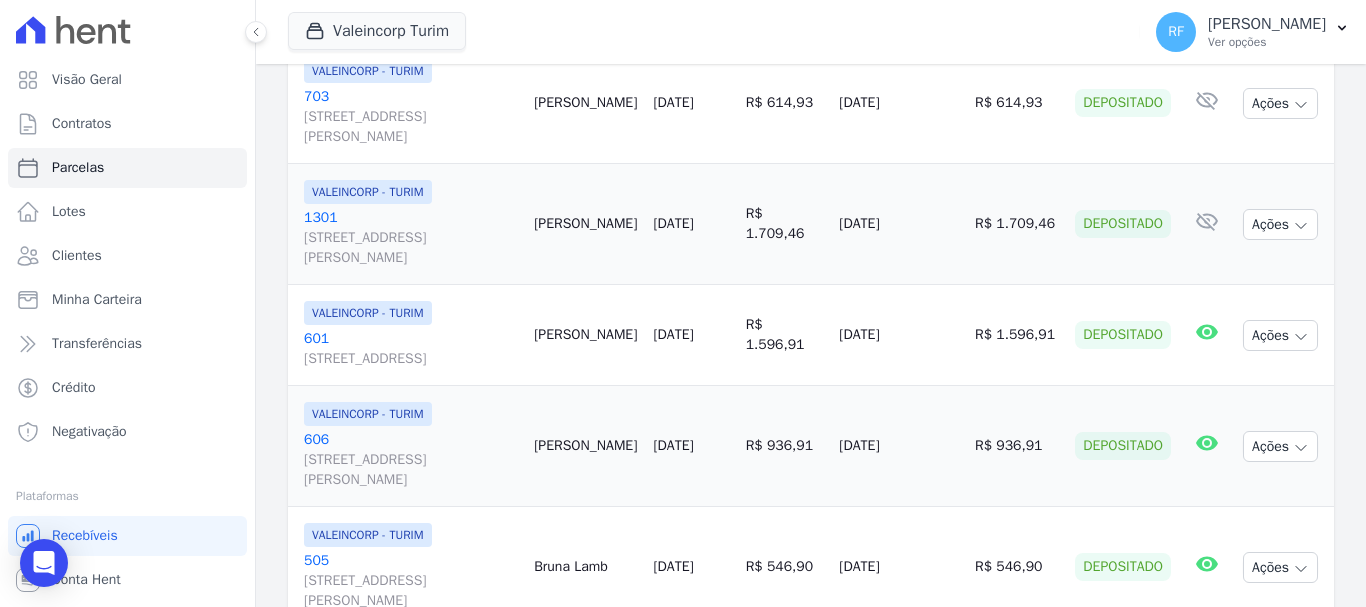 click on "Contrato
Cliente
Vencimento
Valor
Data de Pagamento
Pago
Situação
E-mail
VALEINCORP - TURIM
703
Rua Paulo Galleano Bier , 104, 0,  Diehl
Fabio Pedo" at bounding box center (811, 1417) 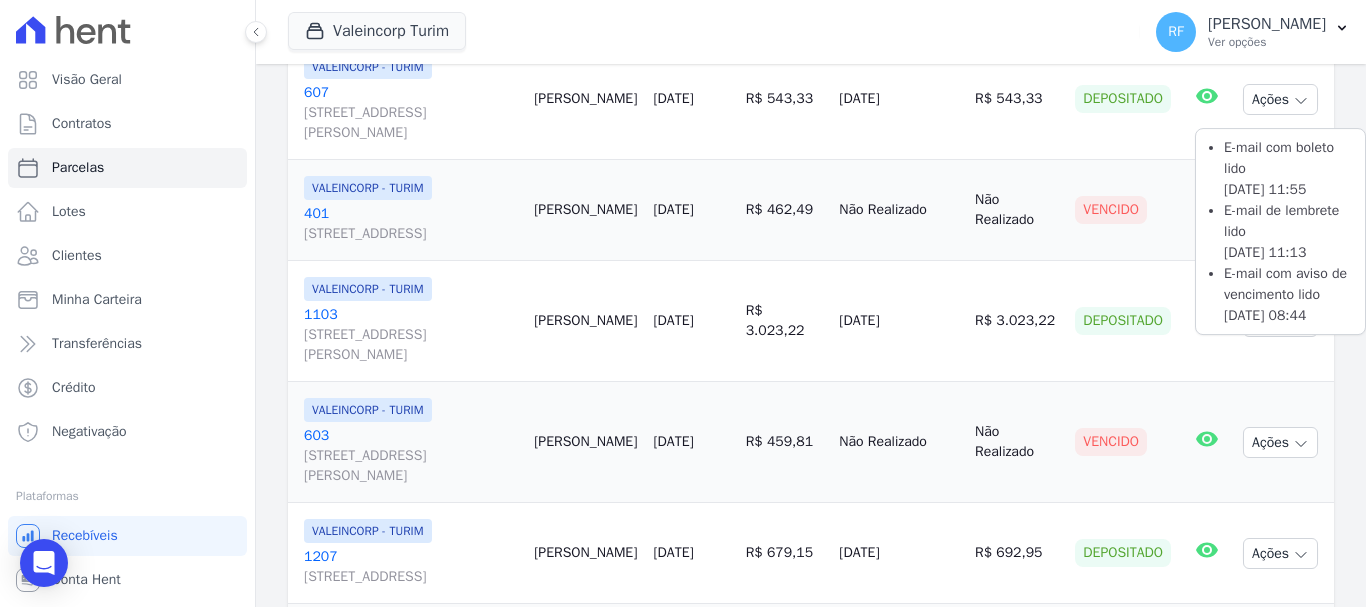 scroll, scrollTop: 2964, scrollLeft: 0, axis: vertical 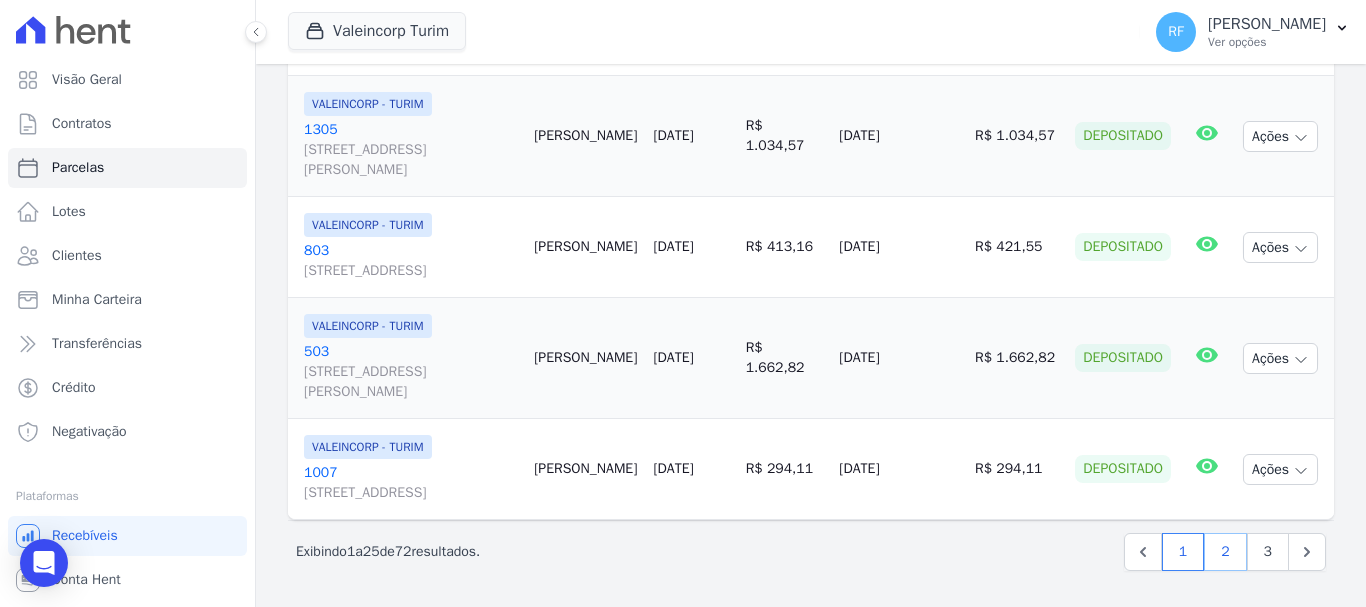 click on "2" at bounding box center [1225, 552] 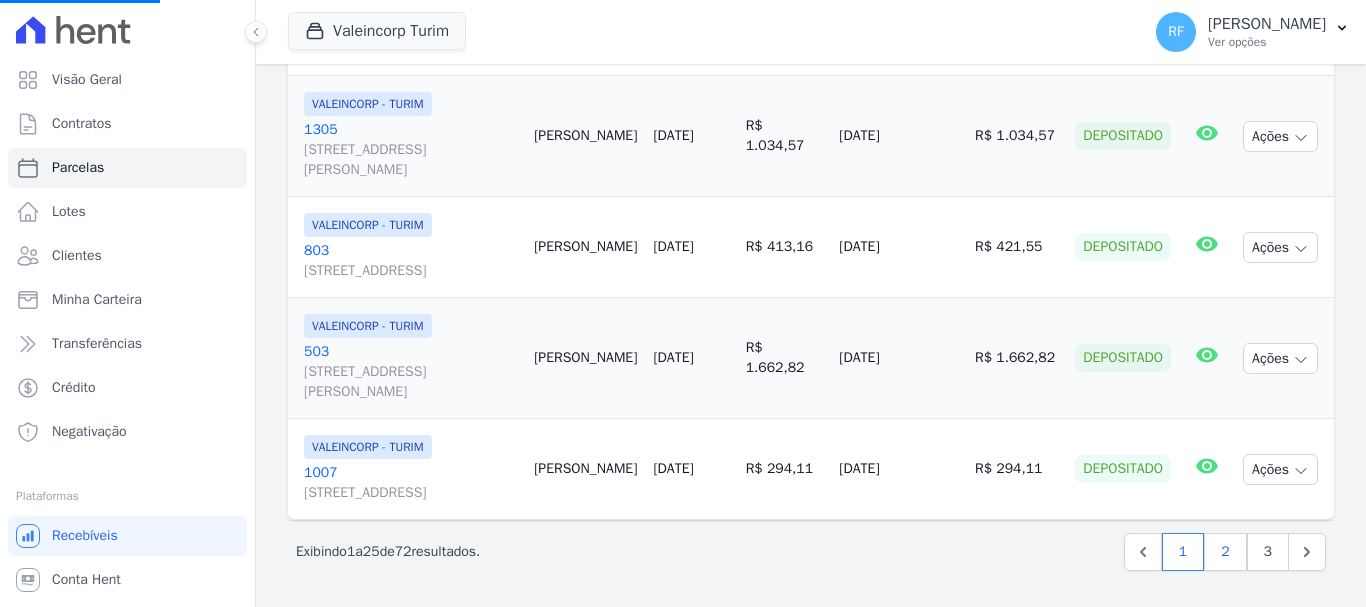 select 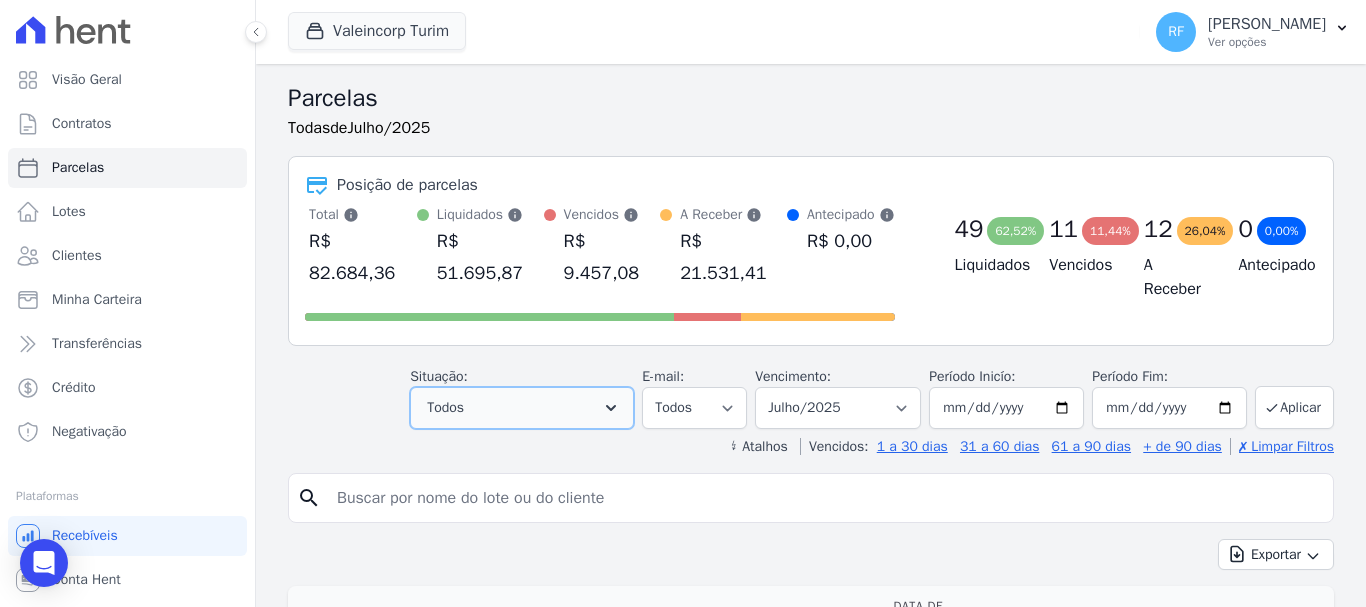 click on "Todos" at bounding box center (522, 408) 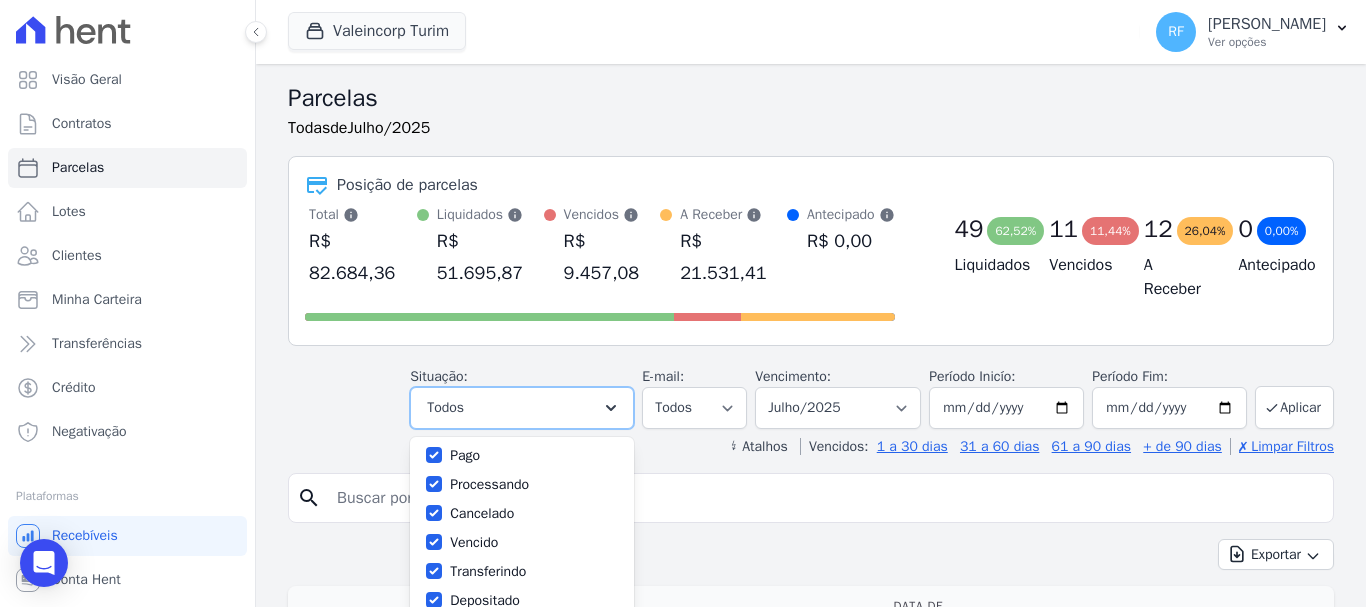 scroll, scrollTop: 134, scrollLeft: 0, axis: vertical 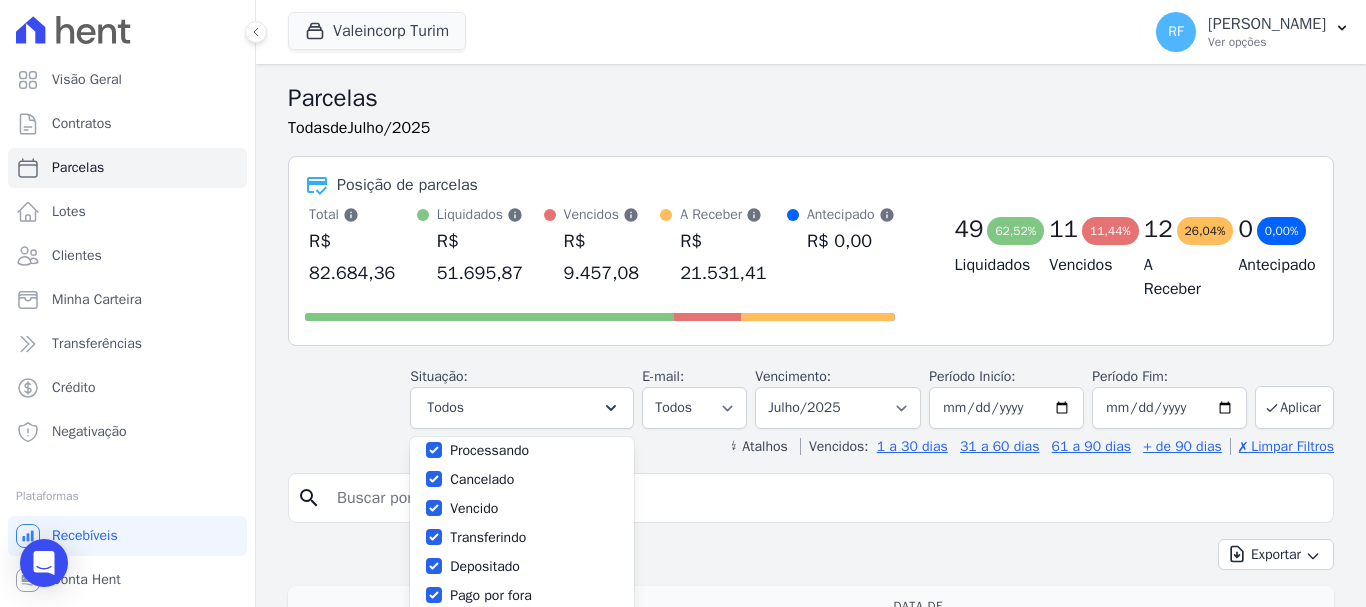 click on "Pago por fora" at bounding box center (522, 595) 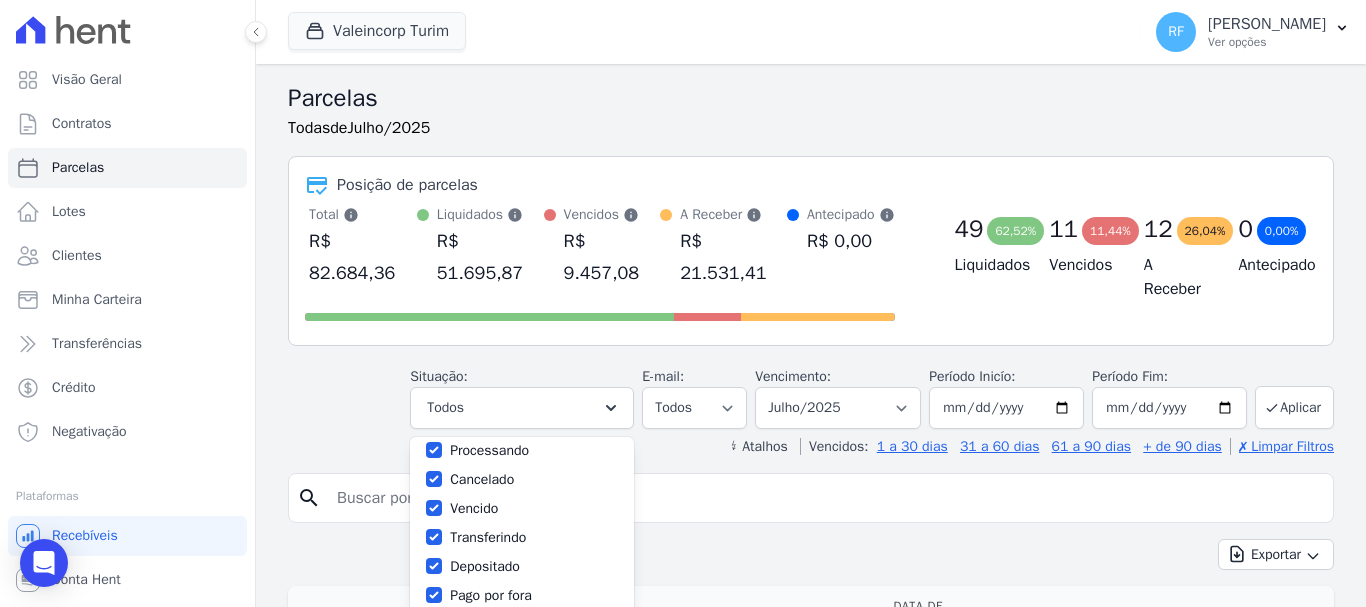 scroll, scrollTop: 0, scrollLeft: 0, axis: both 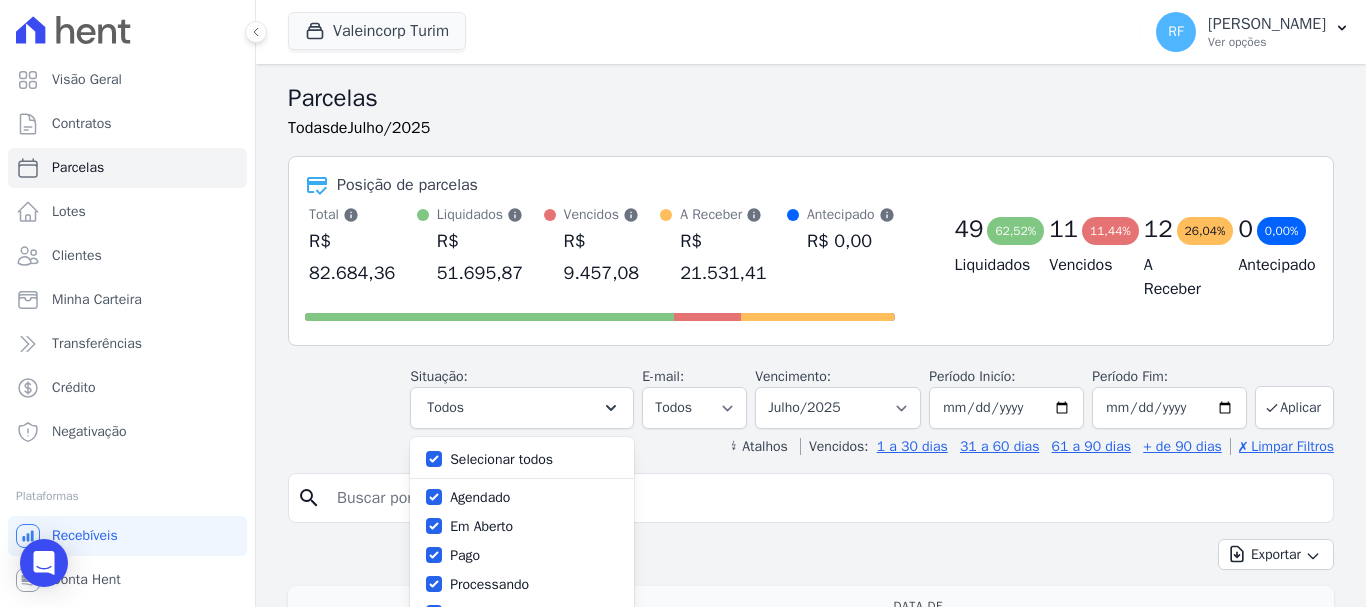 click on "Selecionar todos" at bounding box center [501, 459] 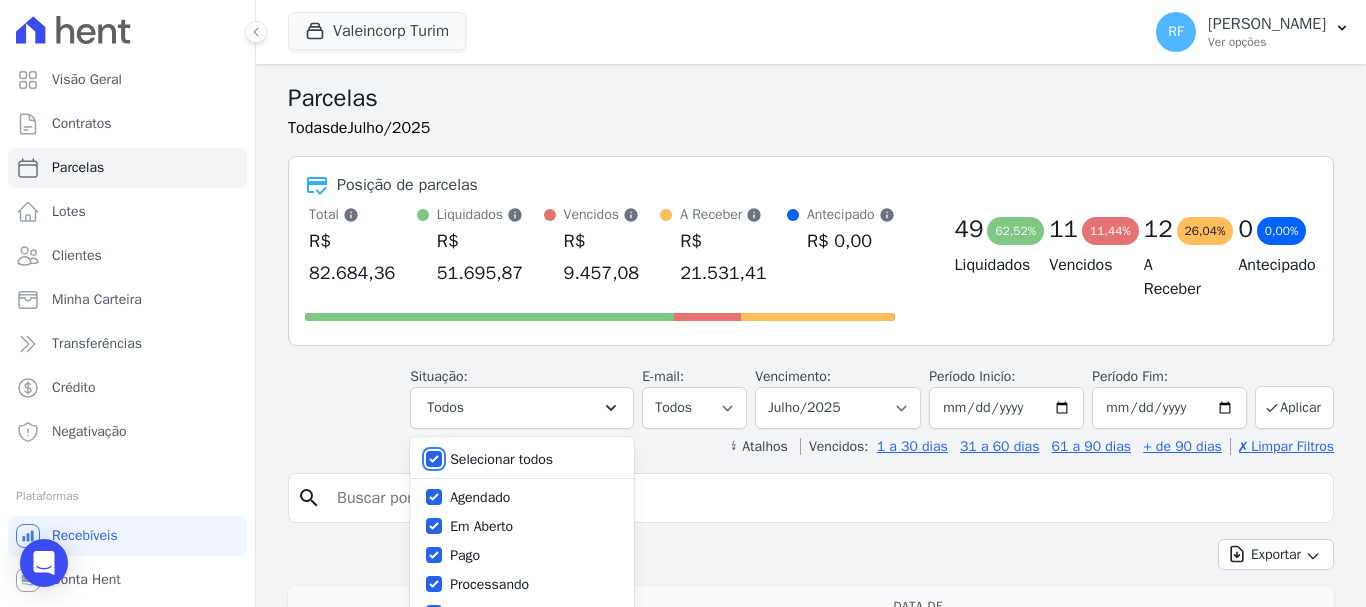 click on "Selecionar todos" at bounding box center [434, 459] 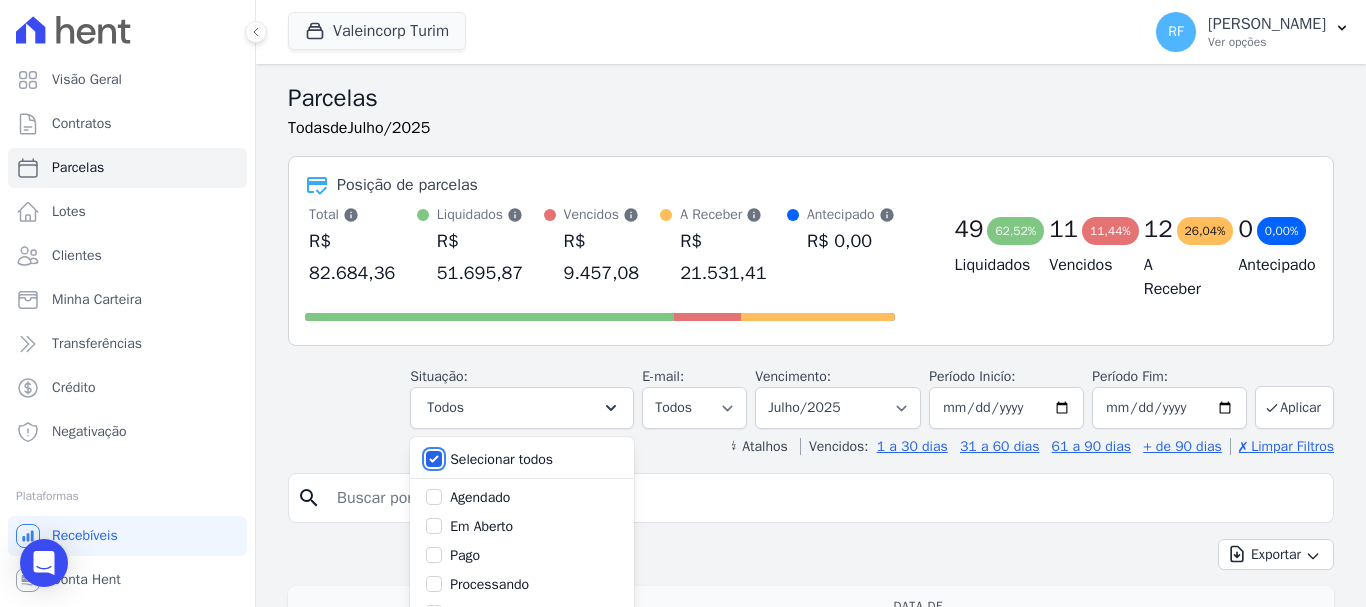 checkbox on "false" 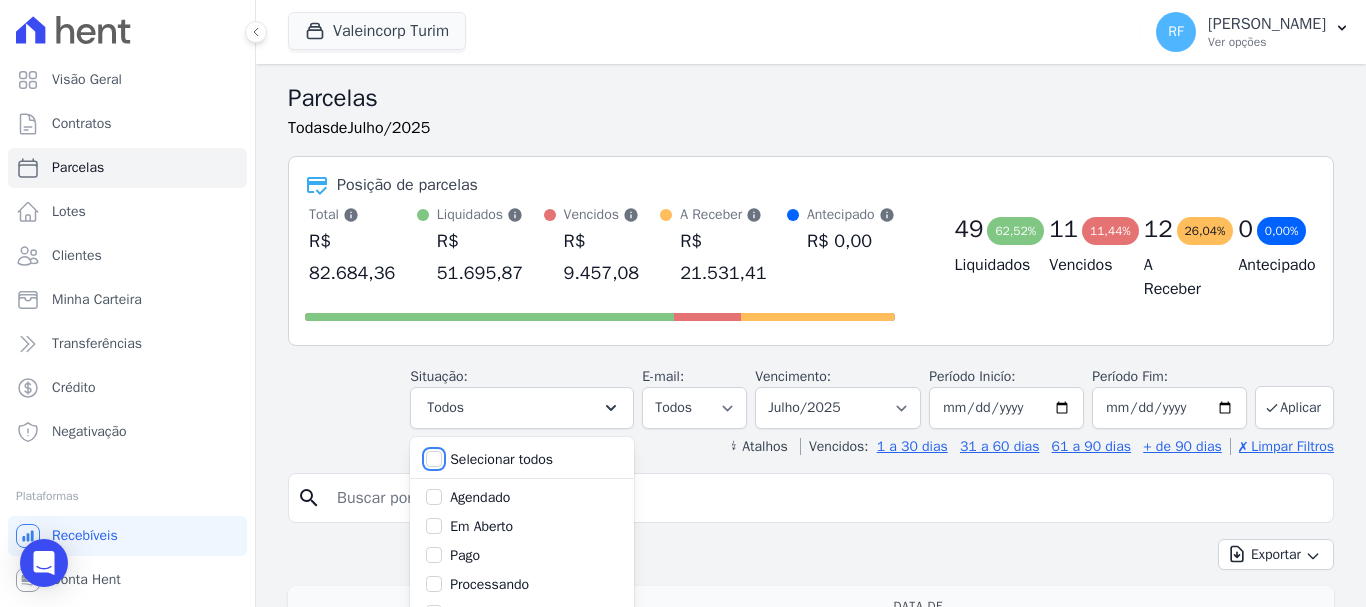 checkbox on "false" 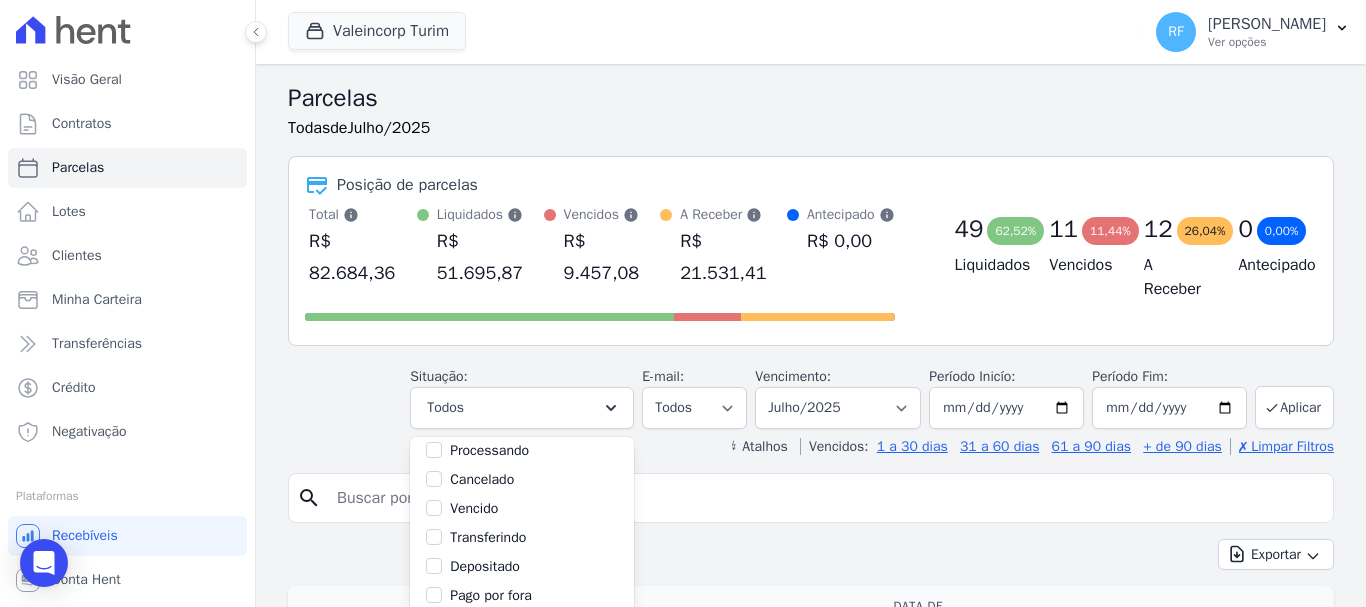 click on "Pago por fora" at bounding box center (491, 595) 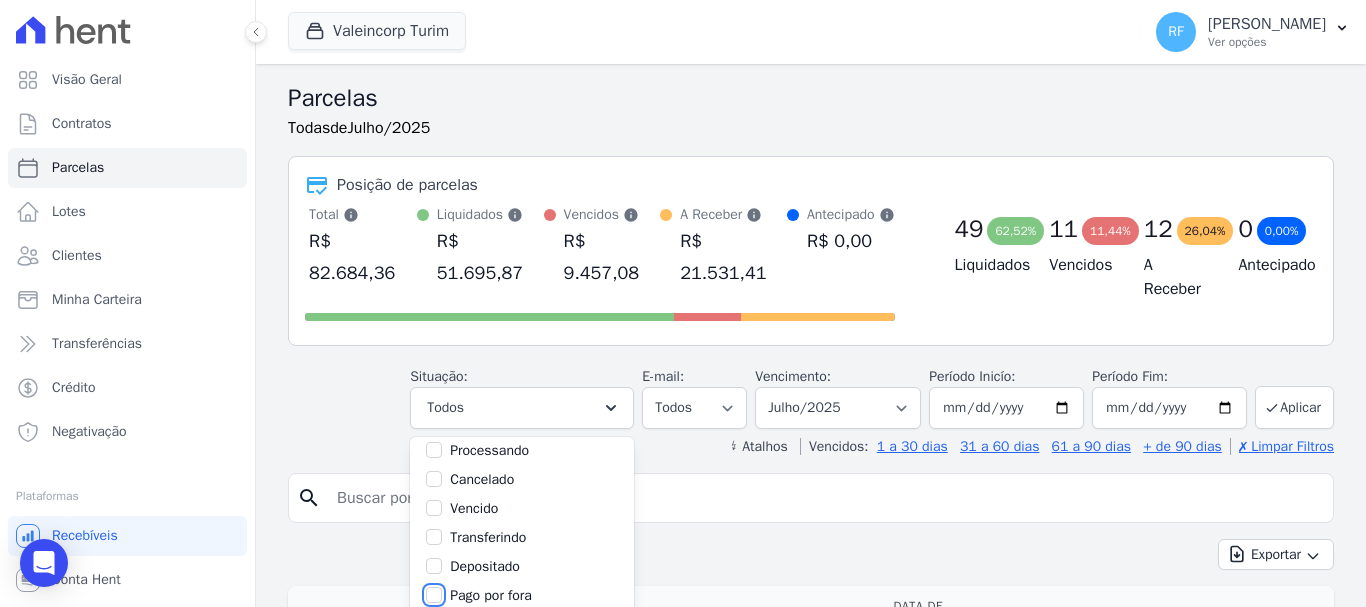 click on "Pago por fora" at bounding box center [434, 595] 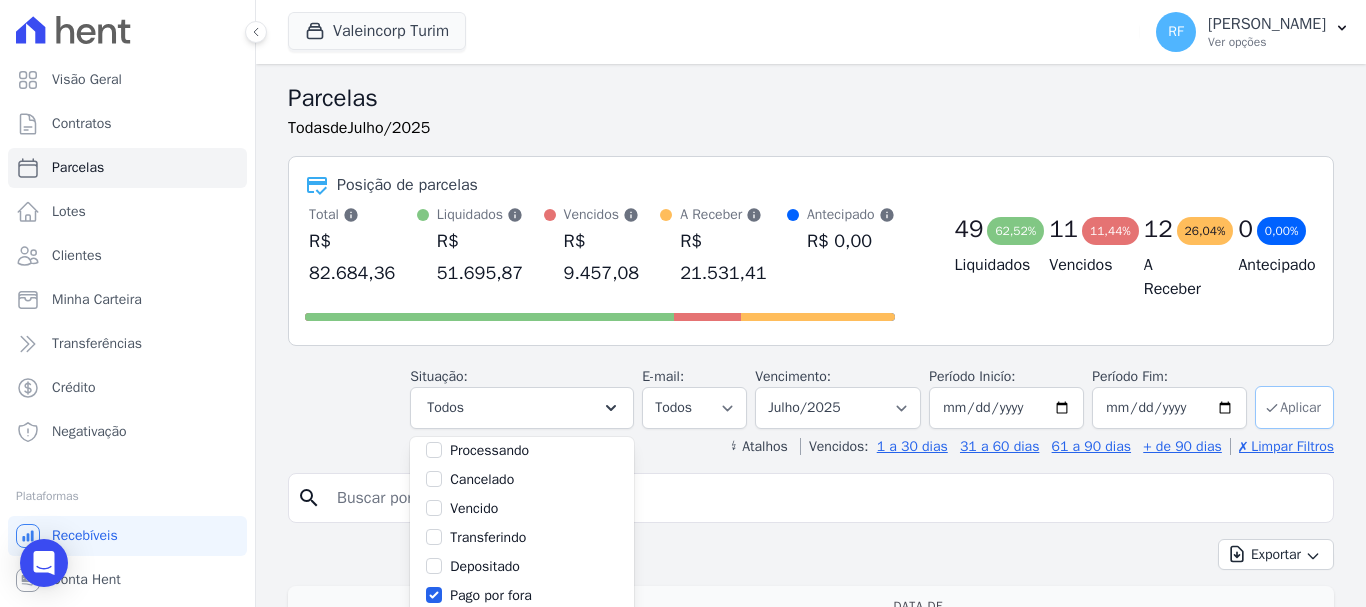 click on "Aplicar" at bounding box center [1294, 407] 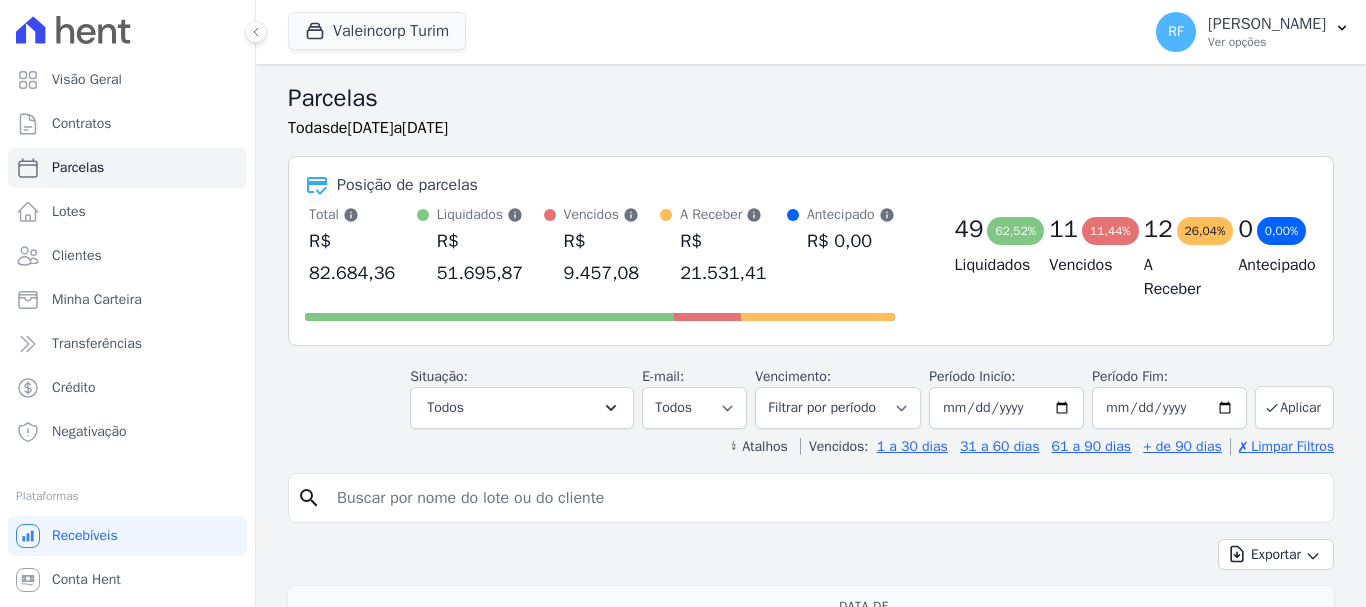select 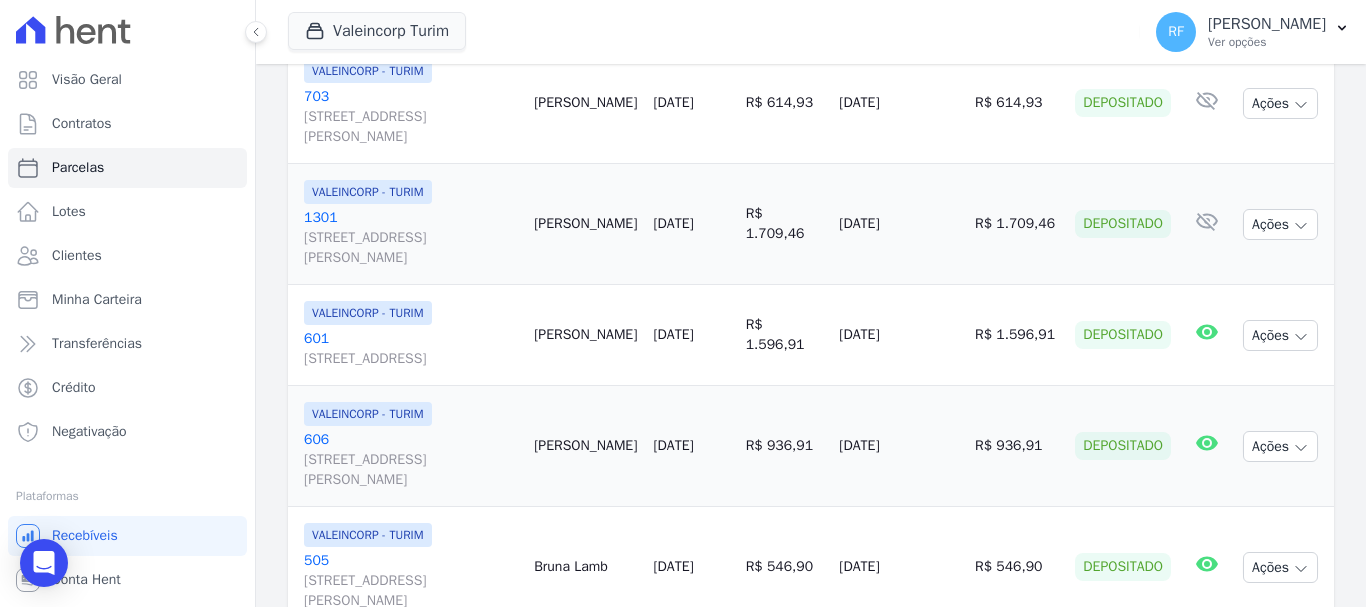 scroll, scrollTop: 0, scrollLeft: 0, axis: both 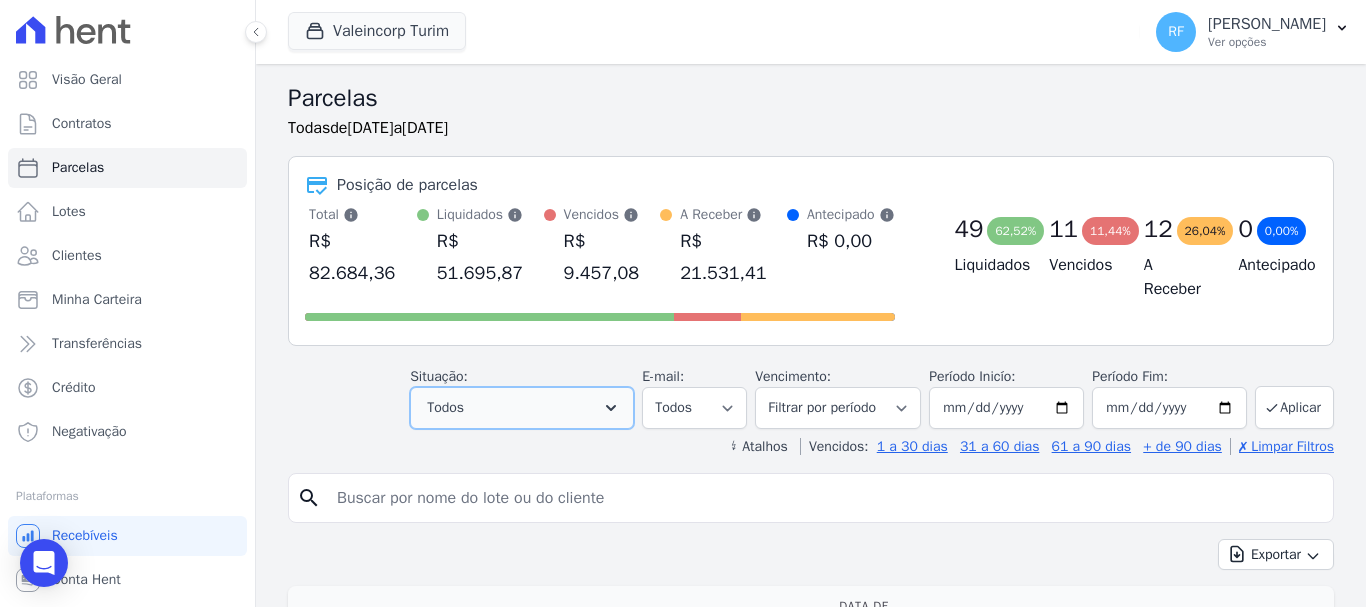 click on "Todos" at bounding box center (522, 408) 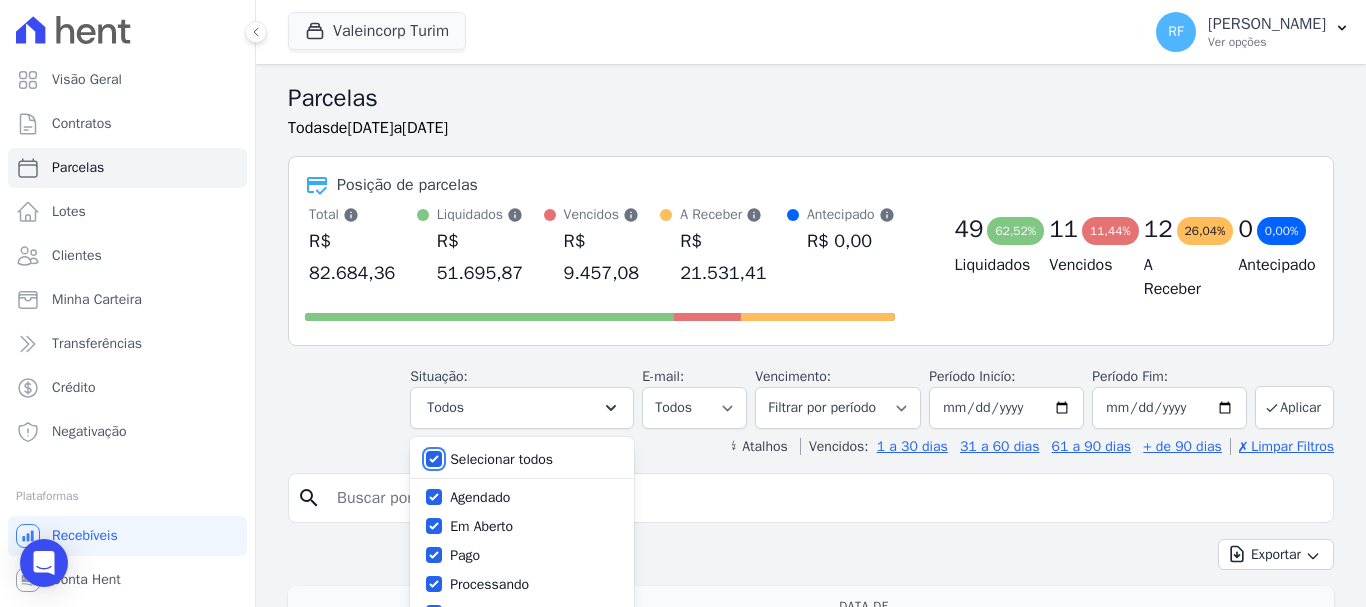 click on "Selecionar todos" at bounding box center (434, 459) 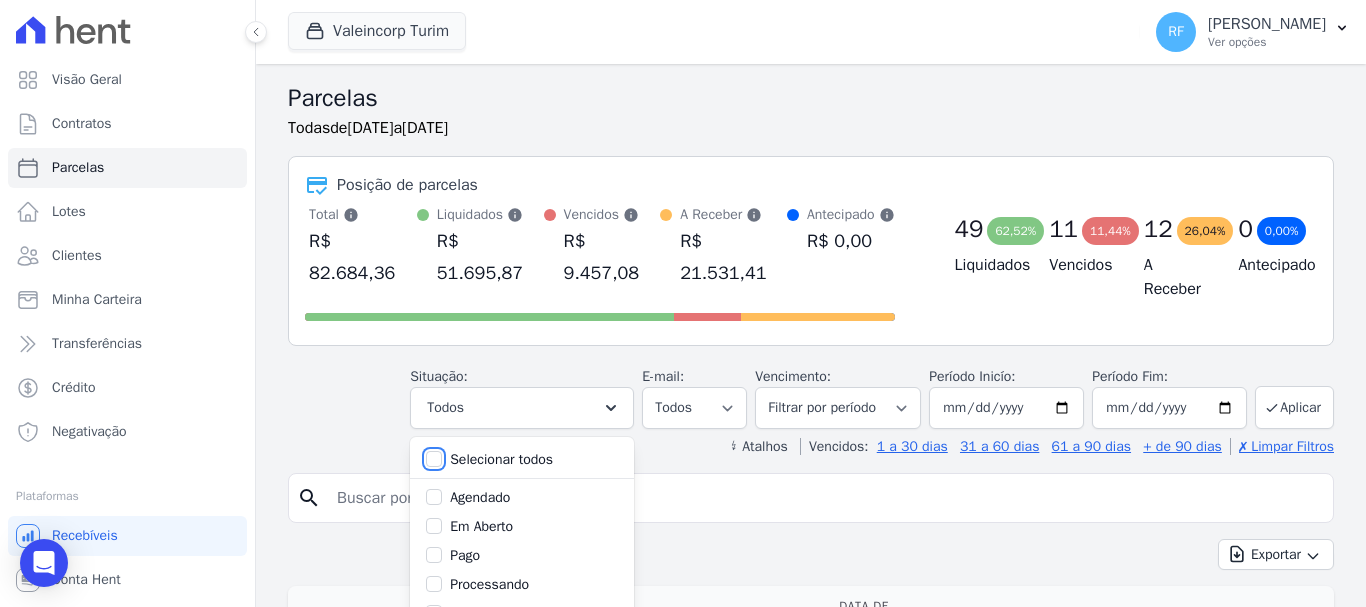 checkbox on "false" 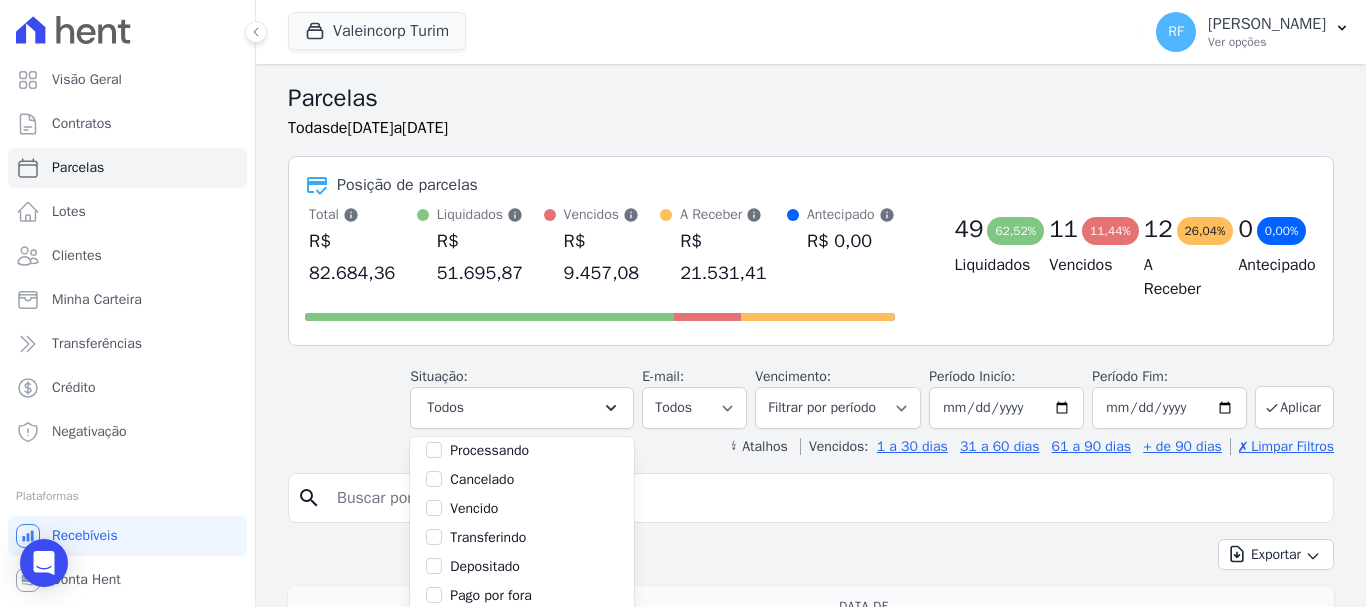 scroll, scrollTop: 200, scrollLeft: 0, axis: vertical 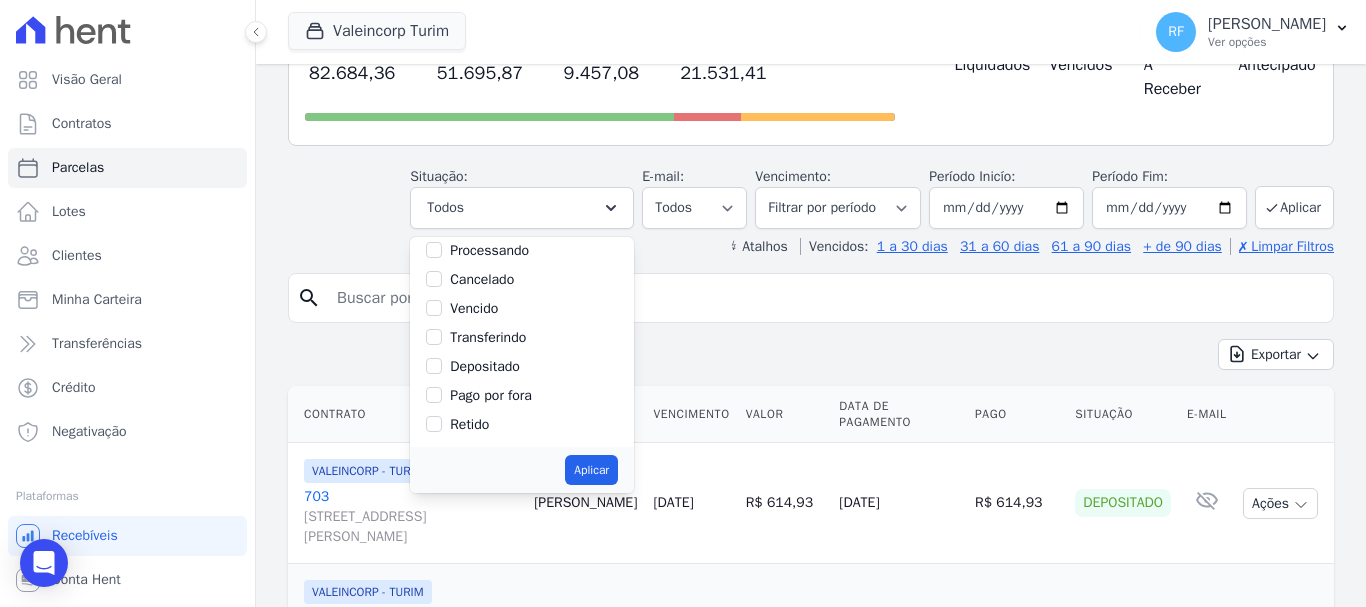click at bounding box center (434, 395) 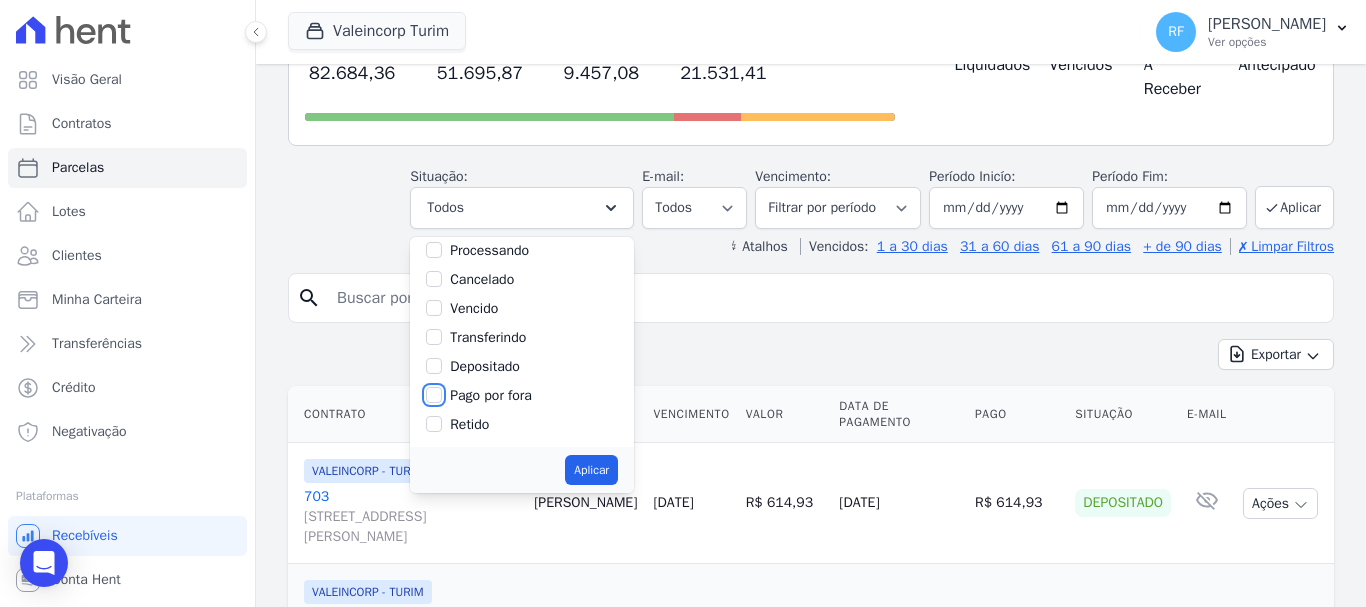 click on "Pago por fora" at bounding box center [434, 395] 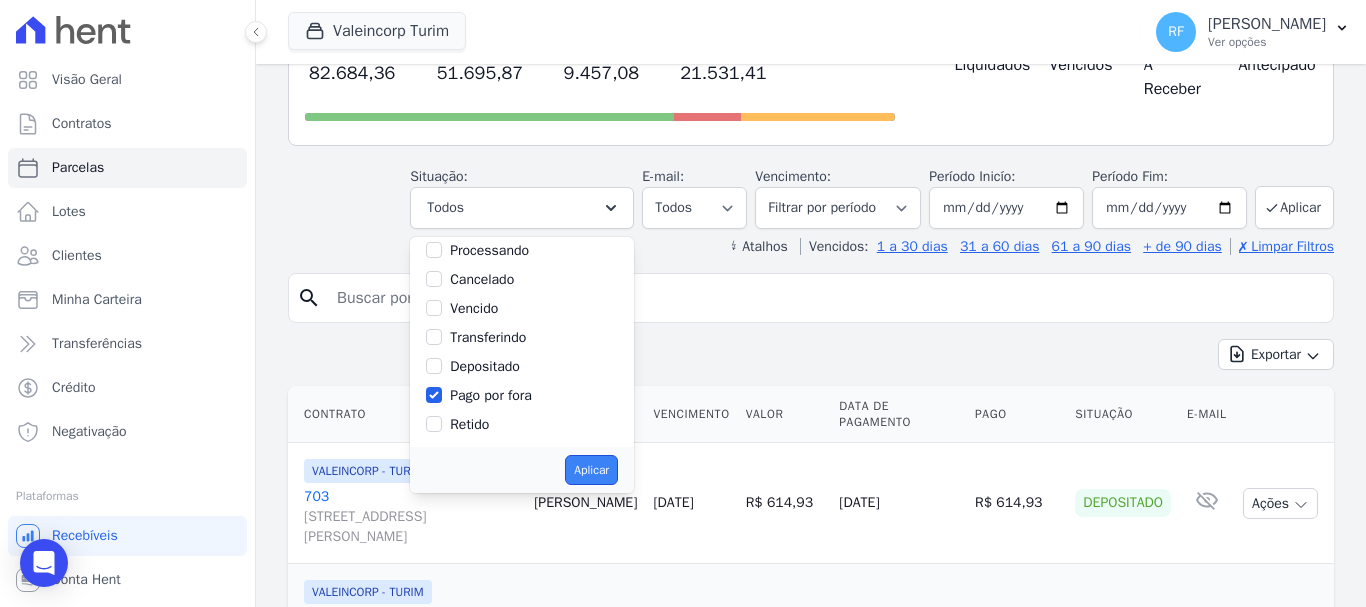 click on "Aplicar" at bounding box center (591, 470) 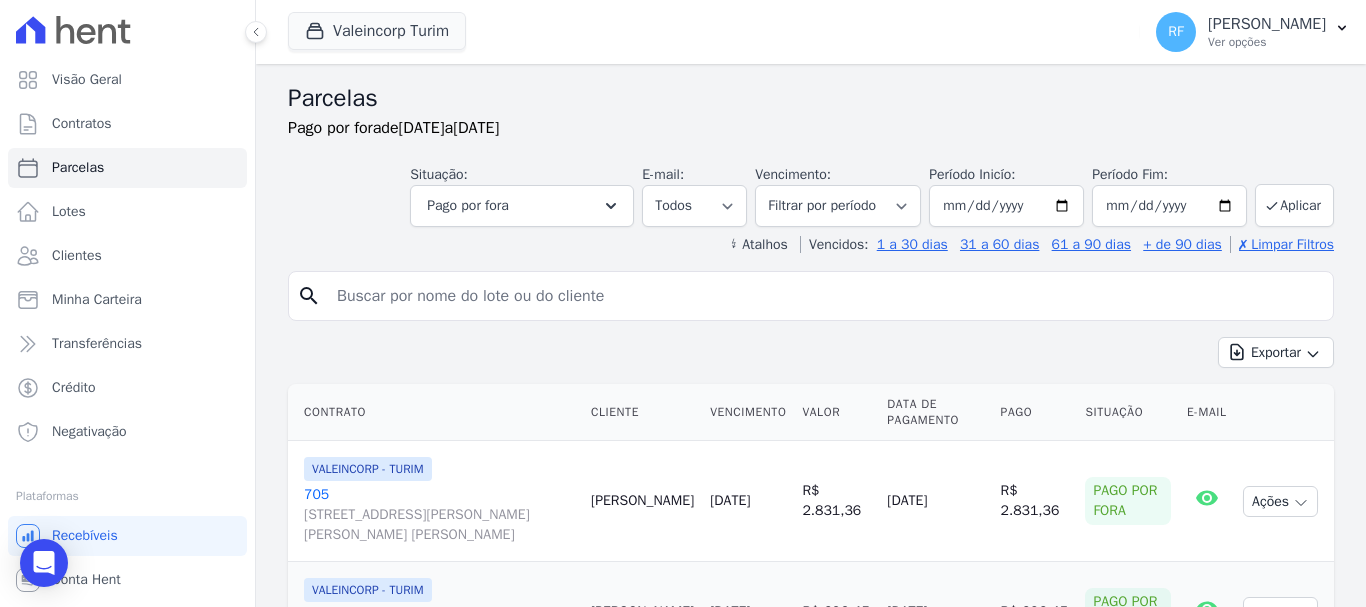 select 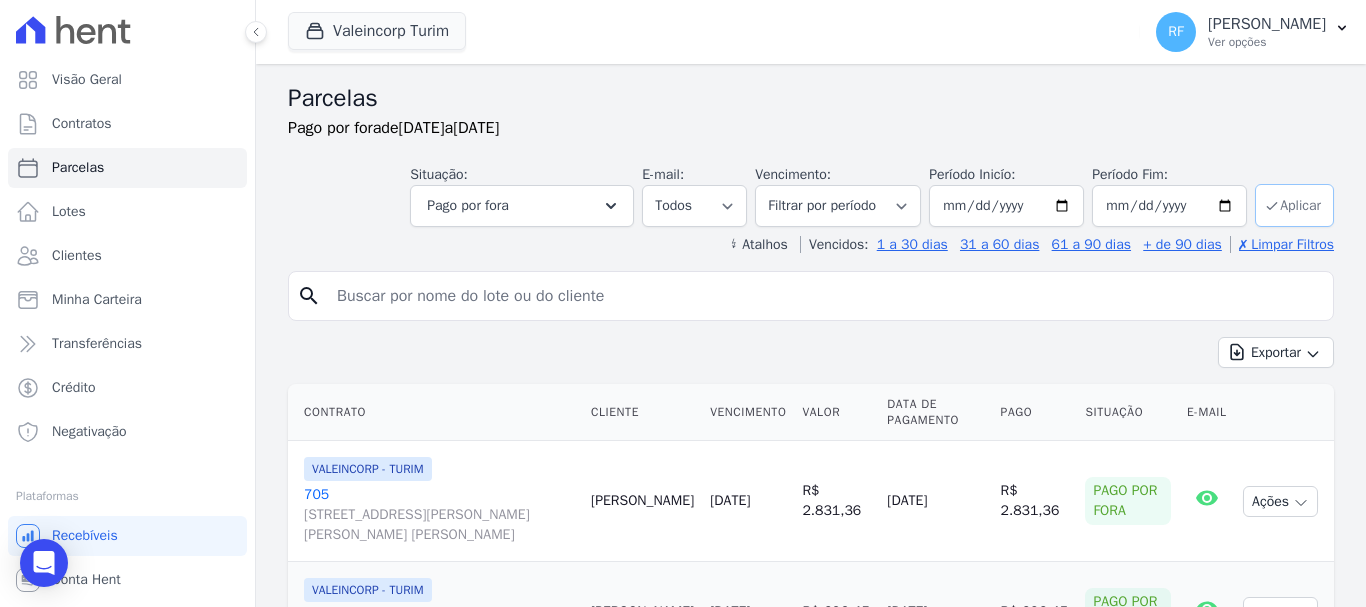 click on "Aplicar" at bounding box center (1294, 205) 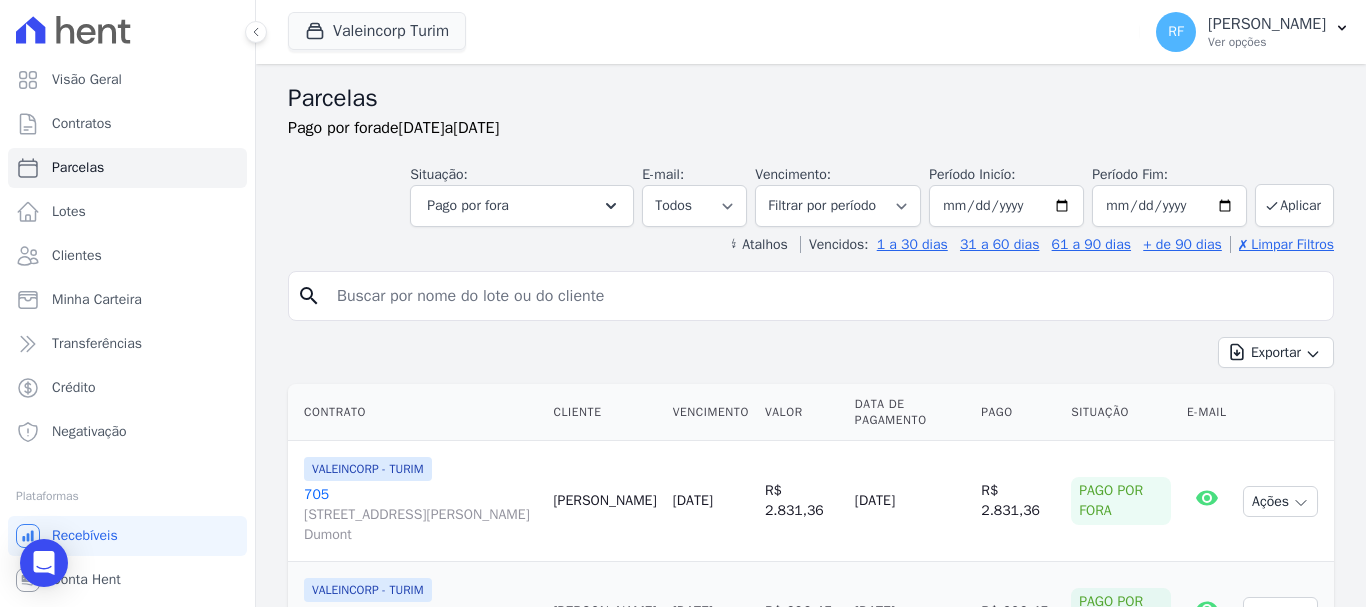 select 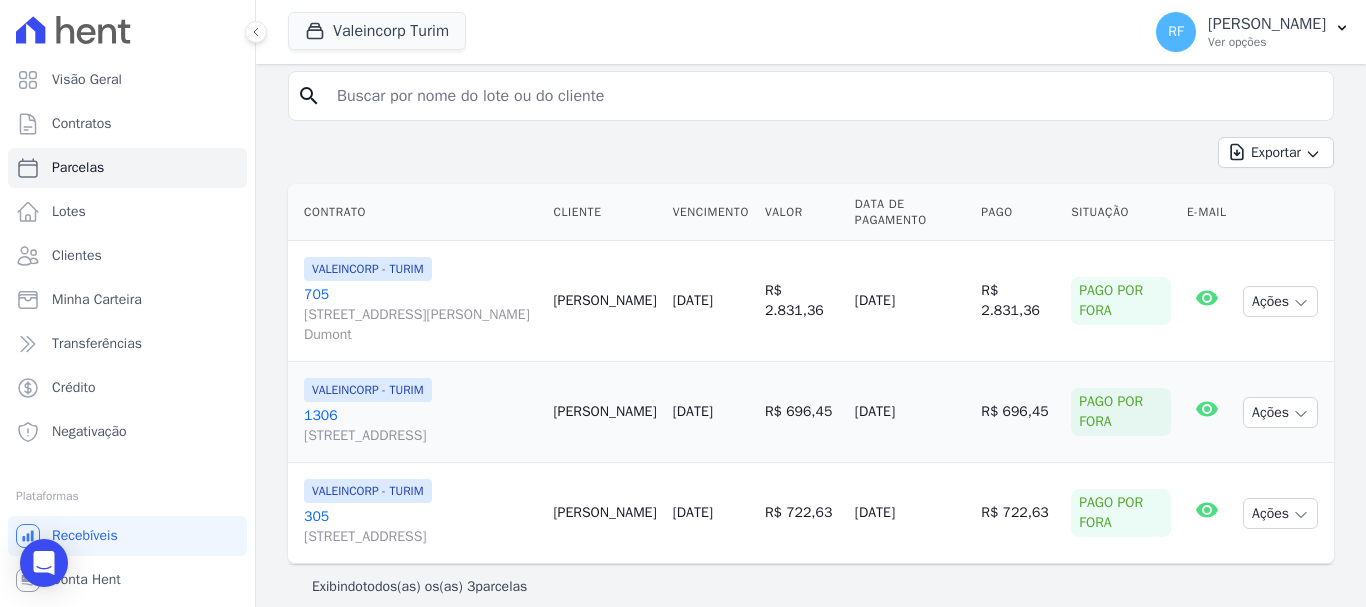 scroll, scrollTop: 238, scrollLeft: 0, axis: vertical 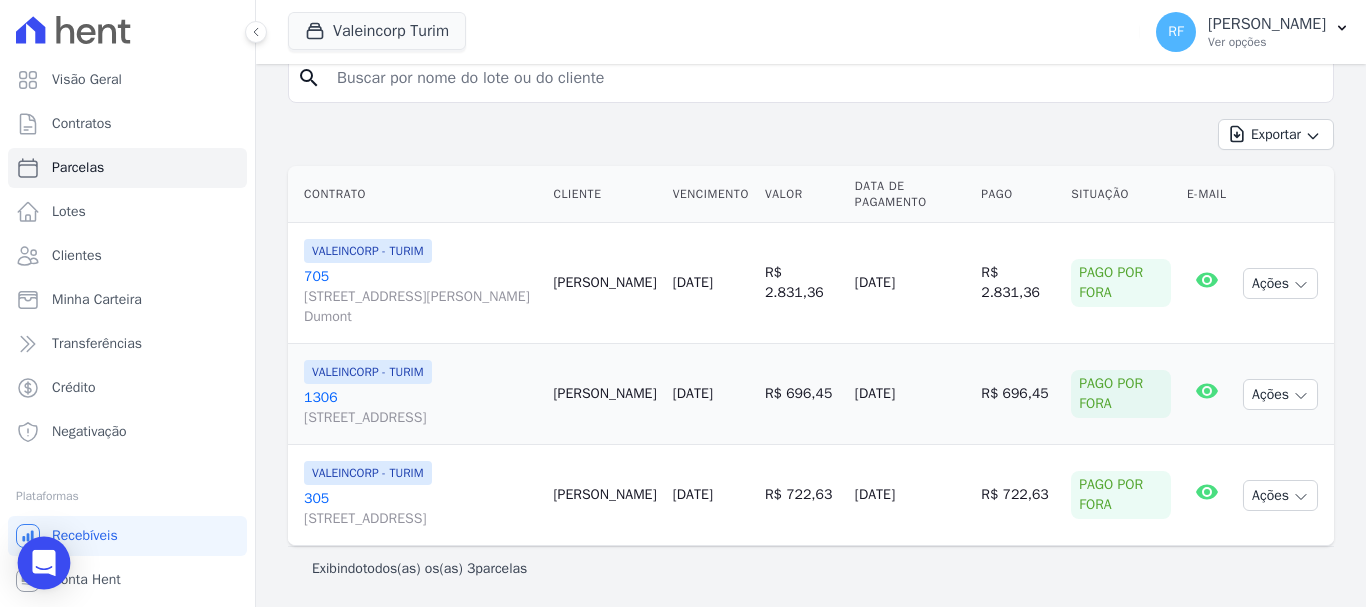 click at bounding box center [44, 563] 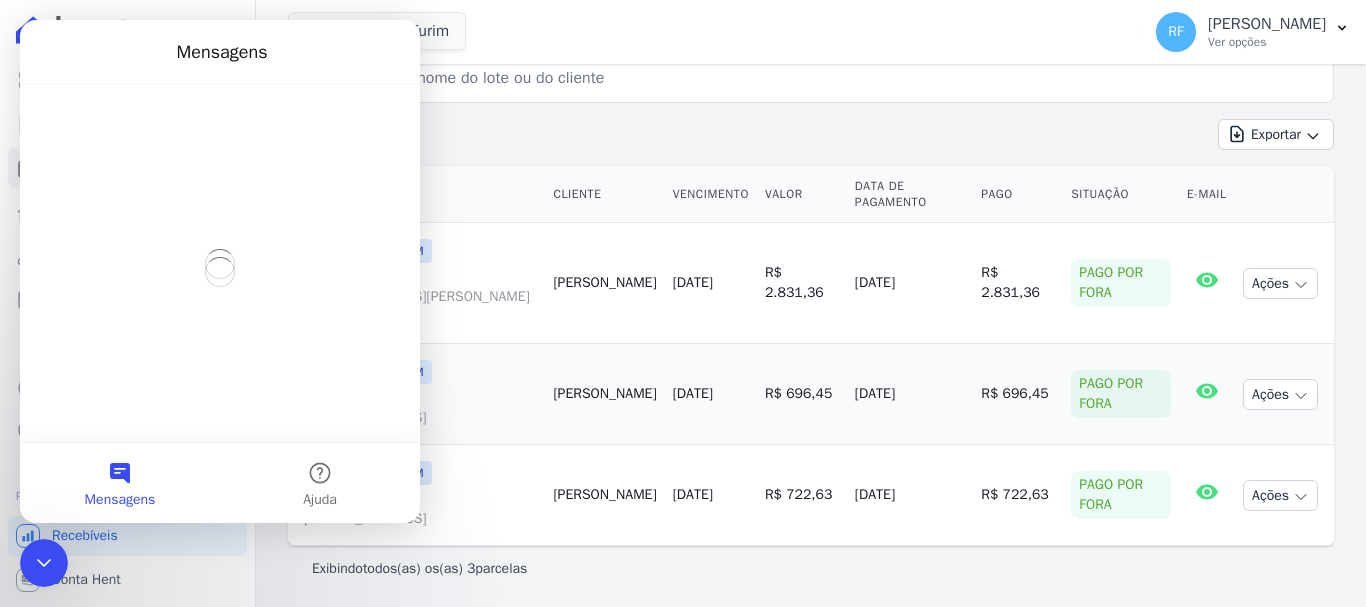 scroll, scrollTop: 0, scrollLeft: 0, axis: both 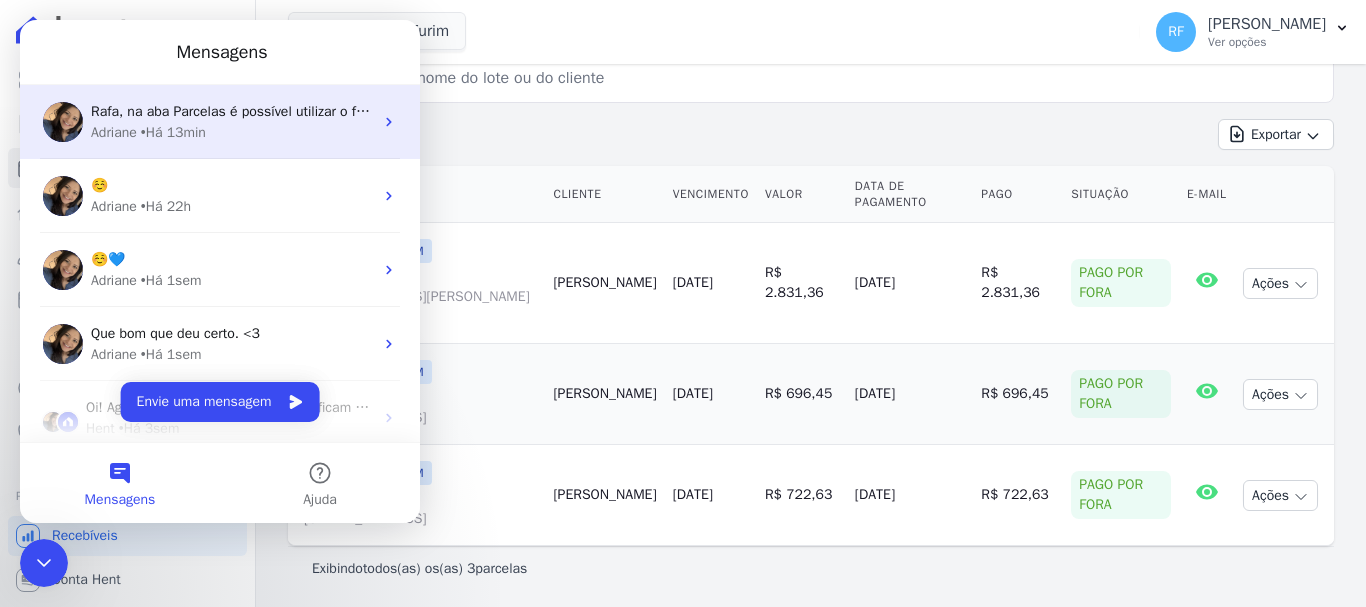 click on "Adriane •  Há 13min" at bounding box center [232, 132] 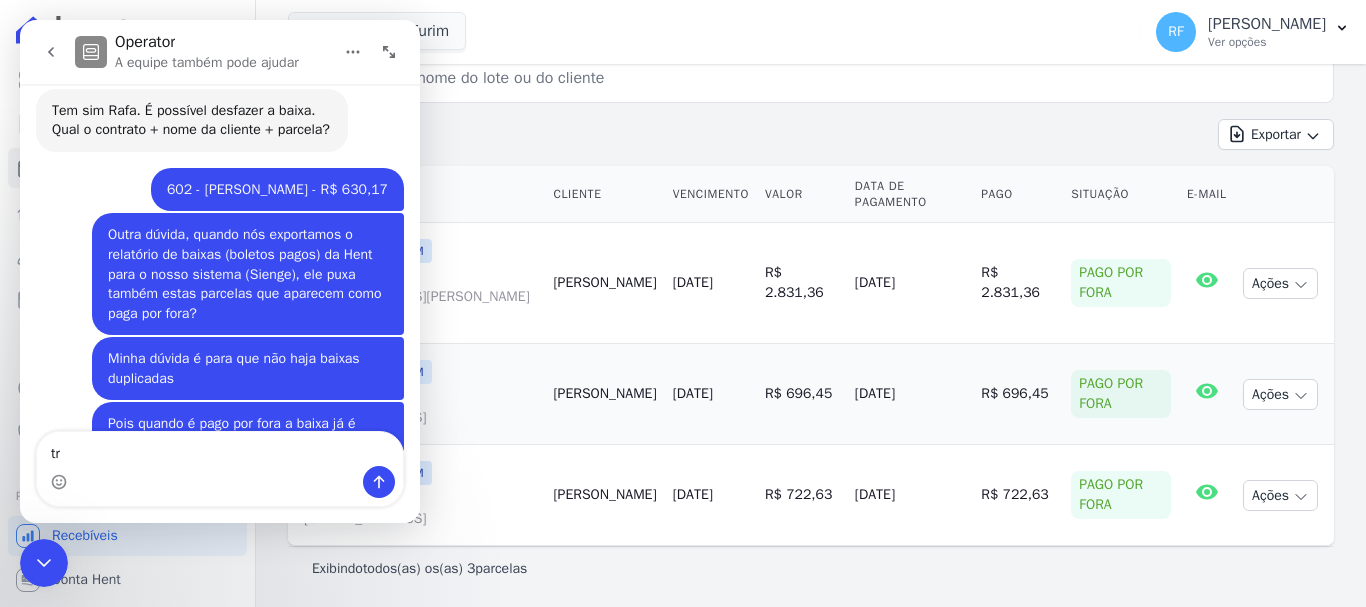 scroll, scrollTop: 2281, scrollLeft: 0, axis: vertical 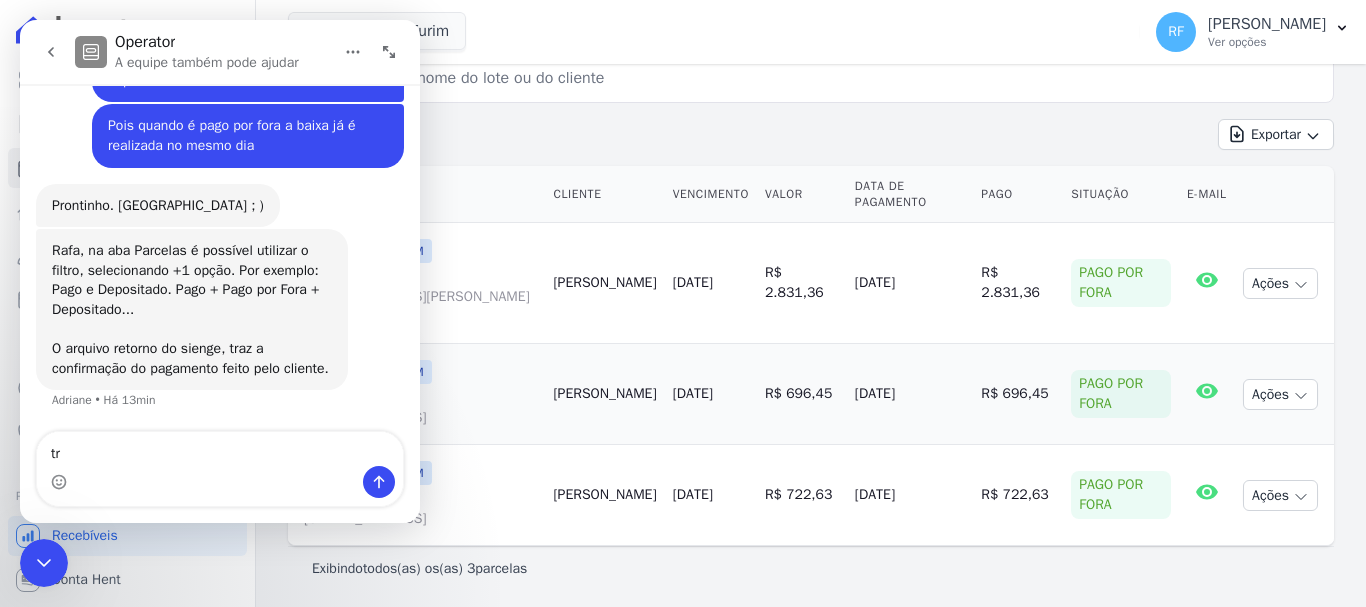 type on "t" 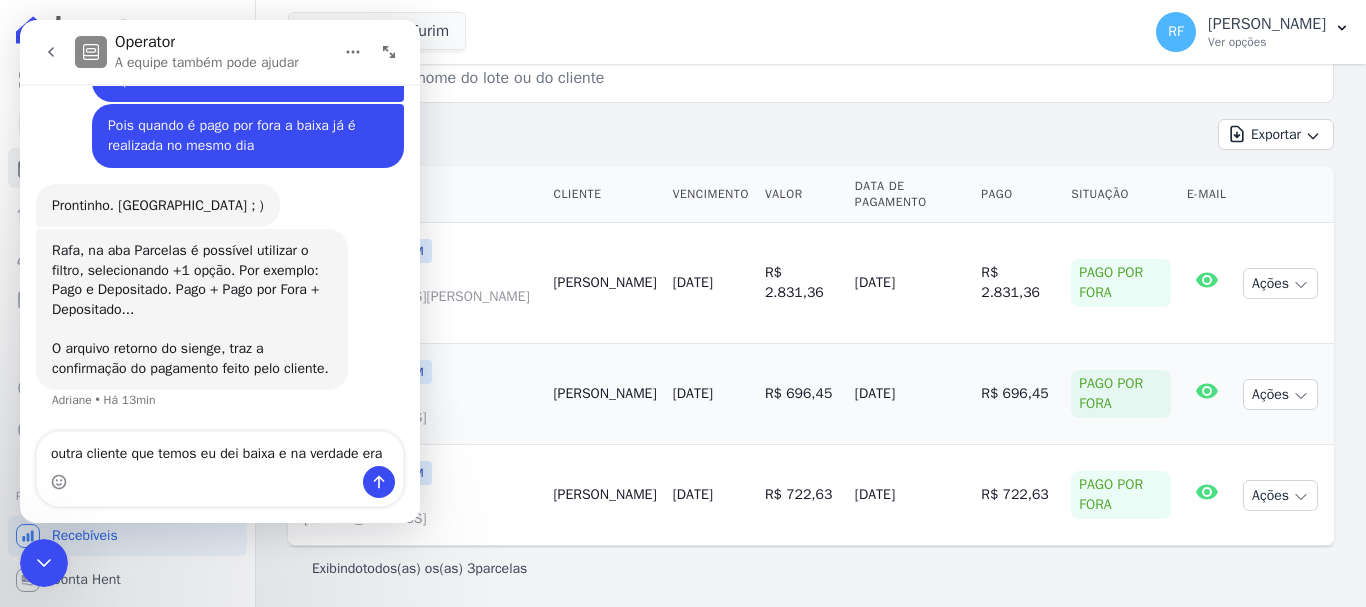 scroll, scrollTop: 2325, scrollLeft: 0, axis: vertical 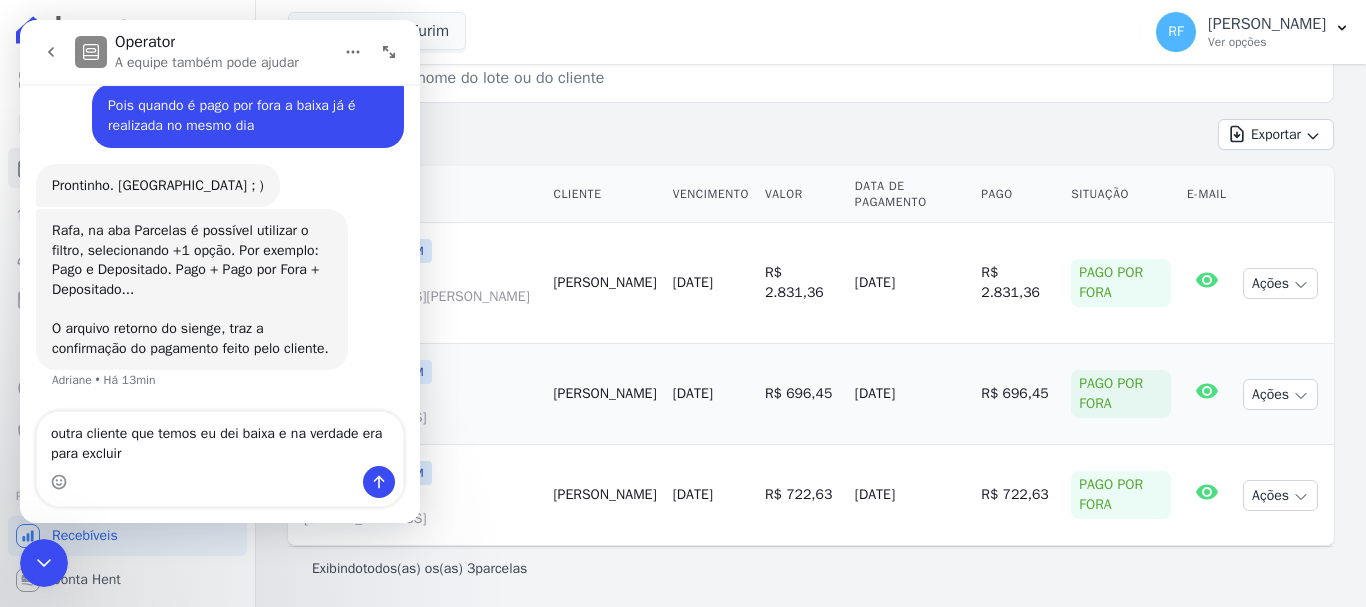 type on "outra cliente que temos eu dei baixa e na verdade era para excluir" 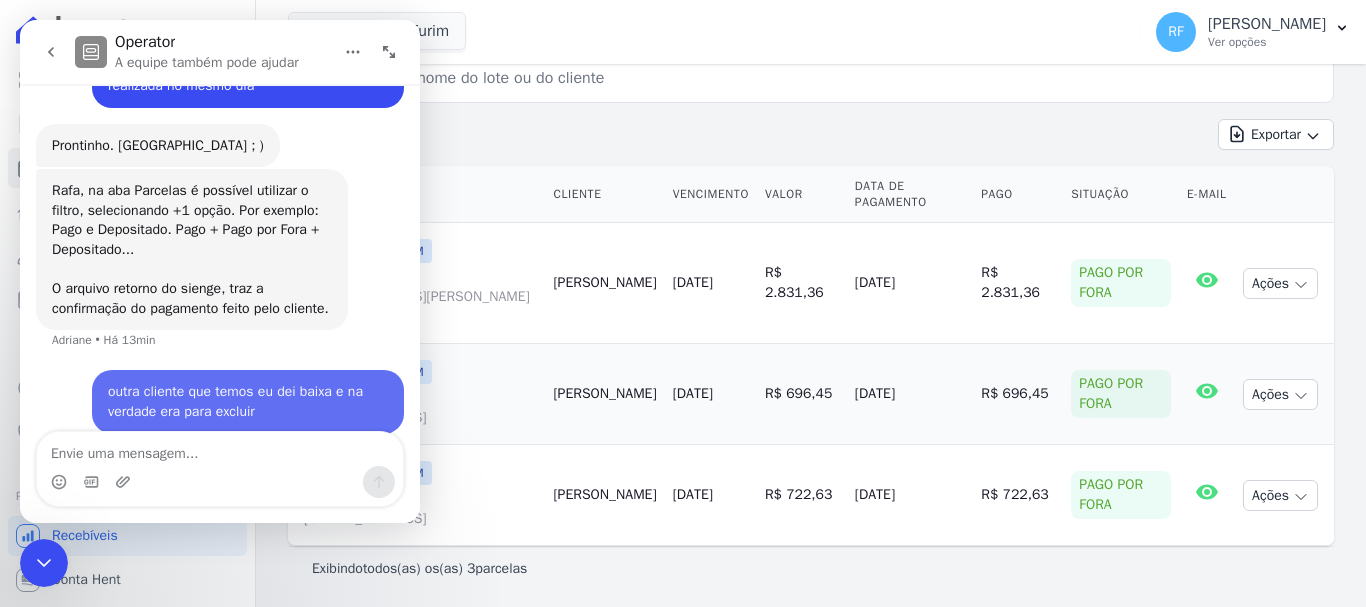 scroll, scrollTop: 2384, scrollLeft: 0, axis: vertical 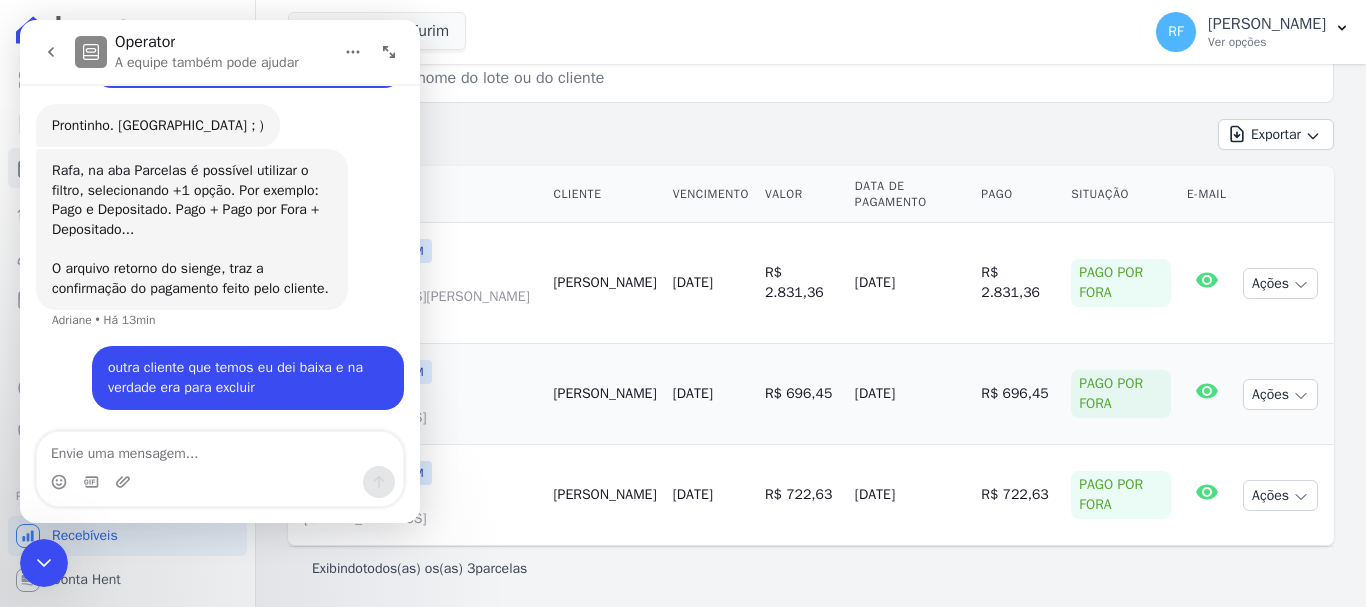 click 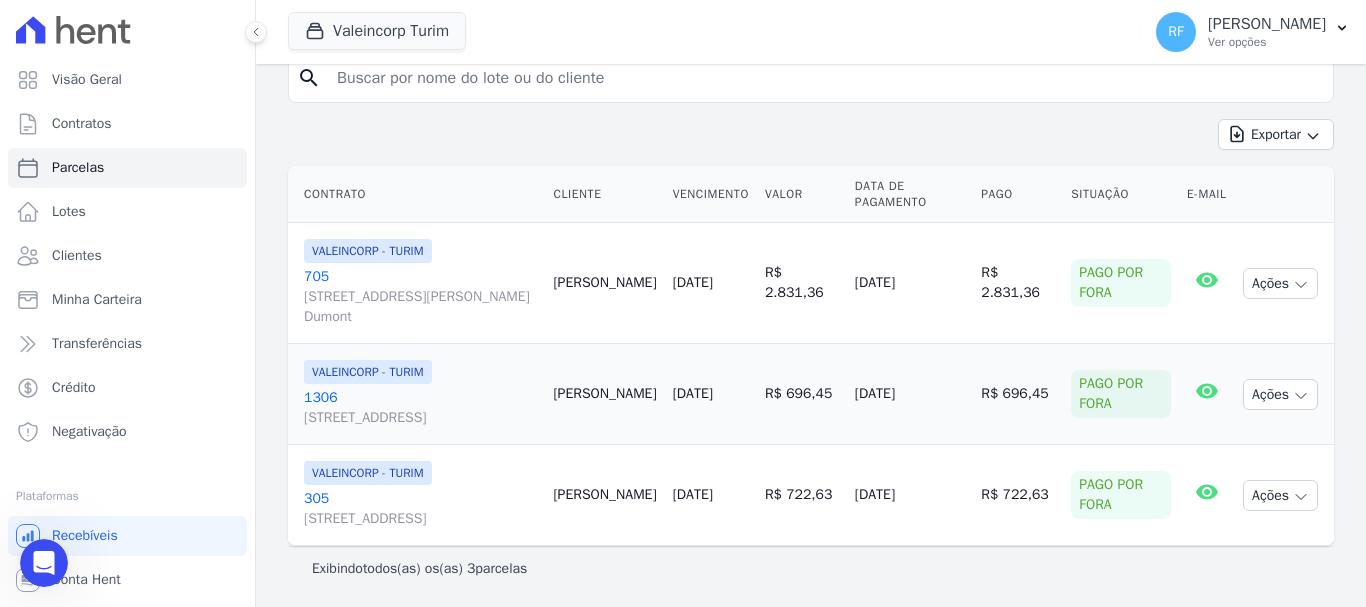 scroll, scrollTop: 0, scrollLeft: 0, axis: both 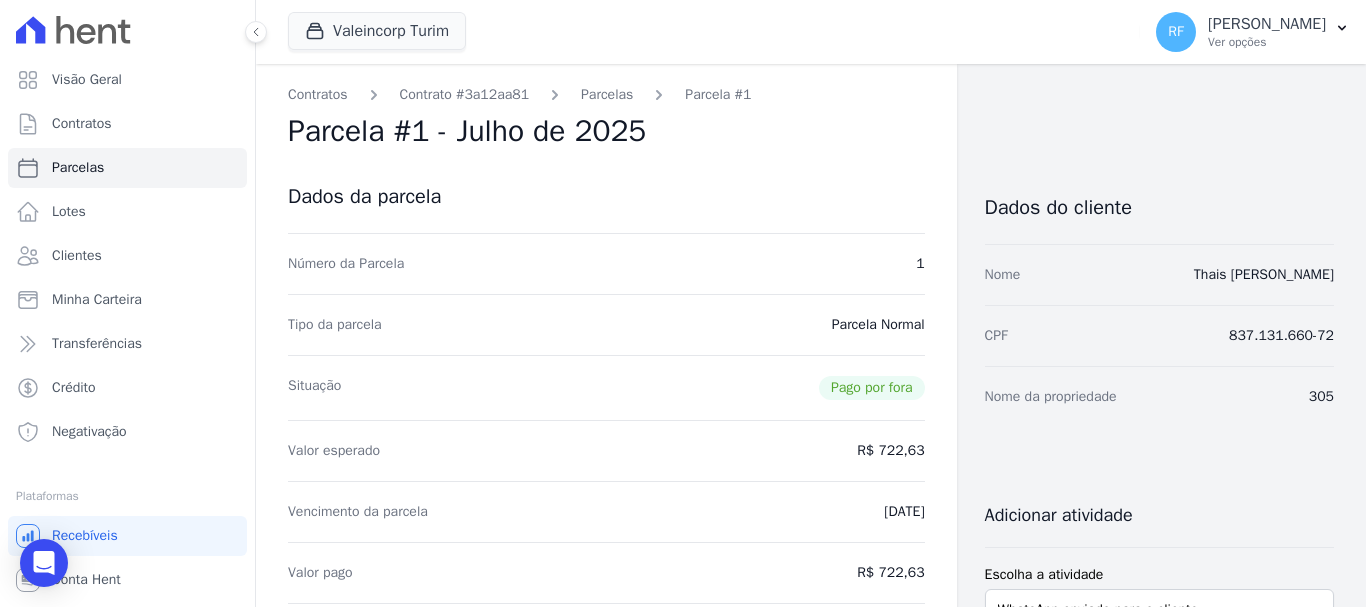 drag, startPoint x: 1152, startPoint y: 277, endPoint x: 1321, endPoint y: 283, distance: 169.10648 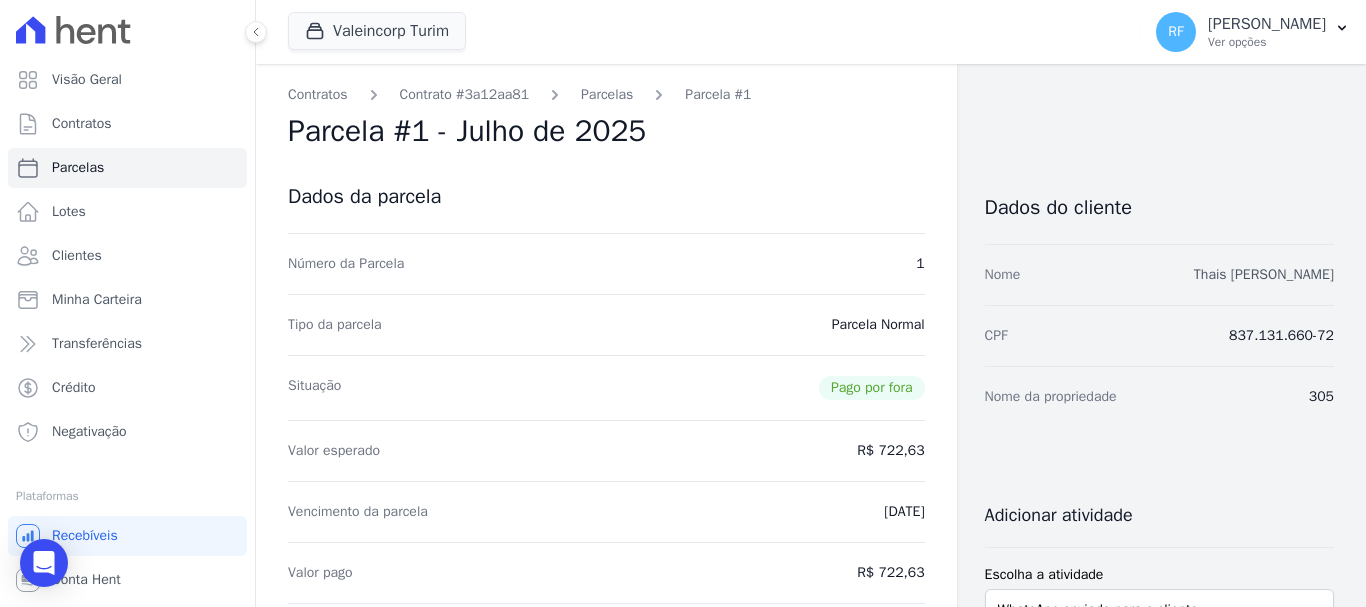 copy on "Thais Munhoz dos Santos" 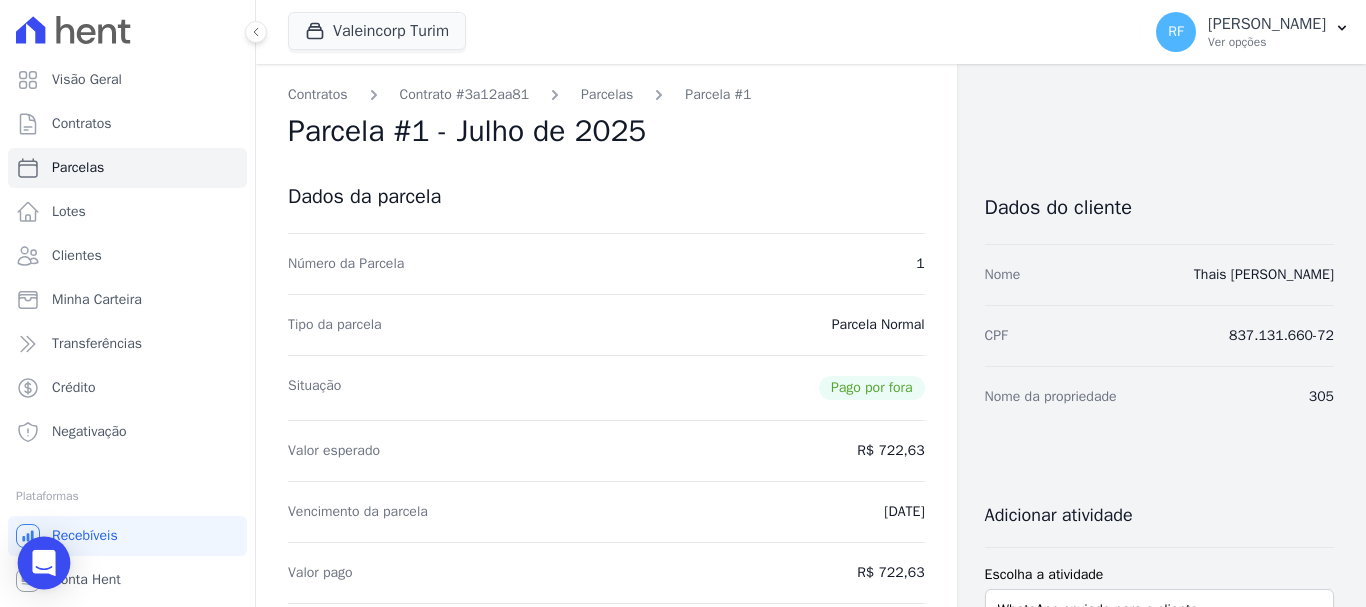 click 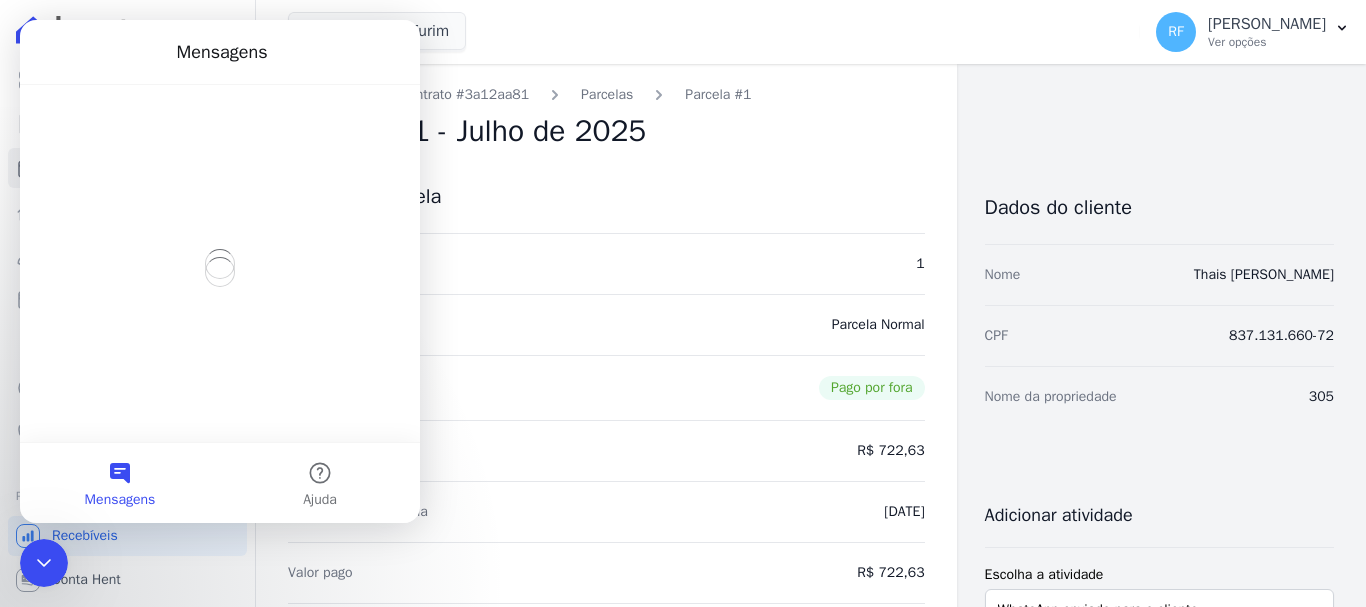 scroll, scrollTop: 0, scrollLeft: 0, axis: both 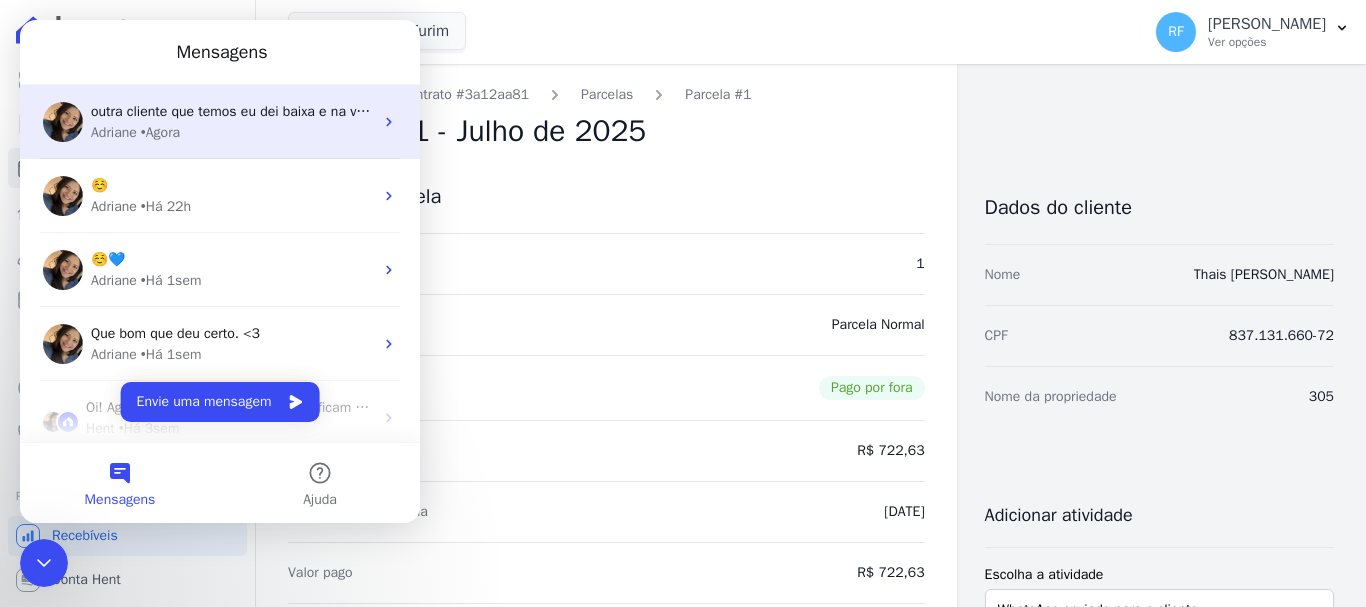 click on "outra cliente que temos eu dei baixa e na verdade era para excluir" at bounding box center (294, 111) 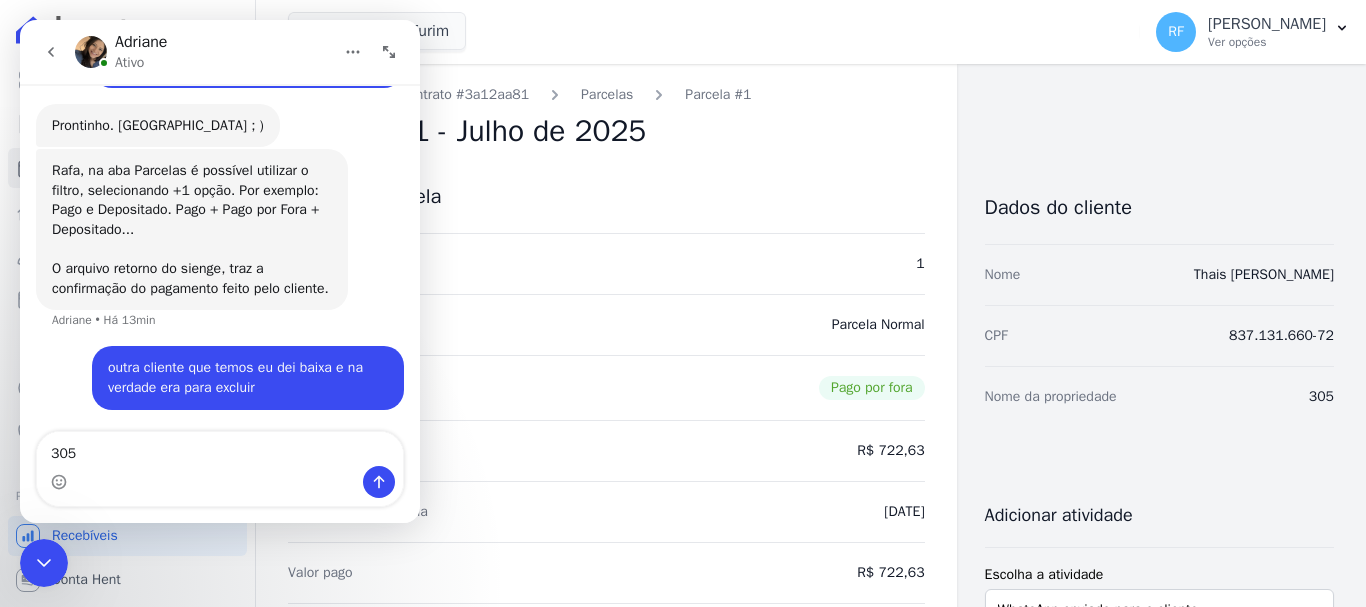 scroll, scrollTop: 2384, scrollLeft: 0, axis: vertical 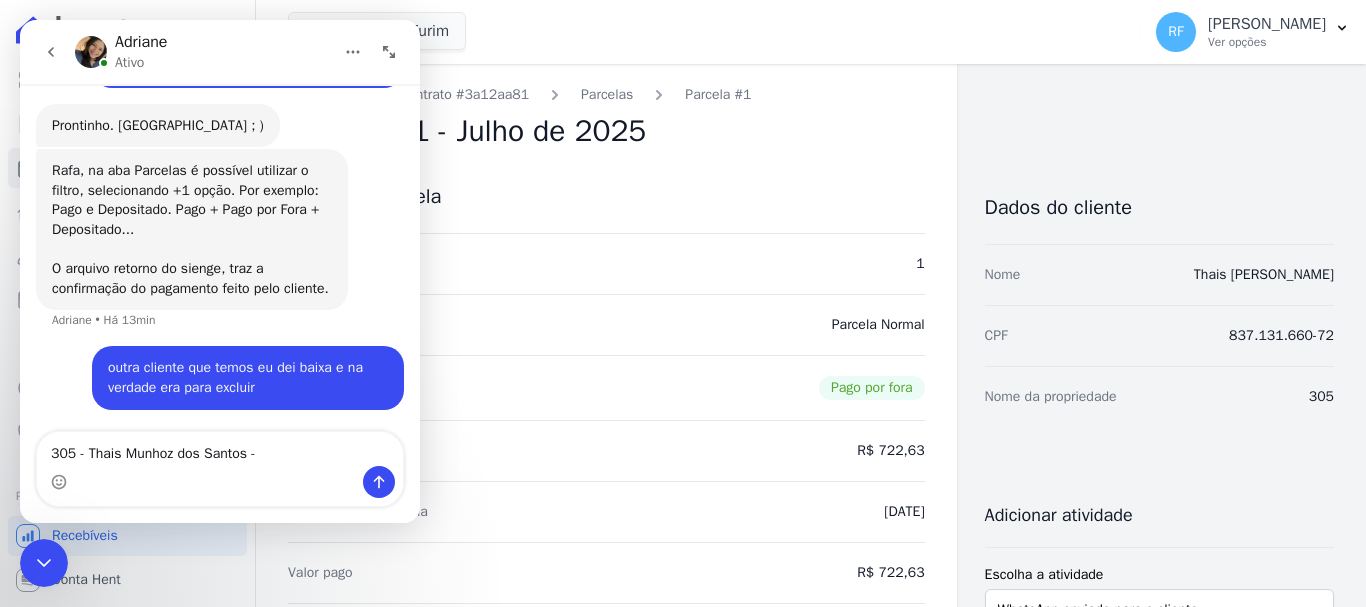 drag, startPoint x: 857, startPoint y: 449, endPoint x: 921, endPoint y: 451, distance: 64.03124 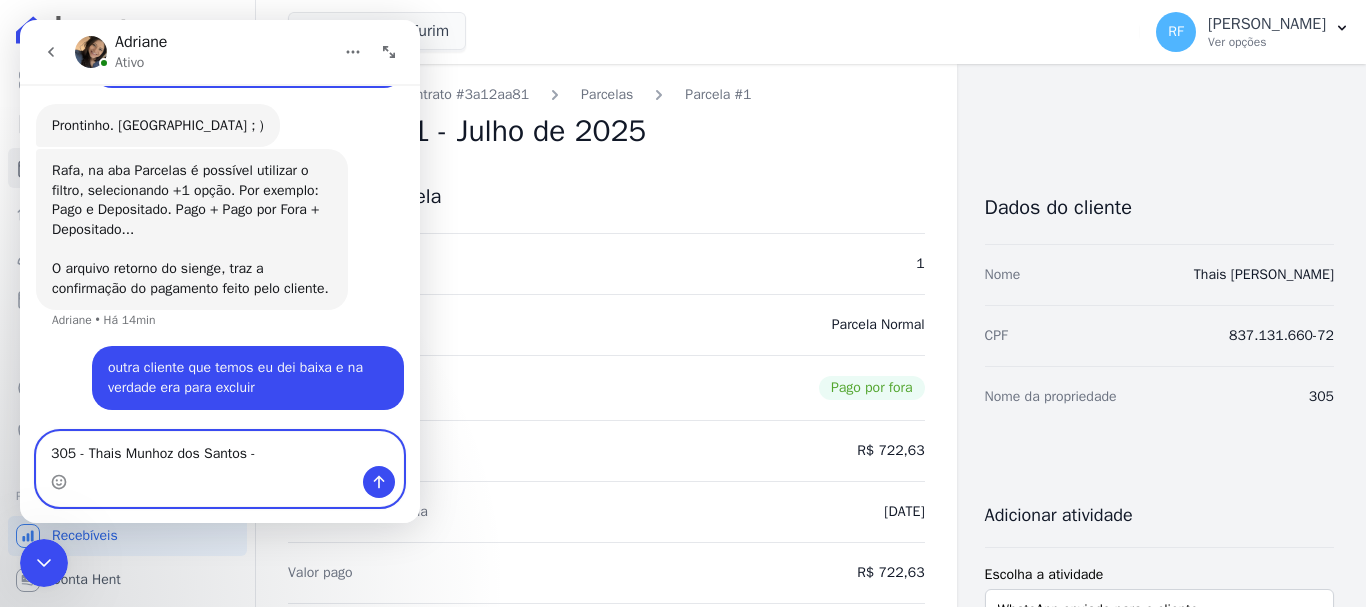 type on "305 - Thais Munhoz dos Santos - R$ 722,63" 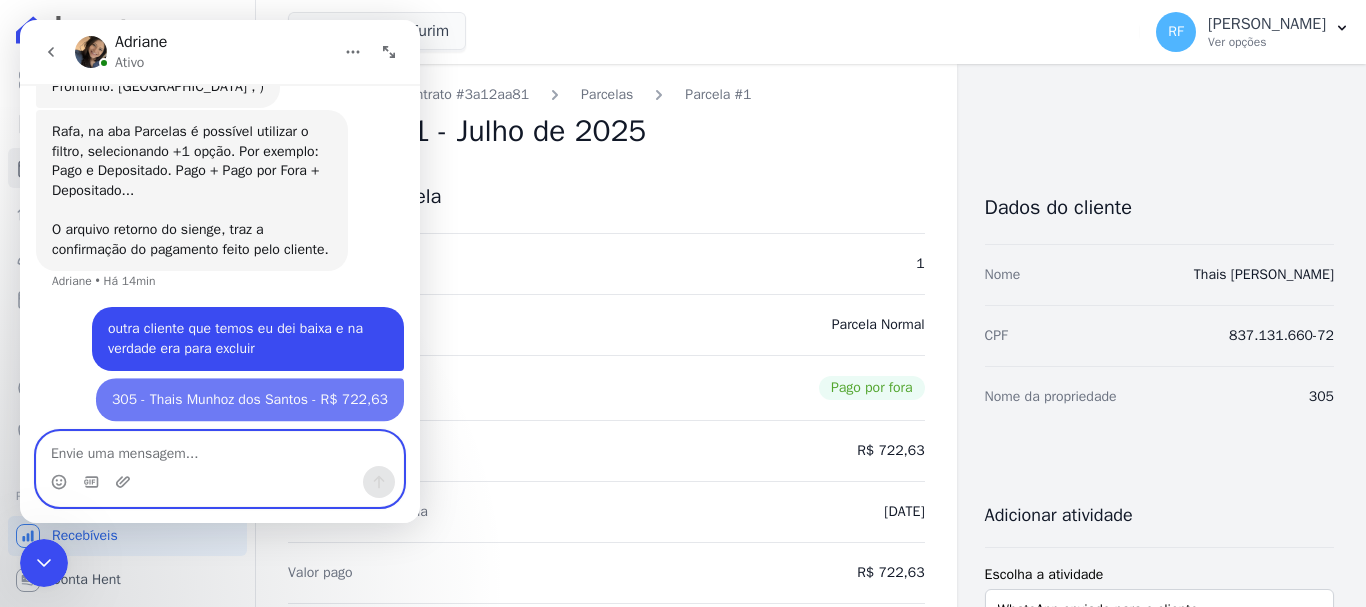 scroll, scrollTop: 2429, scrollLeft: 0, axis: vertical 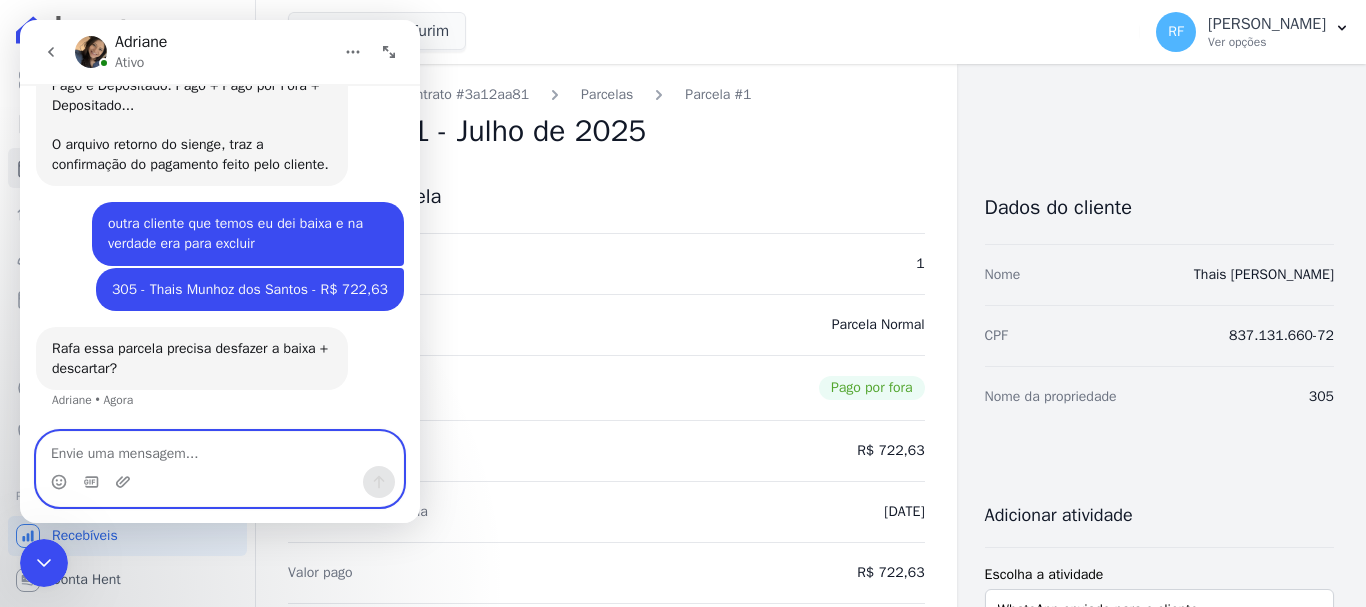 click at bounding box center [220, 449] 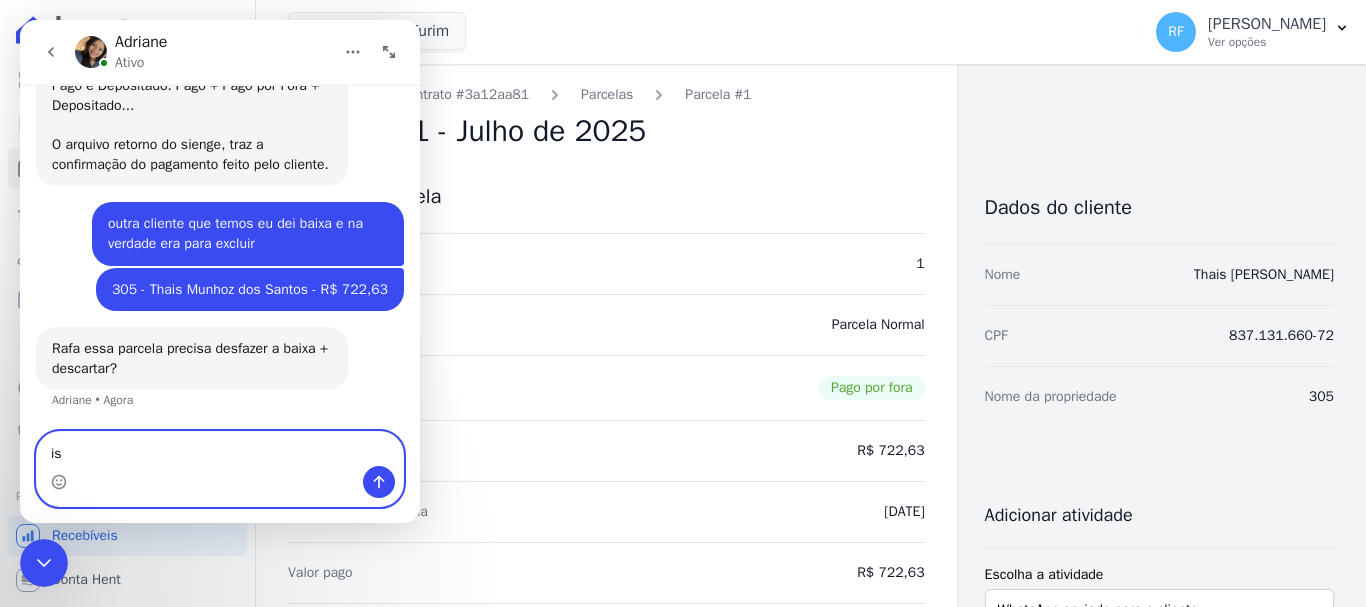 type on "i" 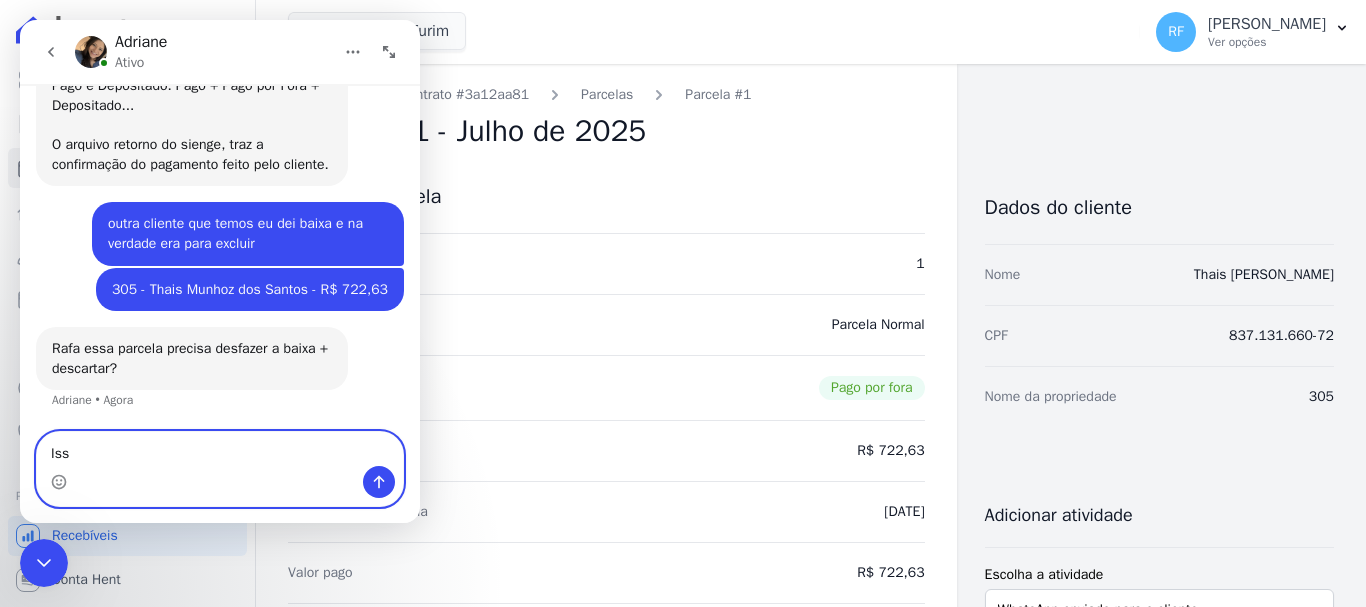 type on "Isso" 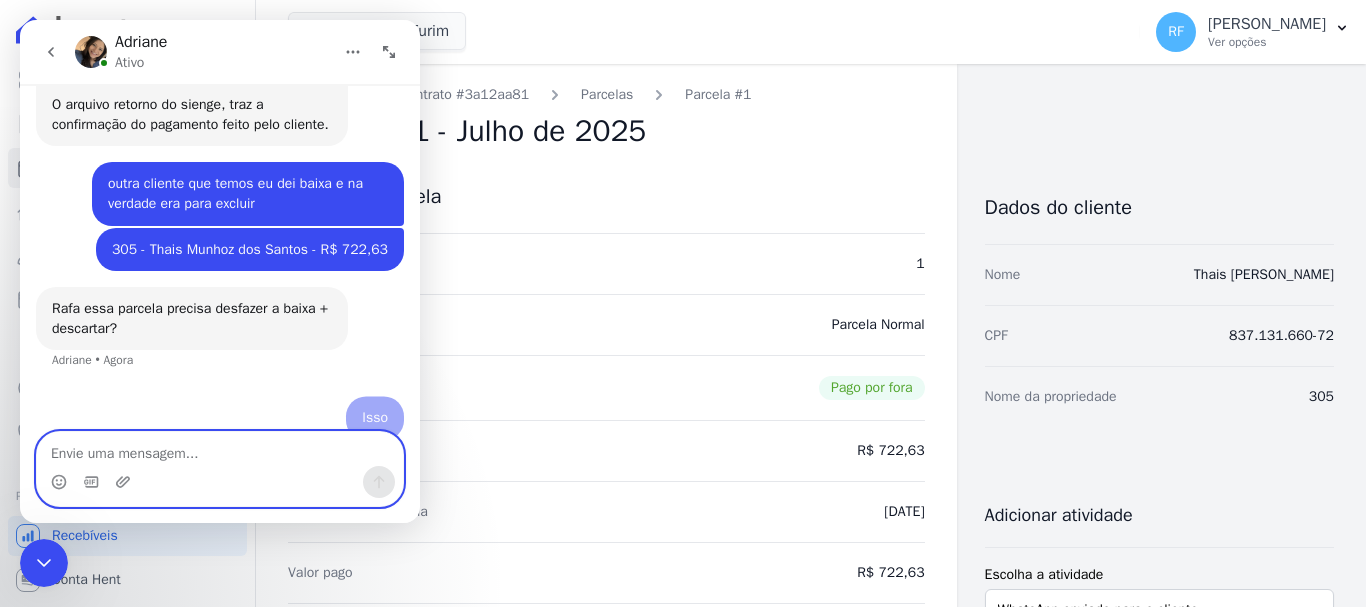 scroll, scrollTop: 2568, scrollLeft: 0, axis: vertical 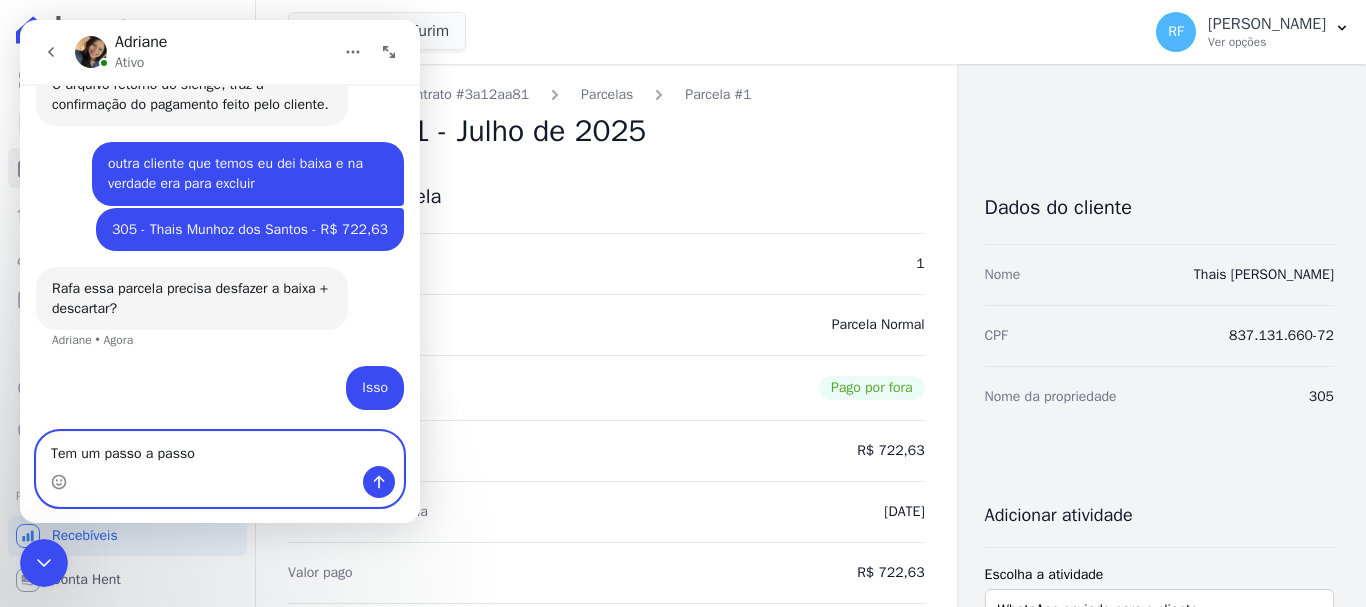 type on "Tem um passo a passo?" 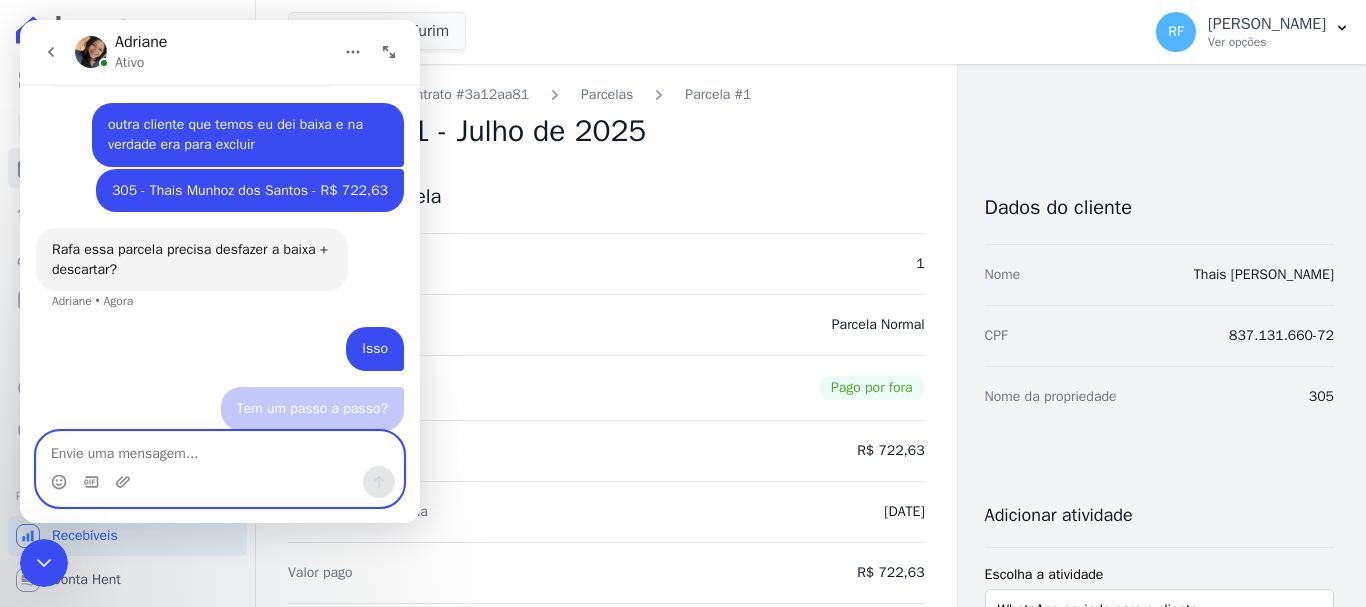 scroll, scrollTop: 2614, scrollLeft: 0, axis: vertical 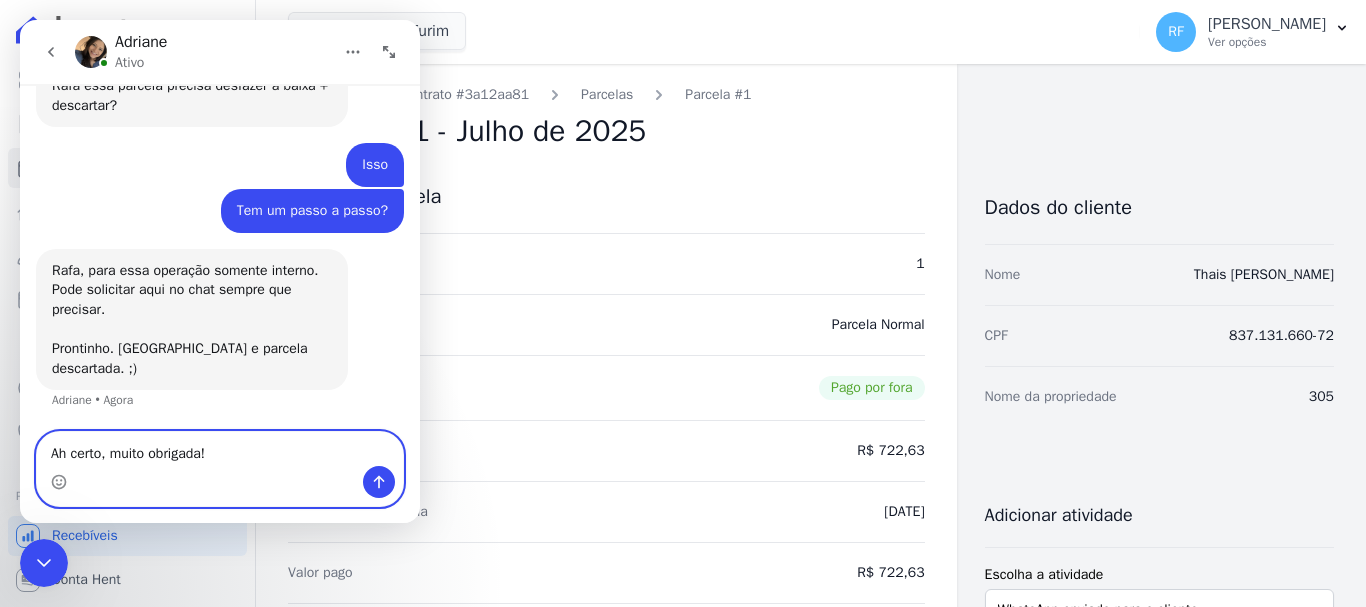type on "Ah certo, muito obrigada!!" 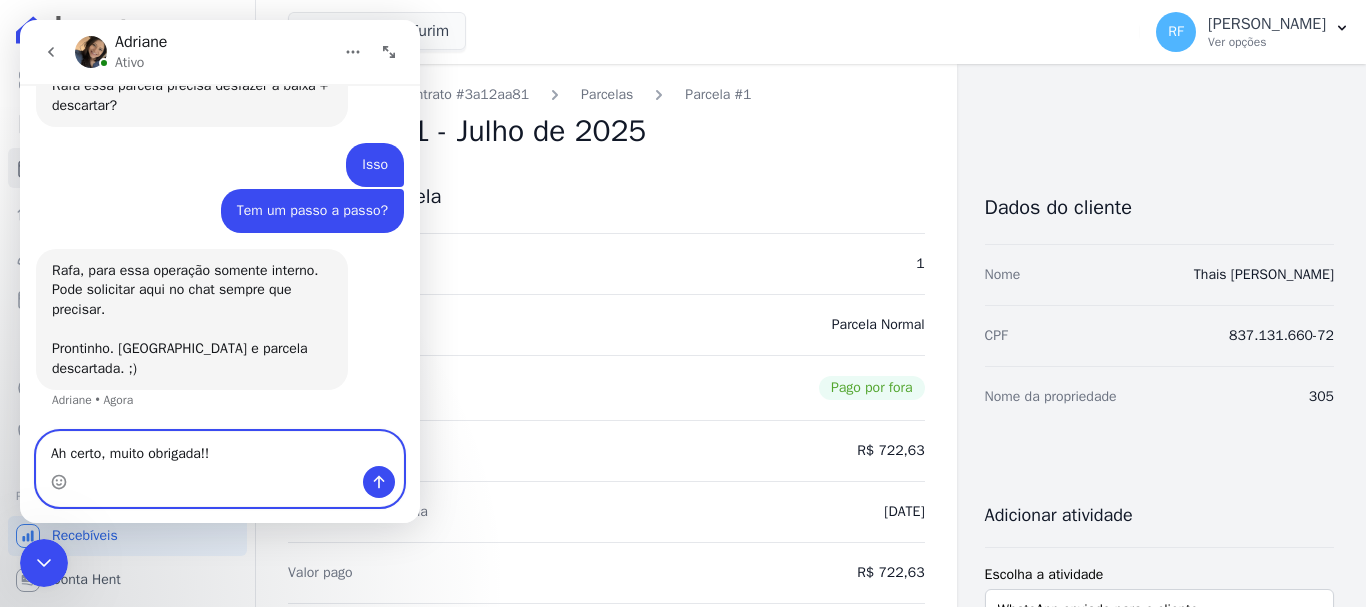 type 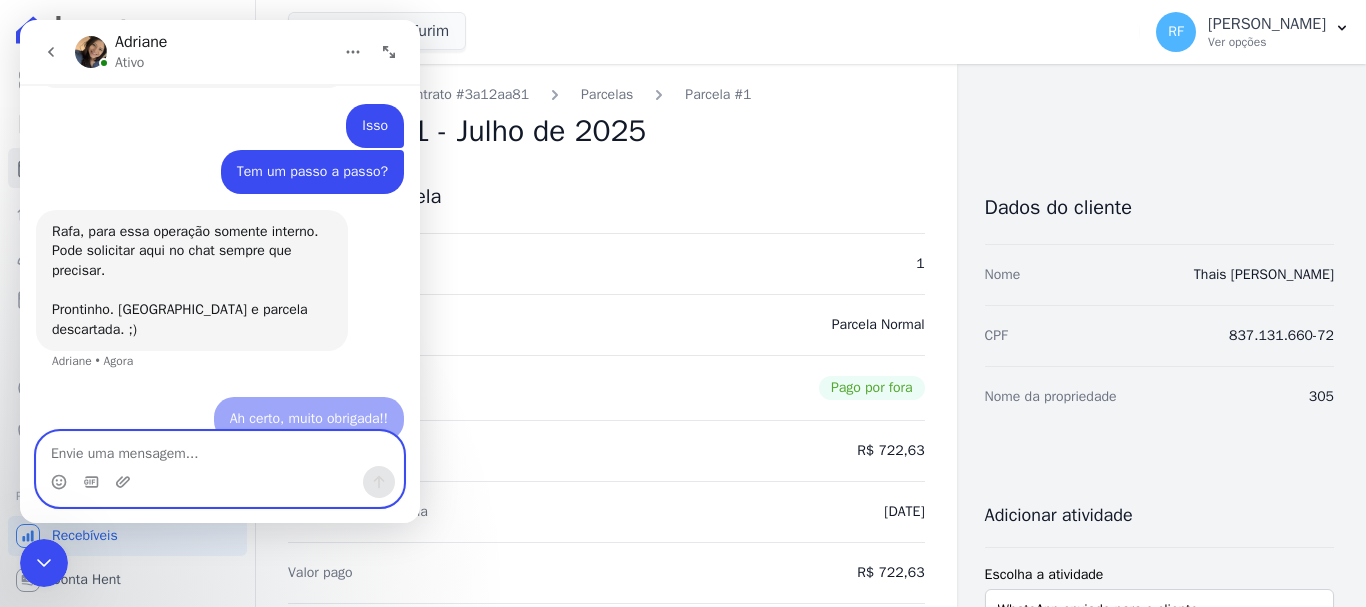 scroll, scrollTop: 2831, scrollLeft: 0, axis: vertical 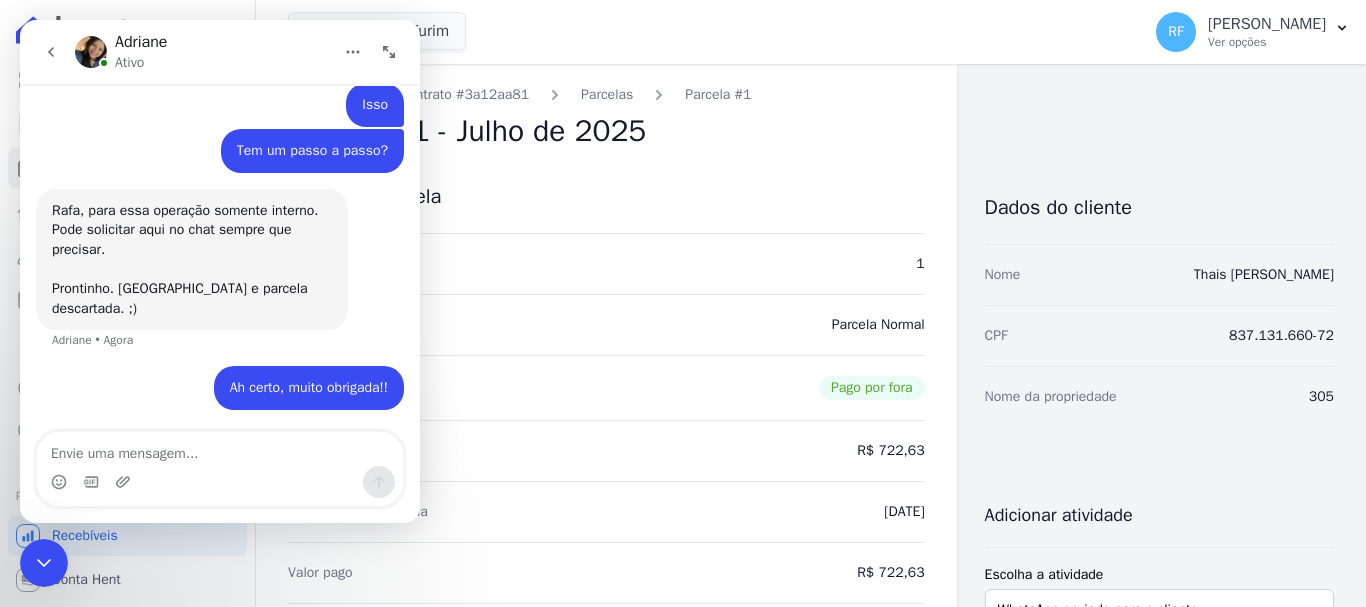 drag, startPoint x: 67, startPoint y: 1132, endPoint x: 48, endPoint y: 579, distance: 553.3263 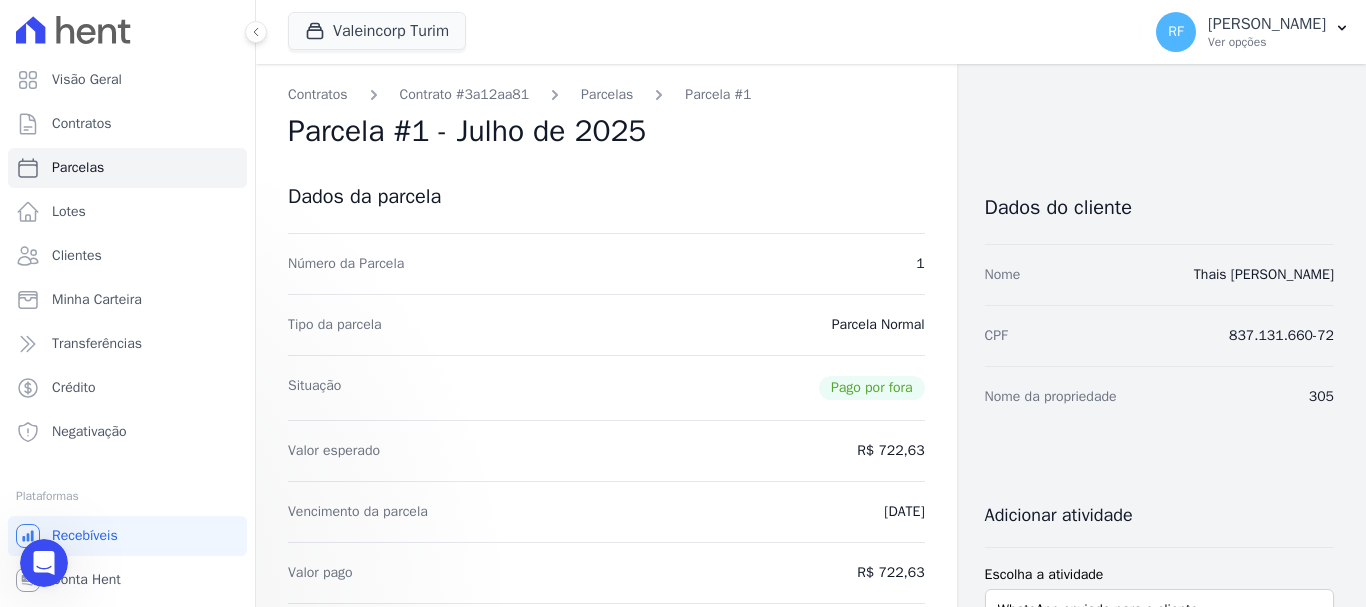 scroll, scrollTop: 0, scrollLeft: 0, axis: both 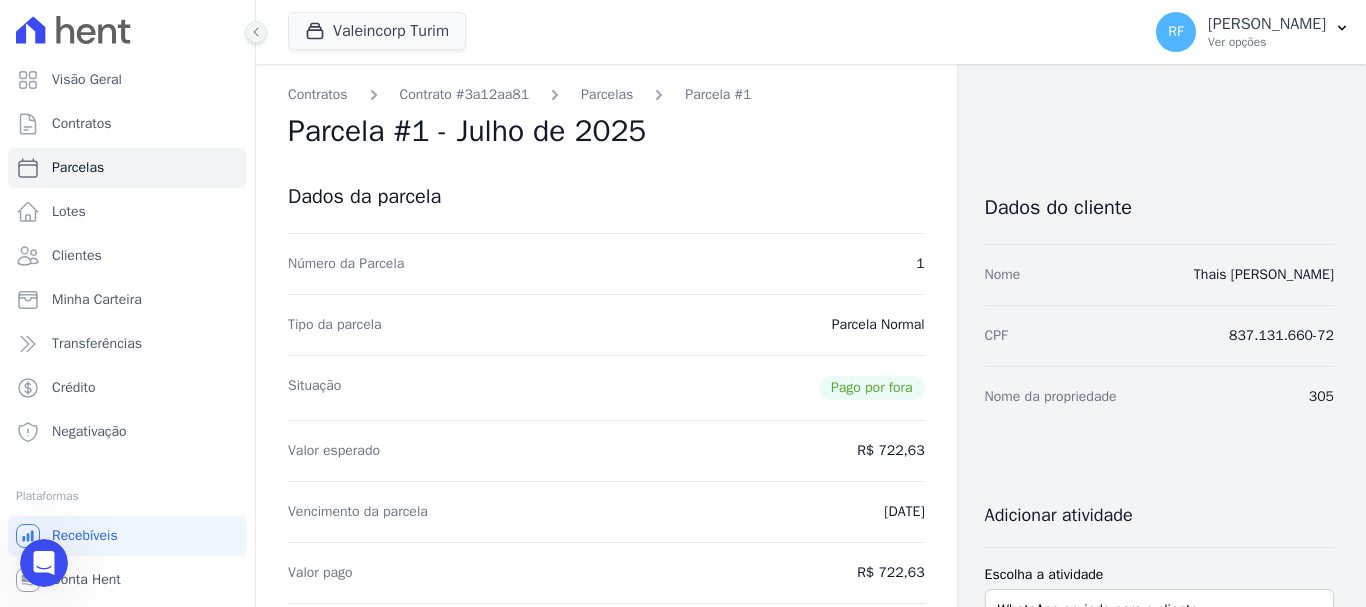 click at bounding box center (256, 32) 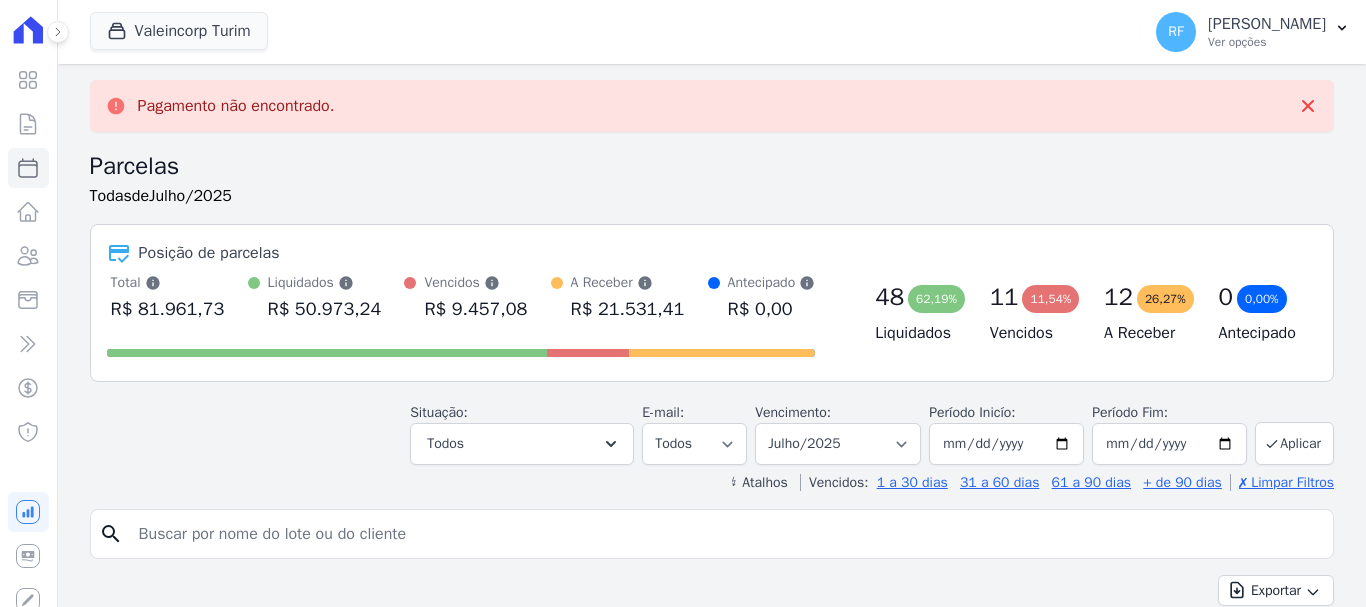 select 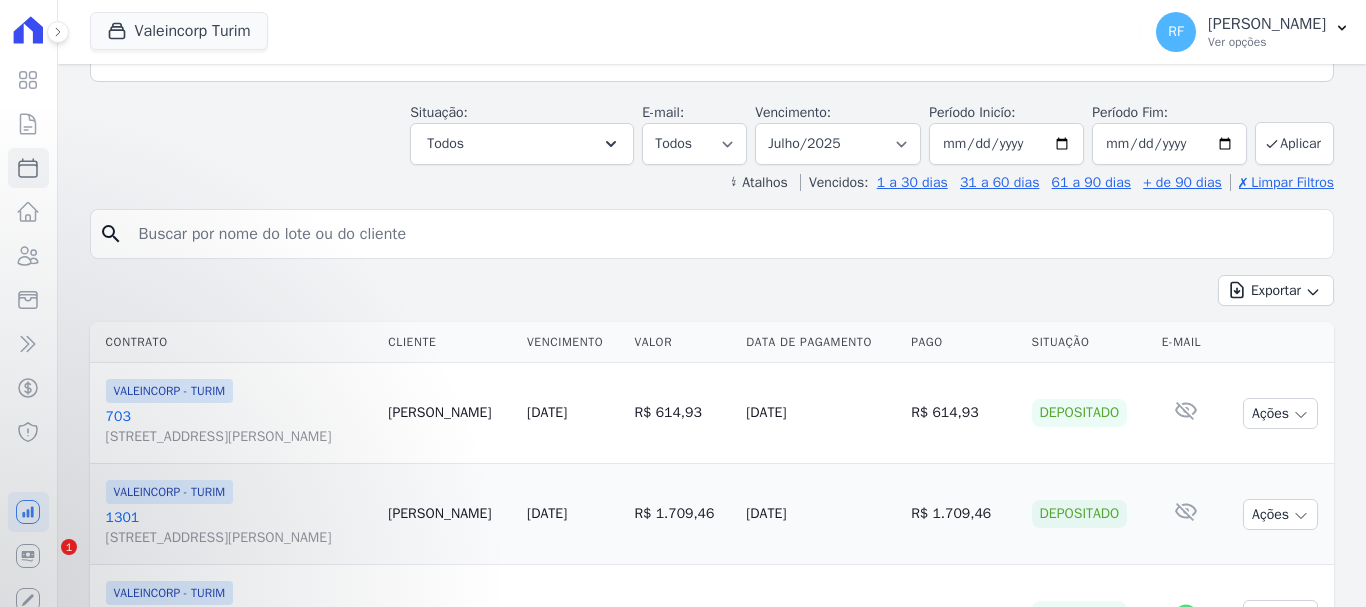 scroll, scrollTop: 500, scrollLeft: 0, axis: vertical 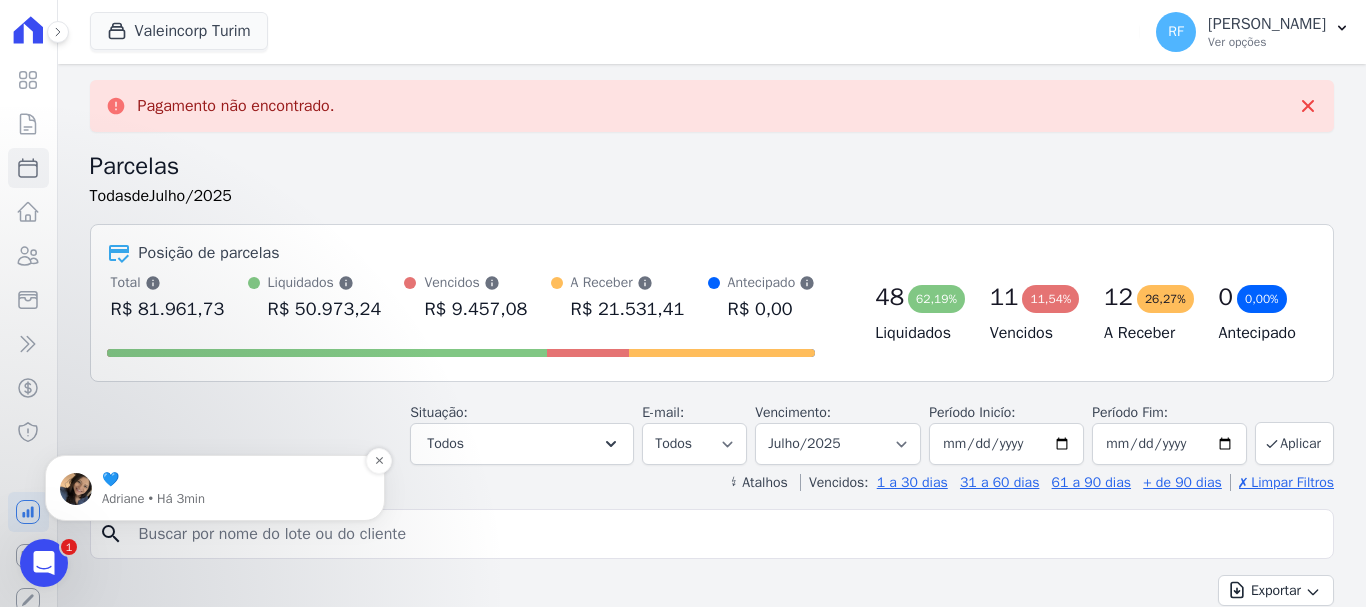 click on "💙 [PERSON_NAME] • Há 3min" at bounding box center [215, 488] 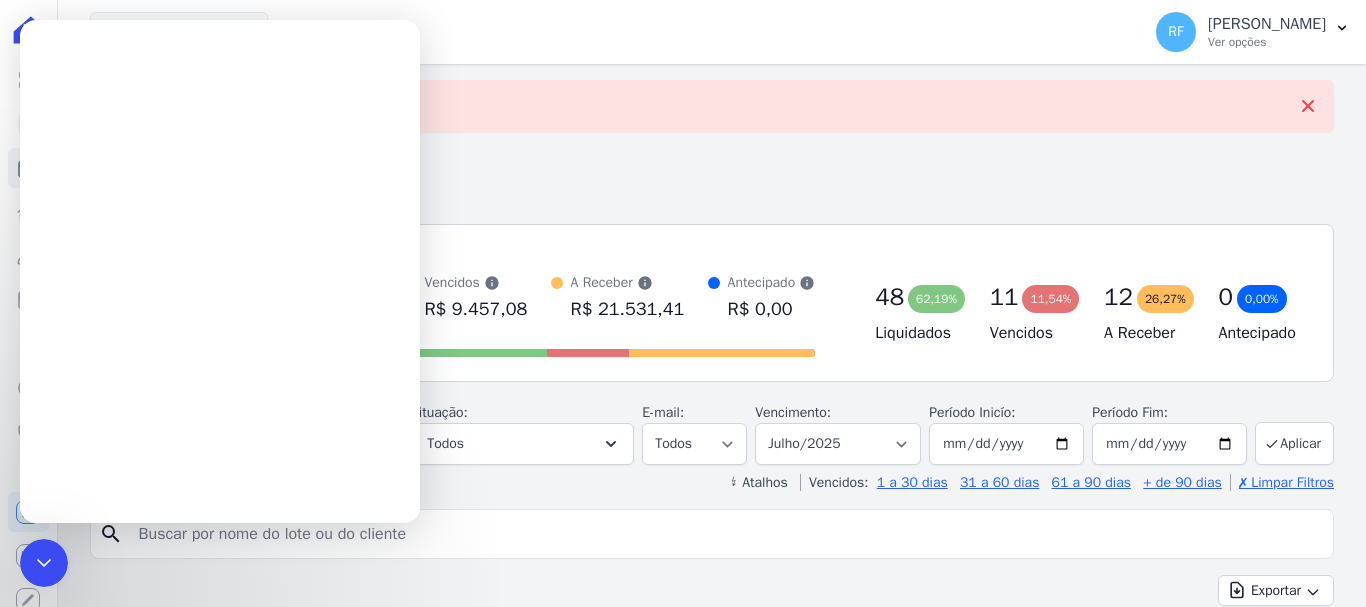 scroll, scrollTop: 0, scrollLeft: 0, axis: both 